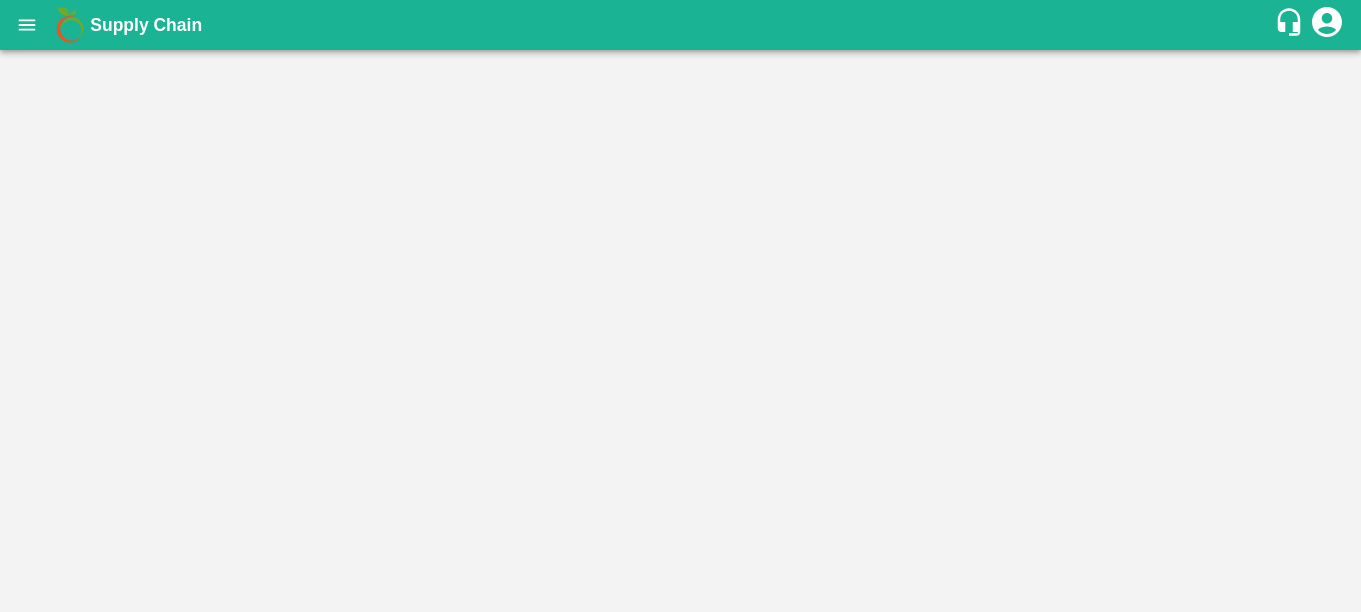 scroll, scrollTop: 0, scrollLeft: 0, axis: both 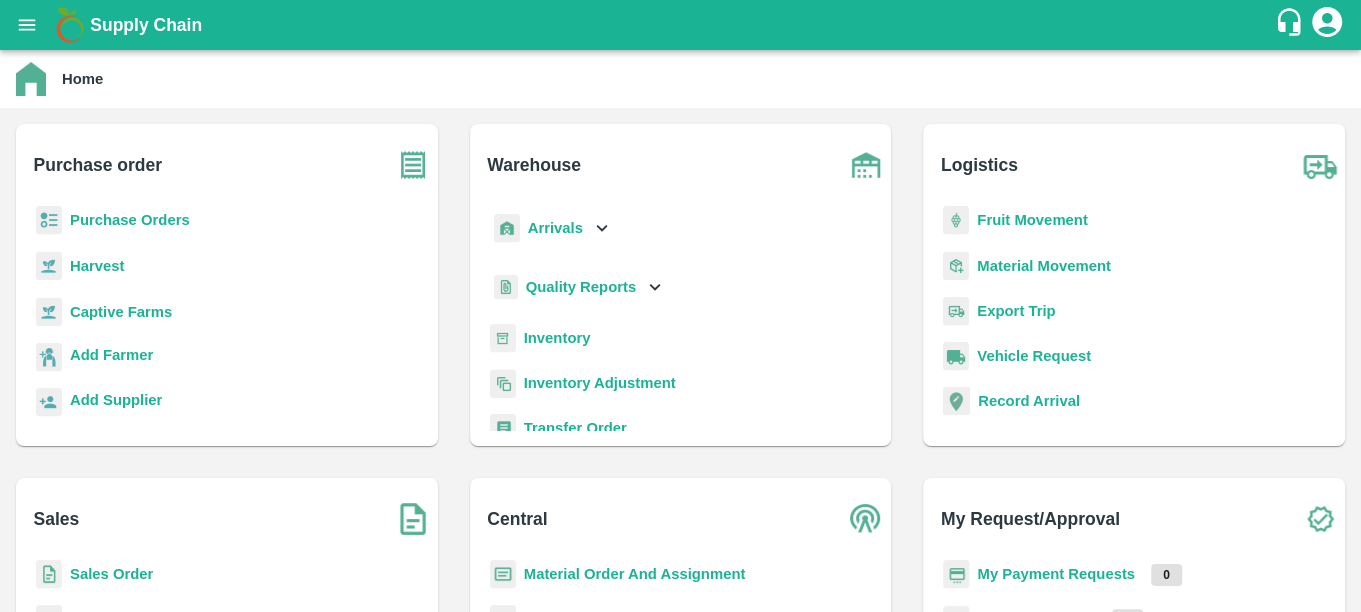 click on "Purchase Orders" at bounding box center [130, 220] 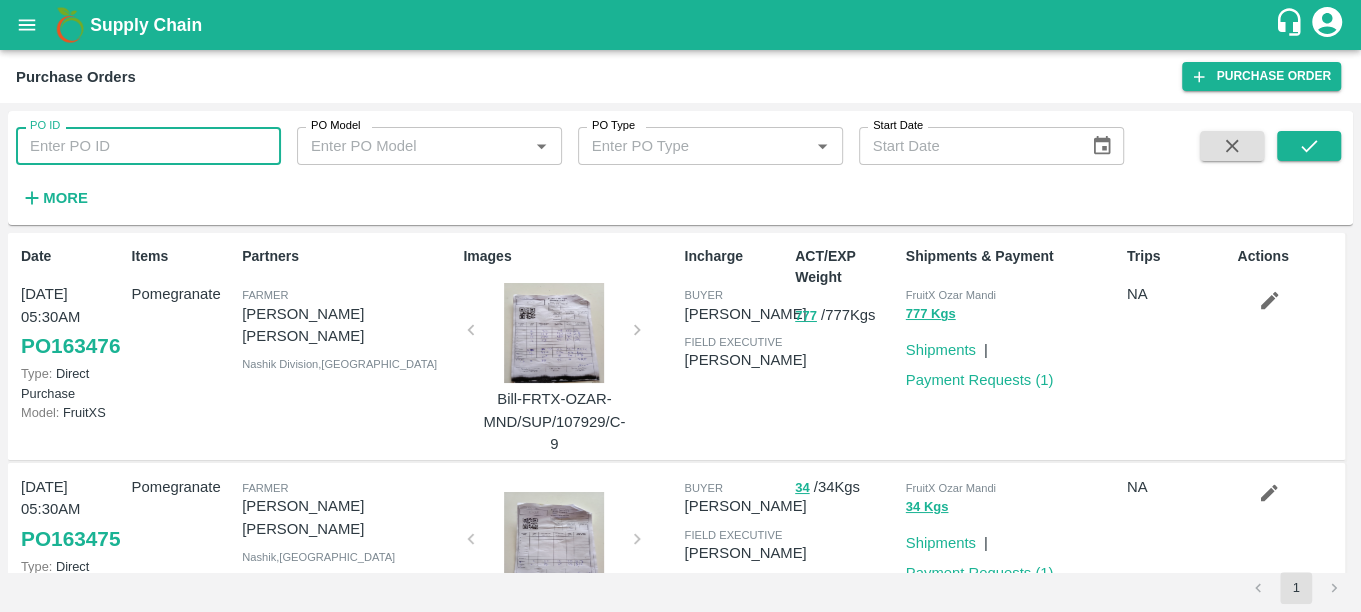 click on "PO ID" at bounding box center [148, 146] 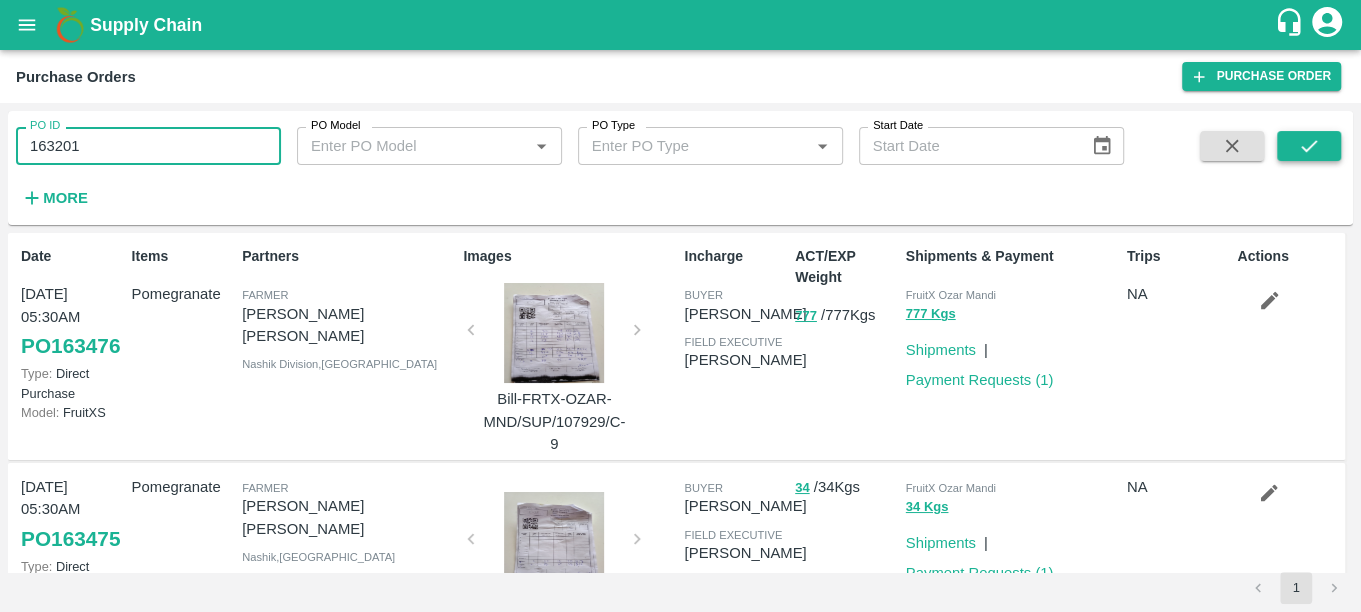 type on "163201" 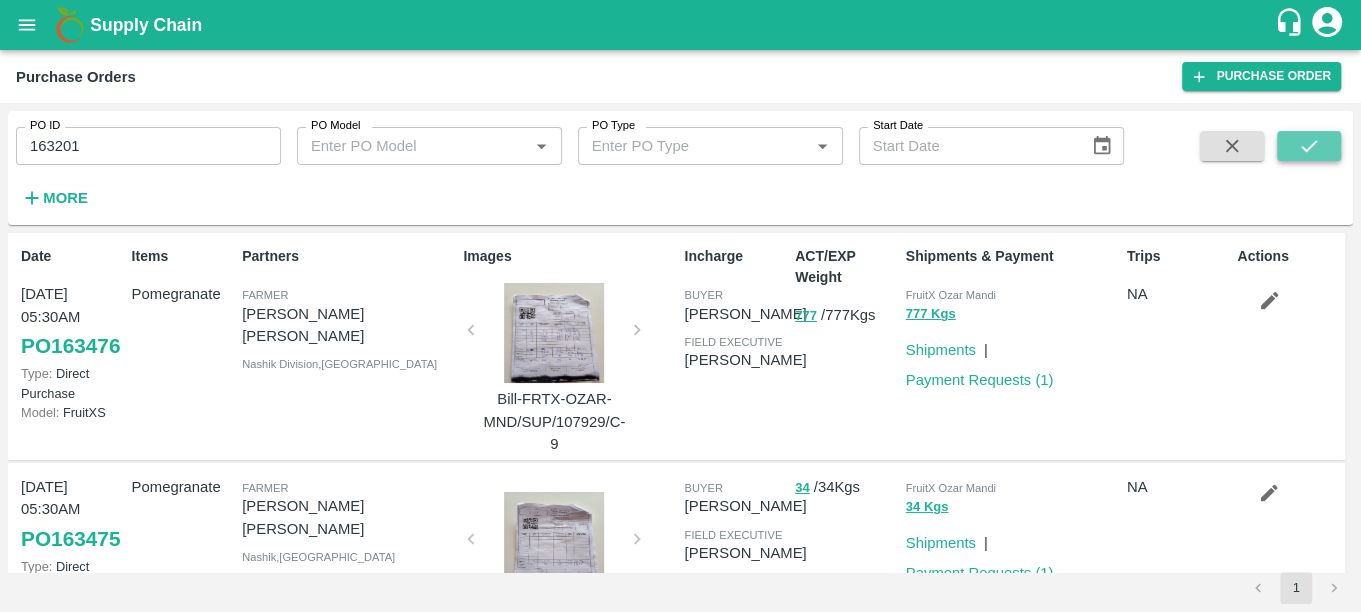 click 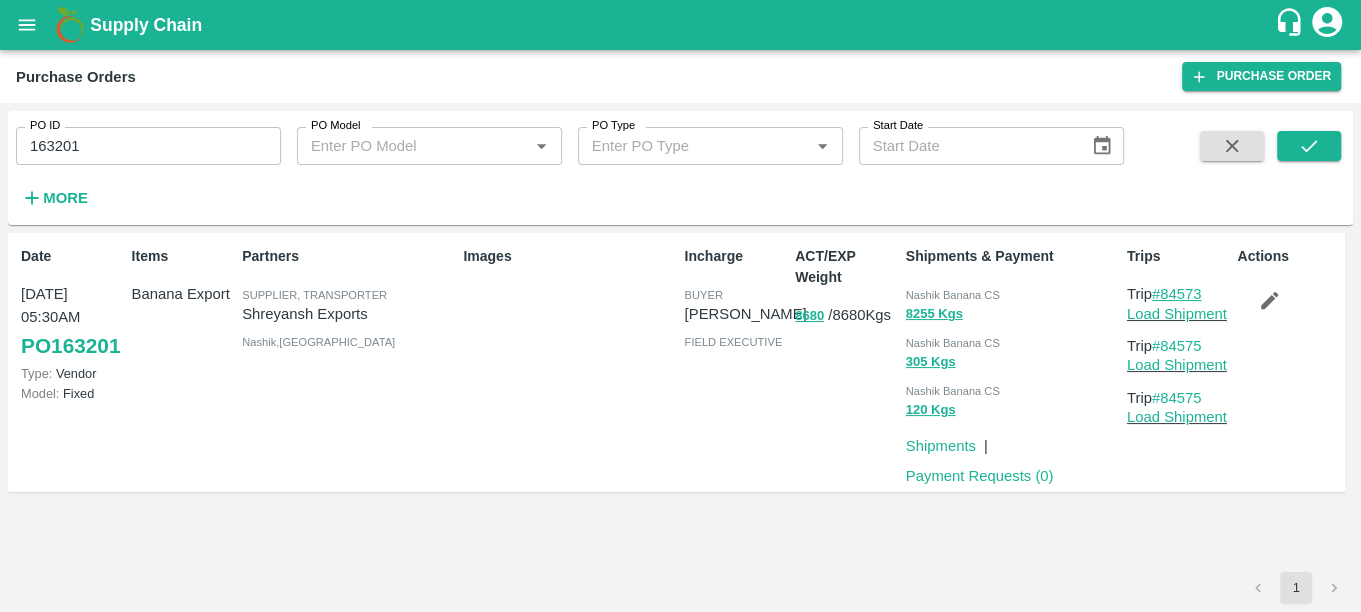 click on "#84573" at bounding box center (1177, 294) 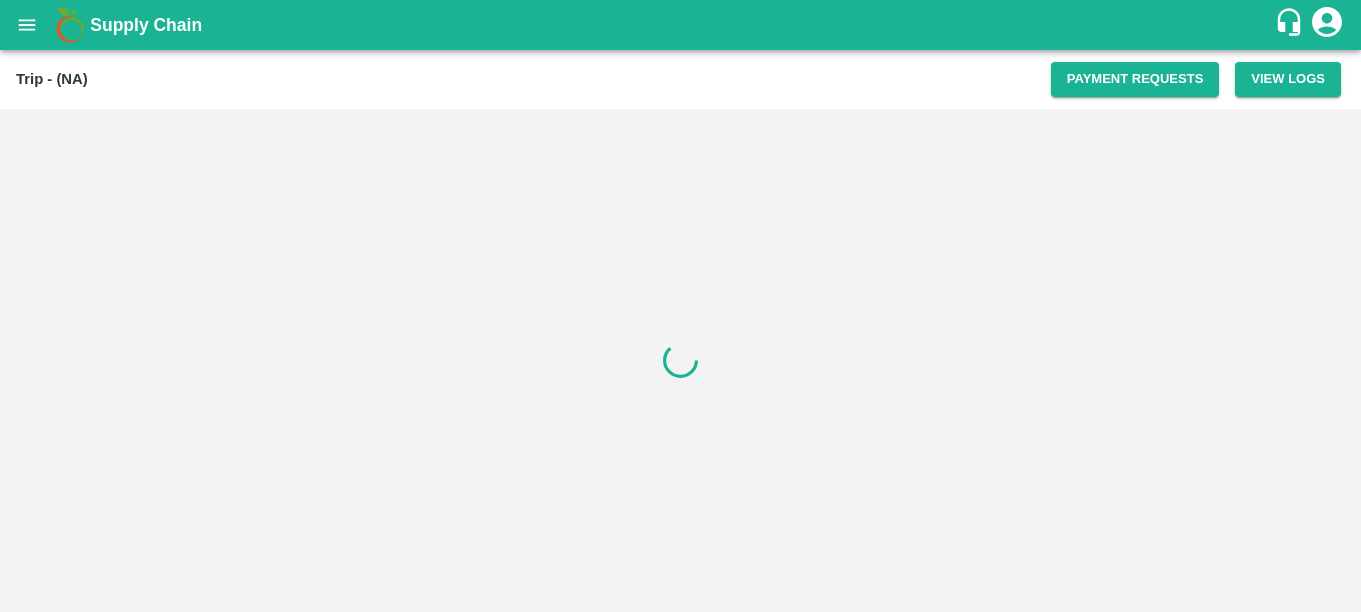scroll, scrollTop: 0, scrollLeft: 0, axis: both 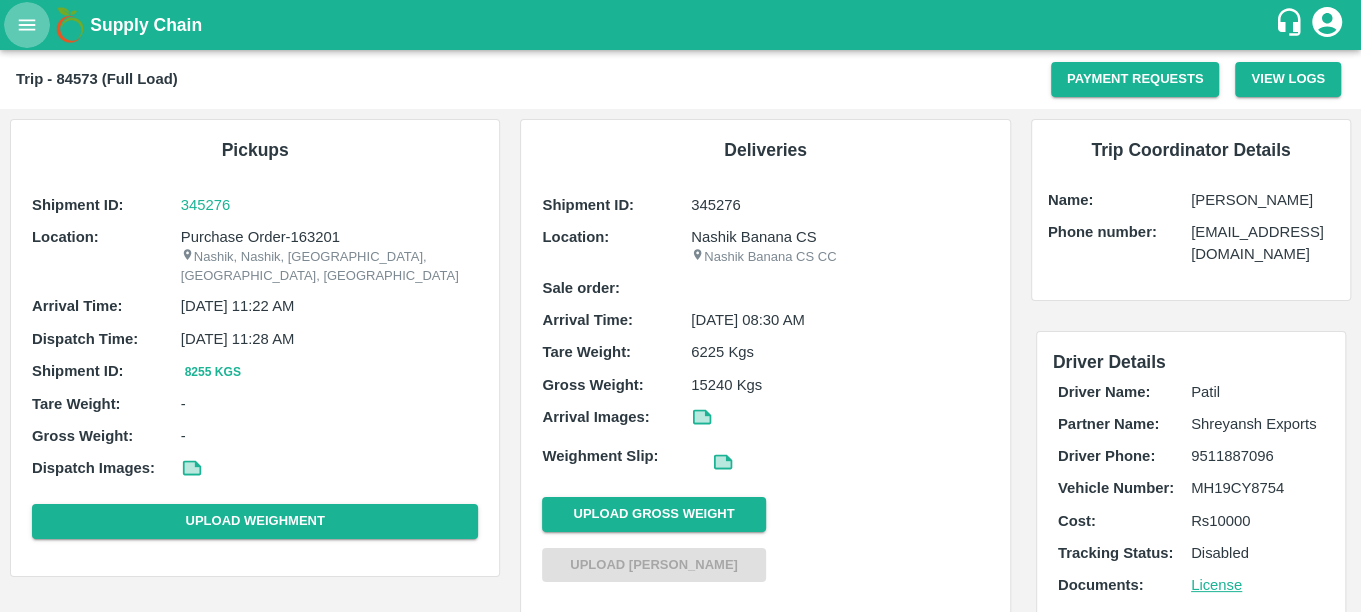click 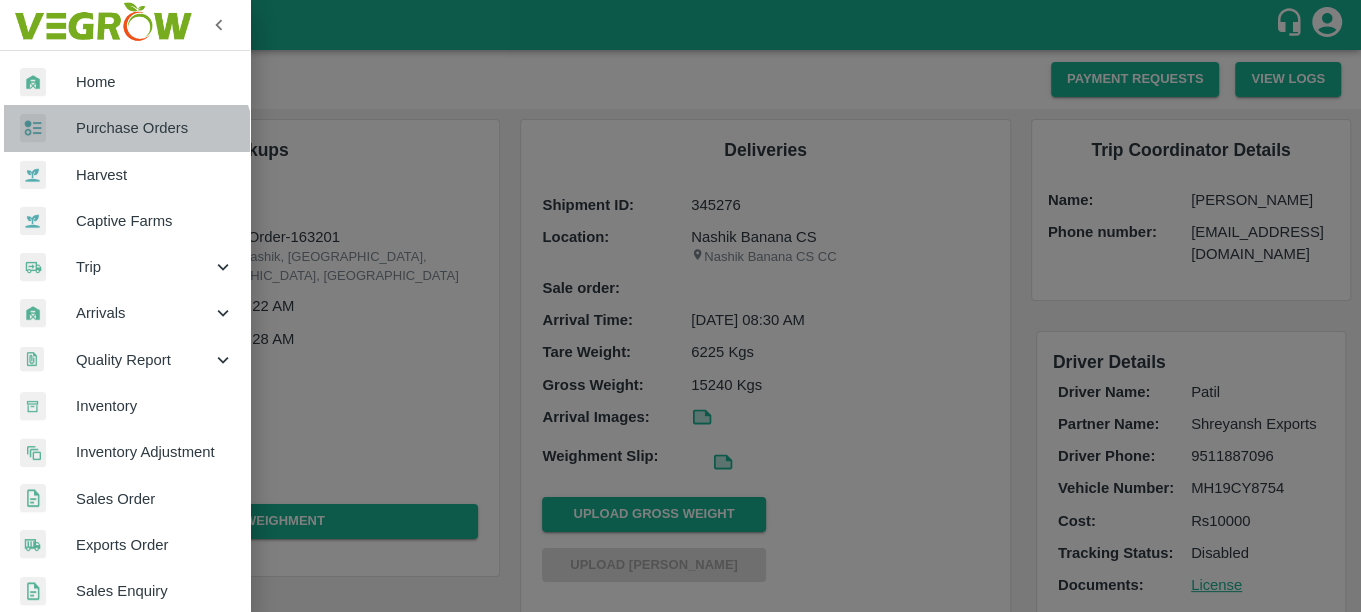 click on "Purchase Orders" at bounding box center (125, 128) 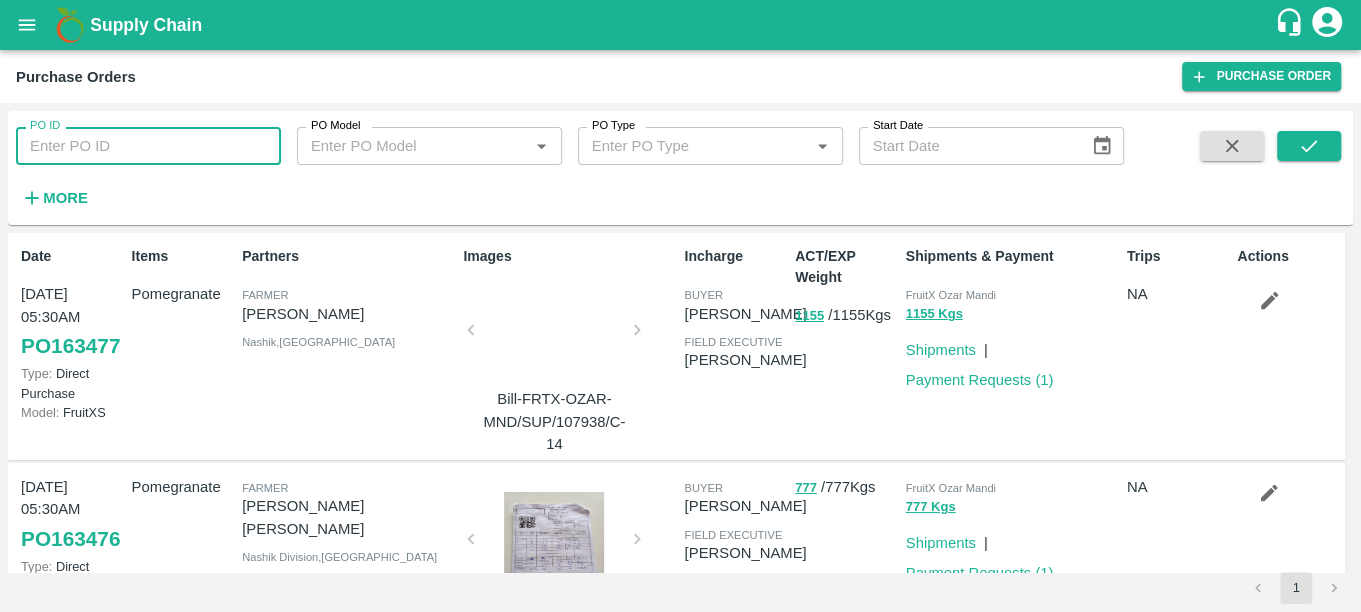 click on "PO ID" at bounding box center (148, 146) 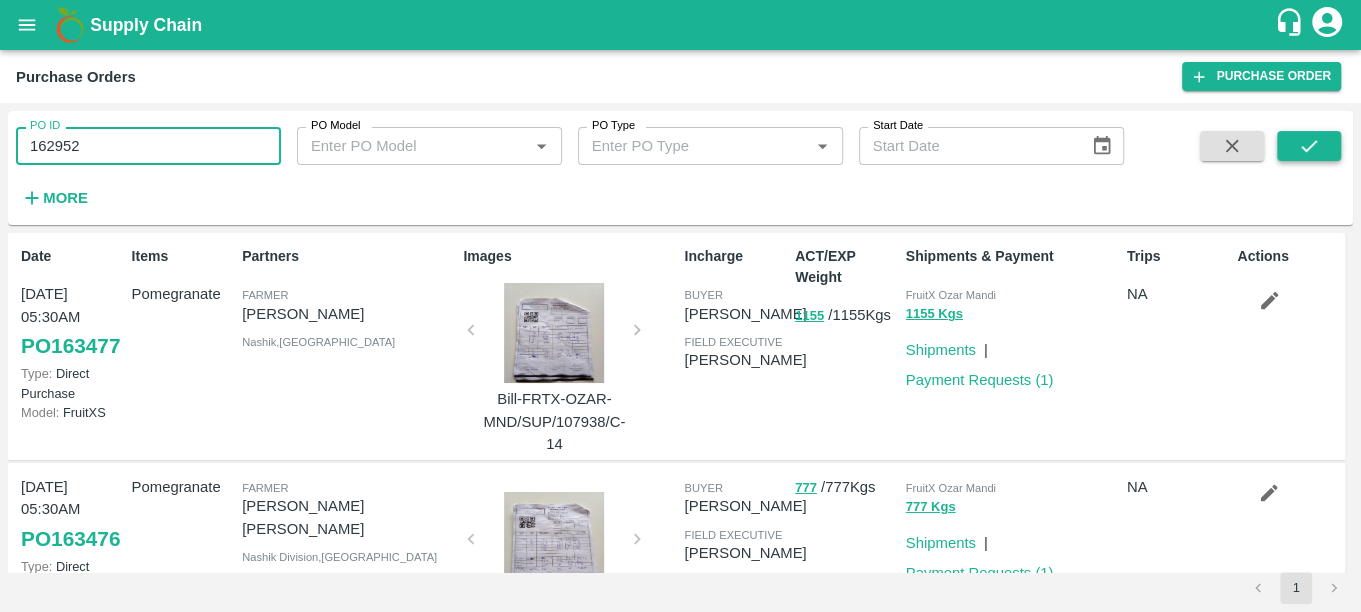 type on "162952" 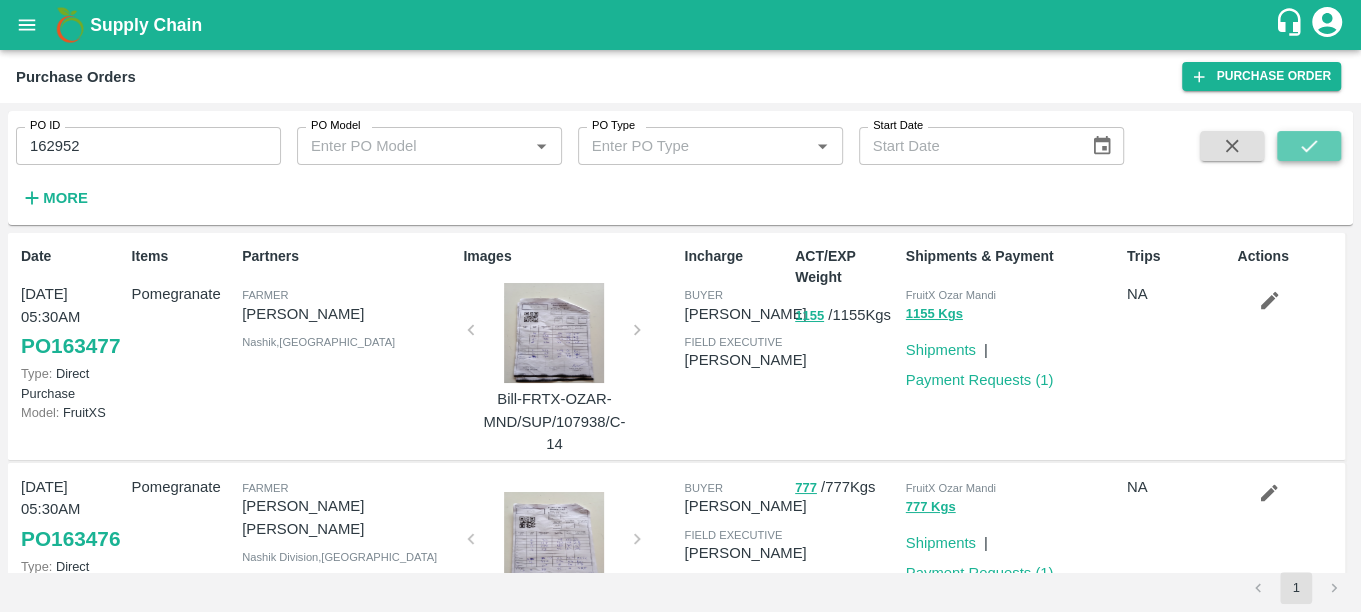 click 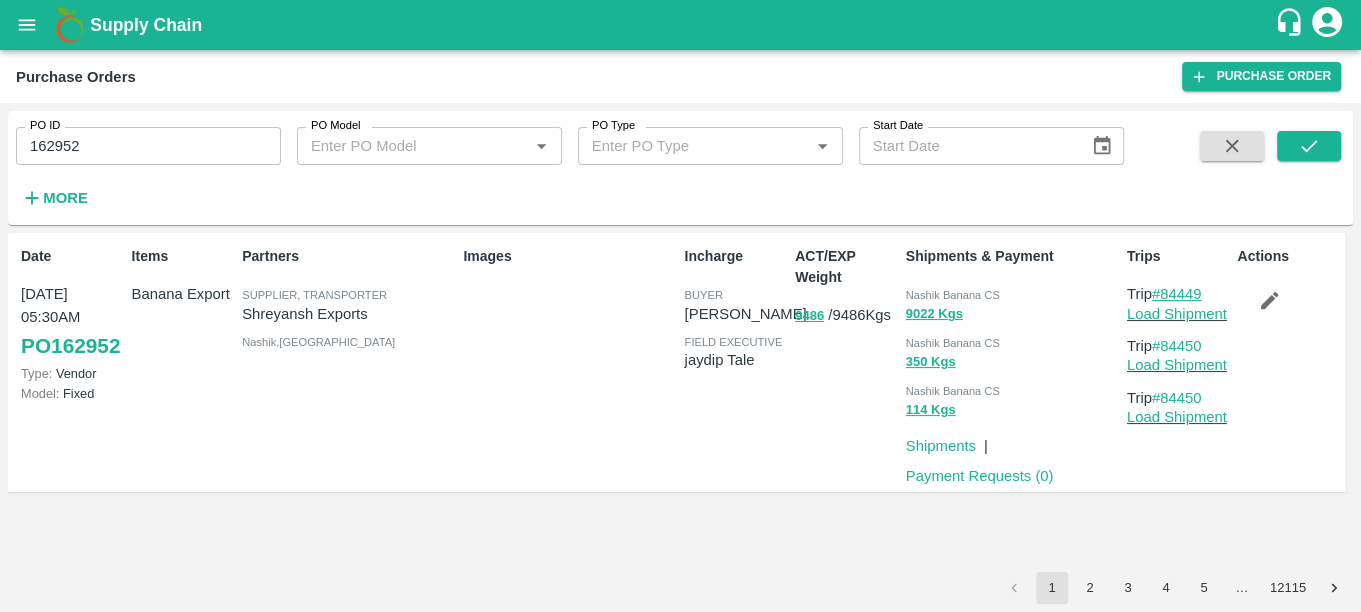 click on "#84449" at bounding box center (1177, 294) 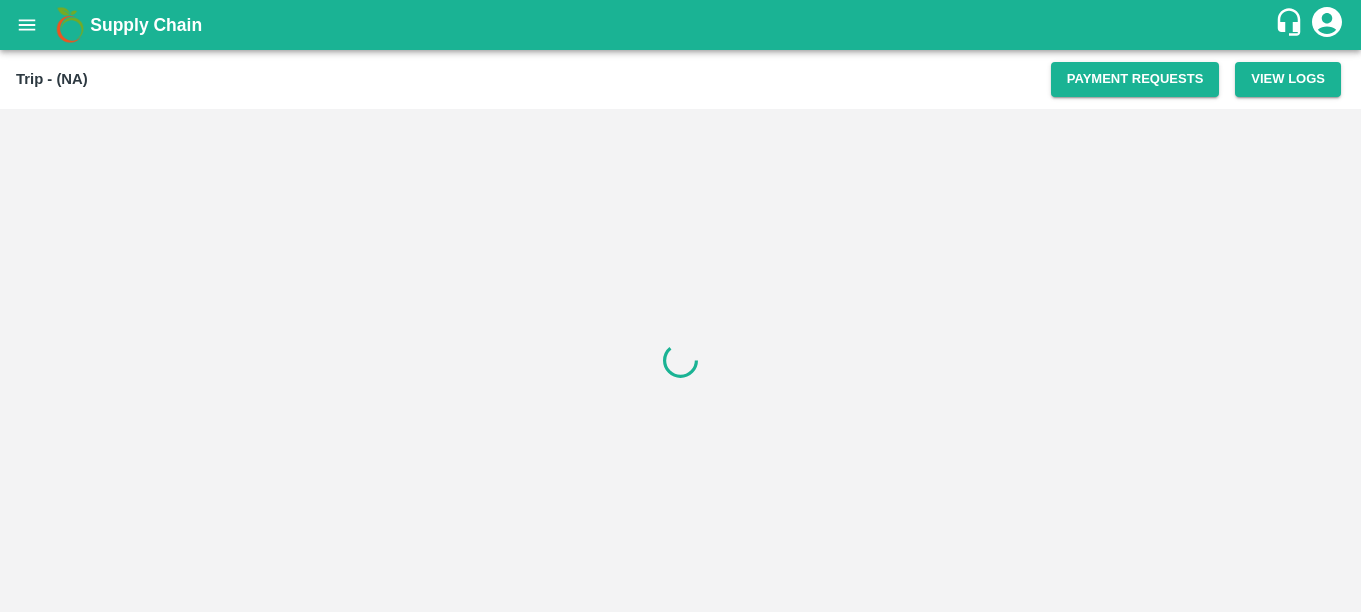 scroll, scrollTop: 0, scrollLeft: 0, axis: both 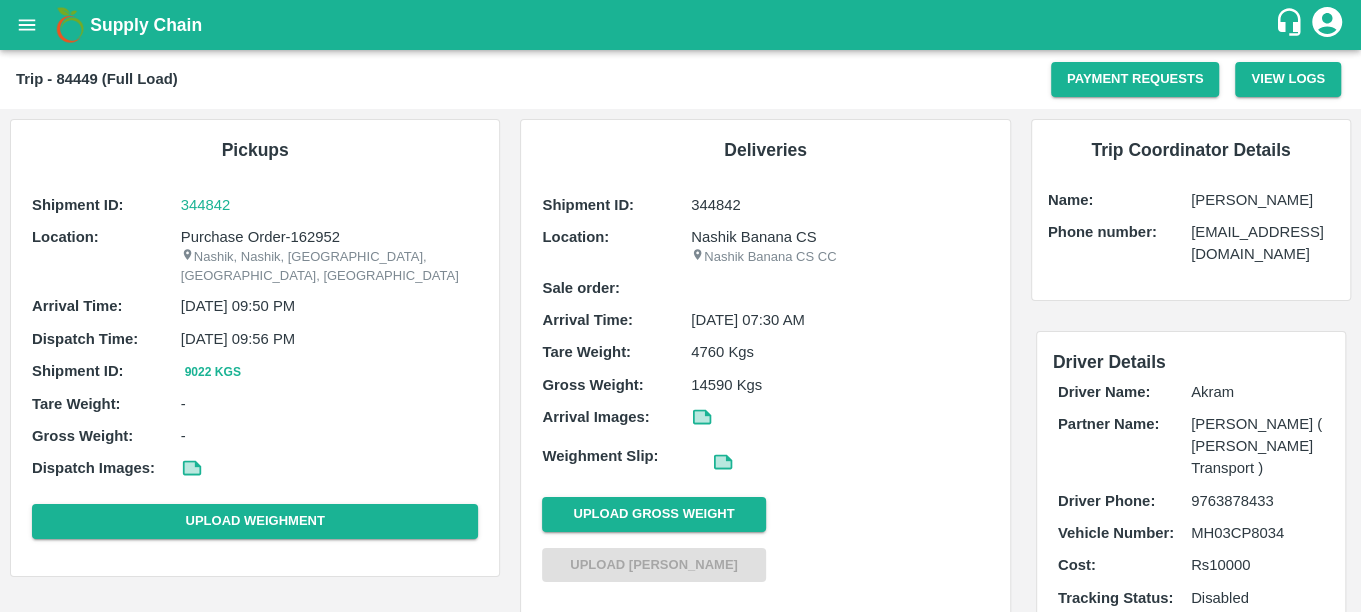 drag, startPoint x: 37, startPoint y: 30, endPoint x: 26, endPoint y: 27, distance: 11.401754 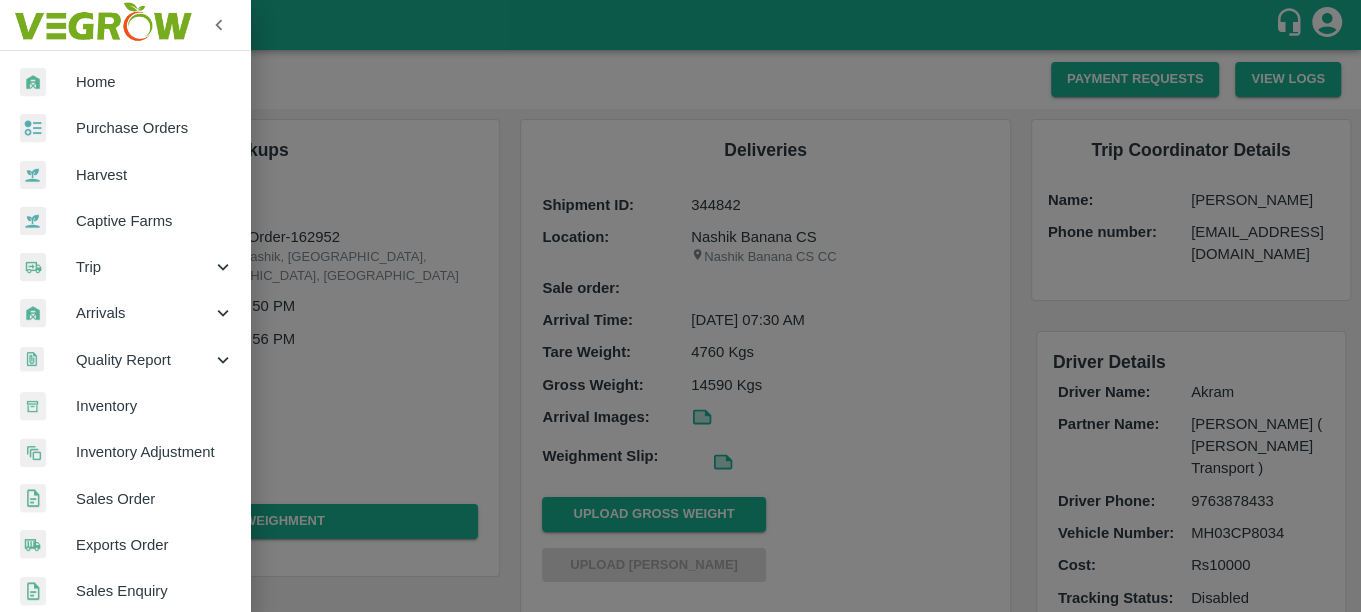 click at bounding box center (102, 25) 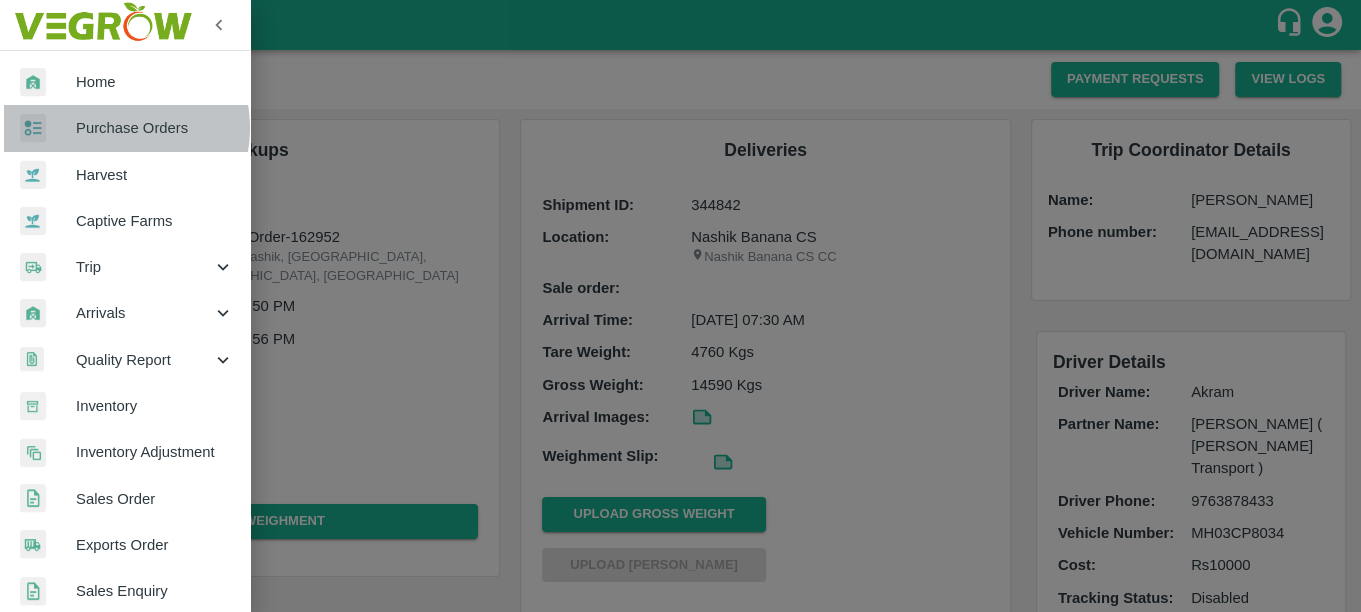 click on "Purchase Orders" at bounding box center [155, 128] 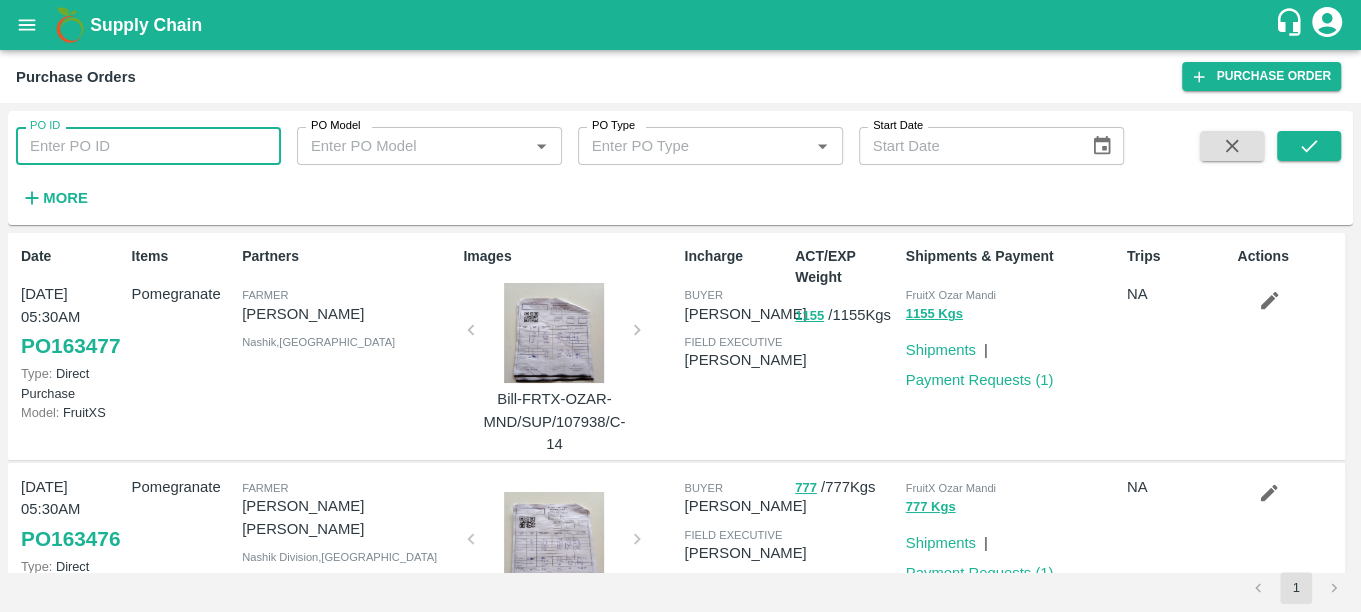 click on "PO ID" at bounding box center [148, 146] 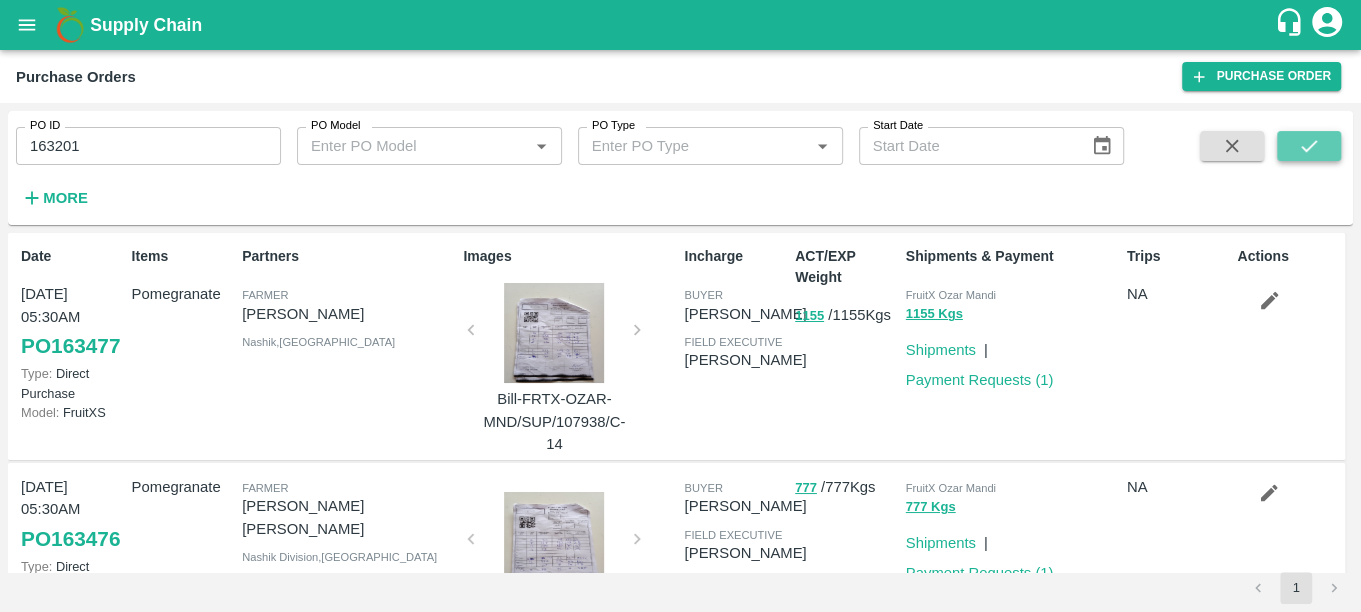 click at bounding box center (1309, 146) 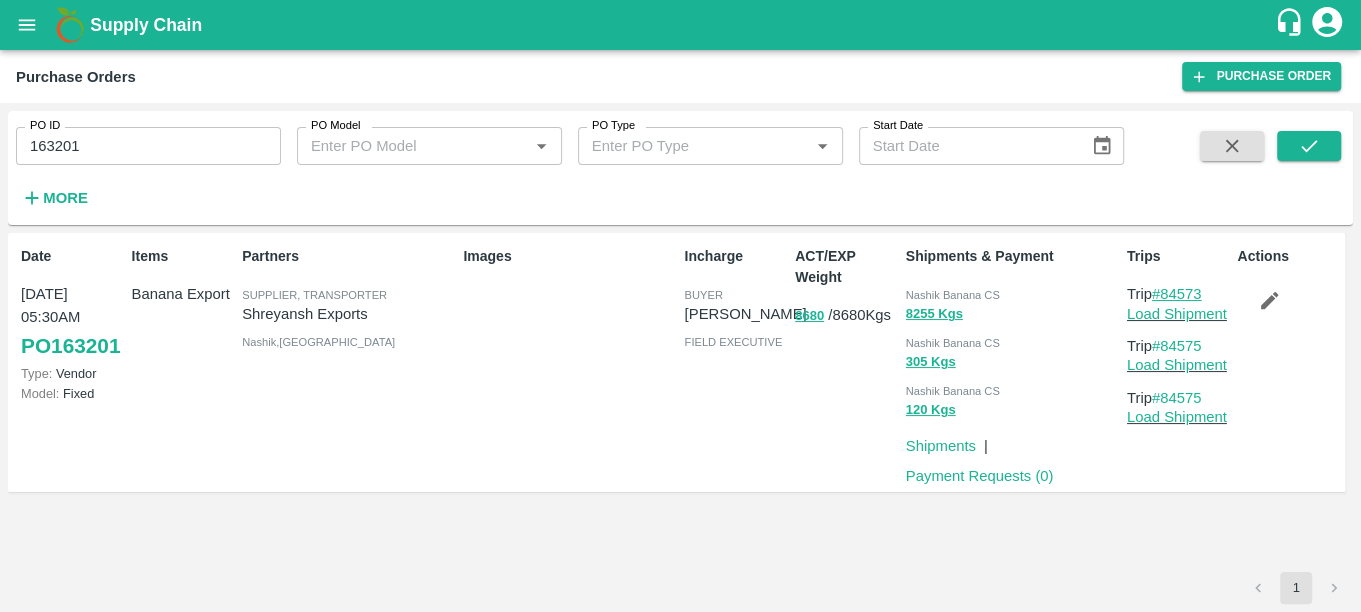 click on "Trip  #84573" at bounding box center [1178, 294] 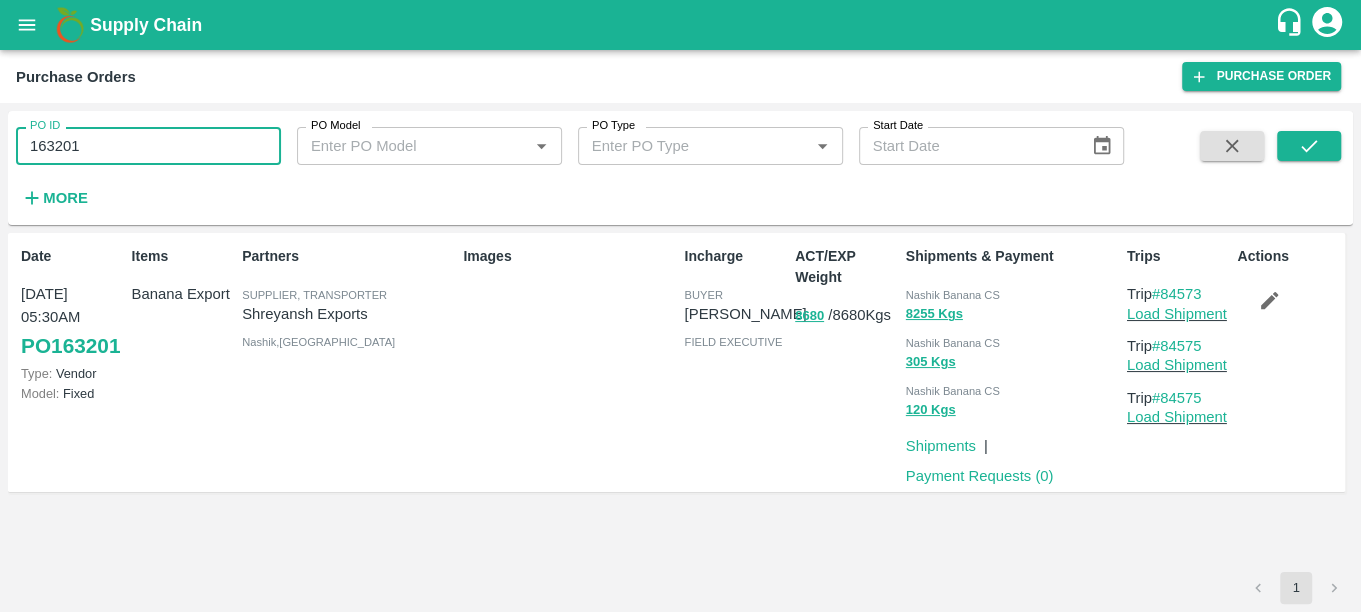drag, startPoint x: 94, startPoint y: 140, endPoint x: -6, endPoint y: 160, distance: 101.98039 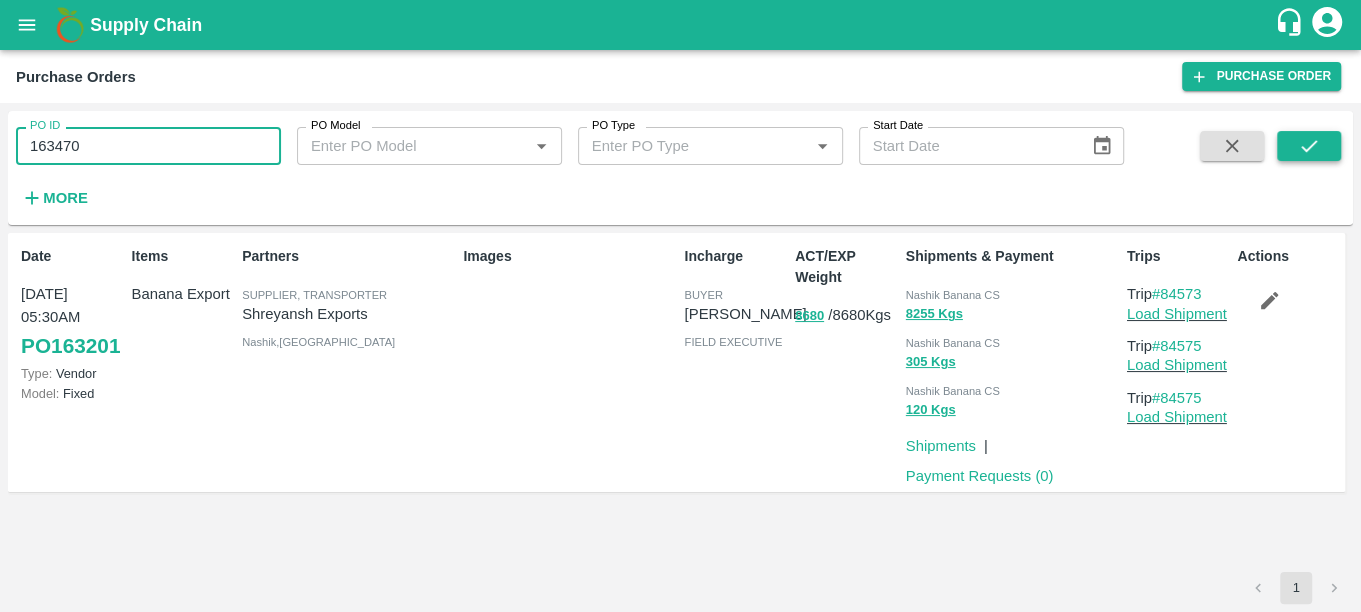type on "163470" 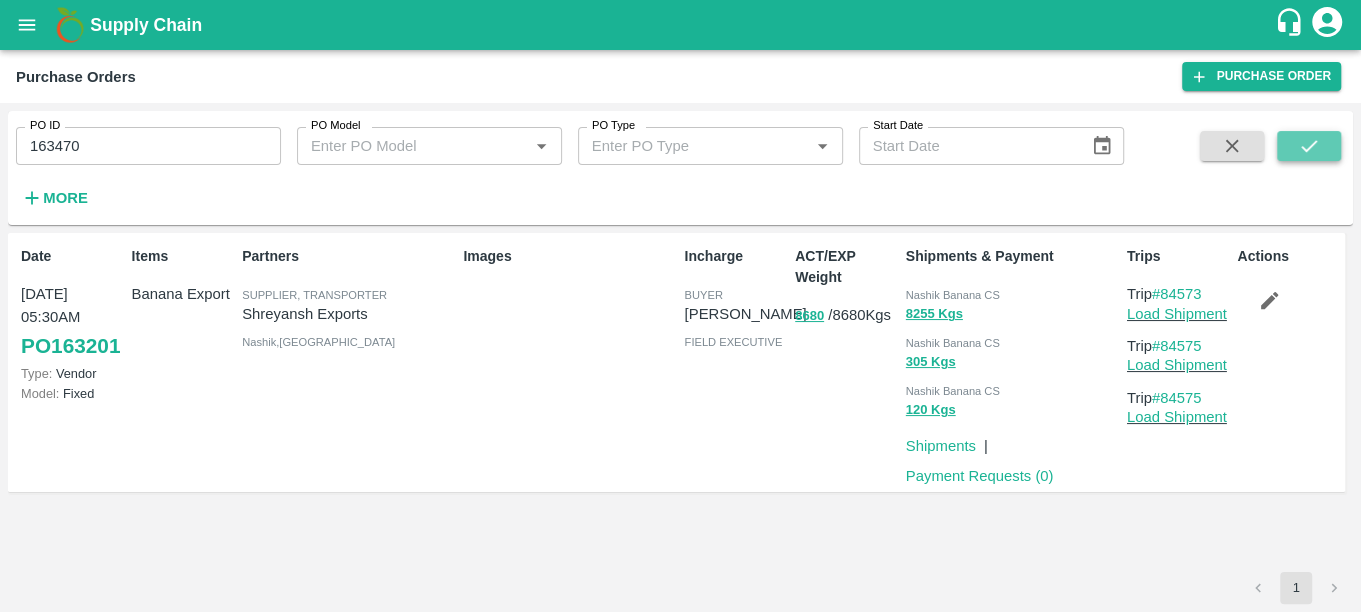 click 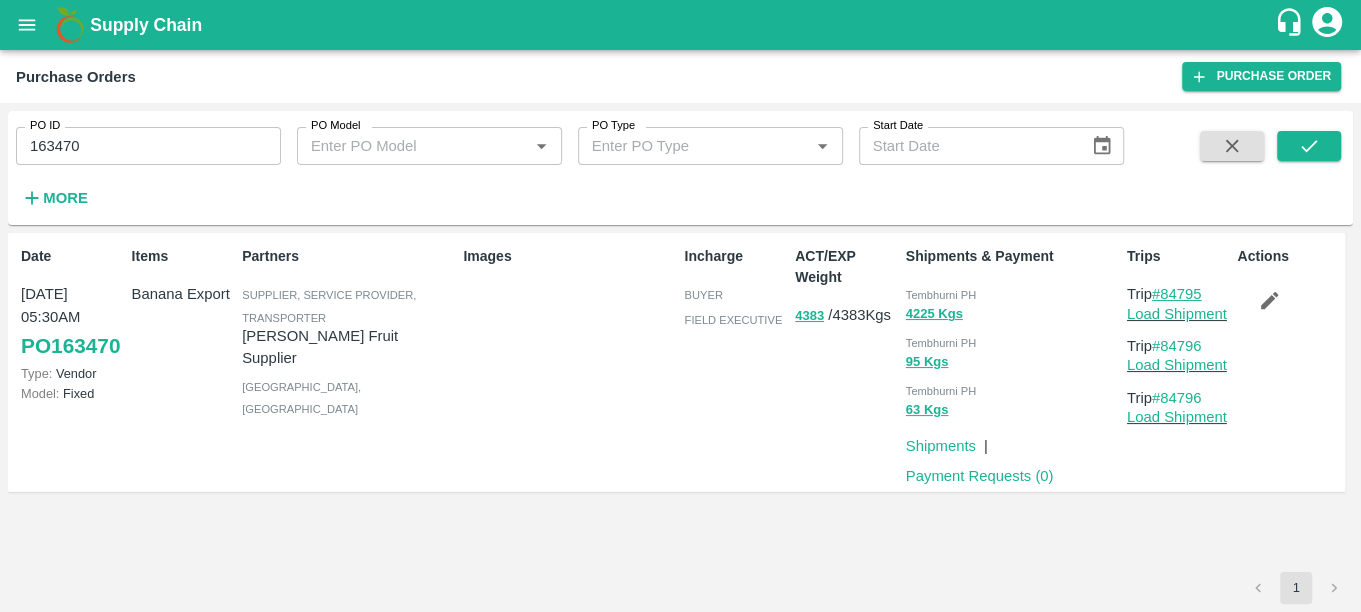 click on "#84795" at bounding box center (1177, 294) 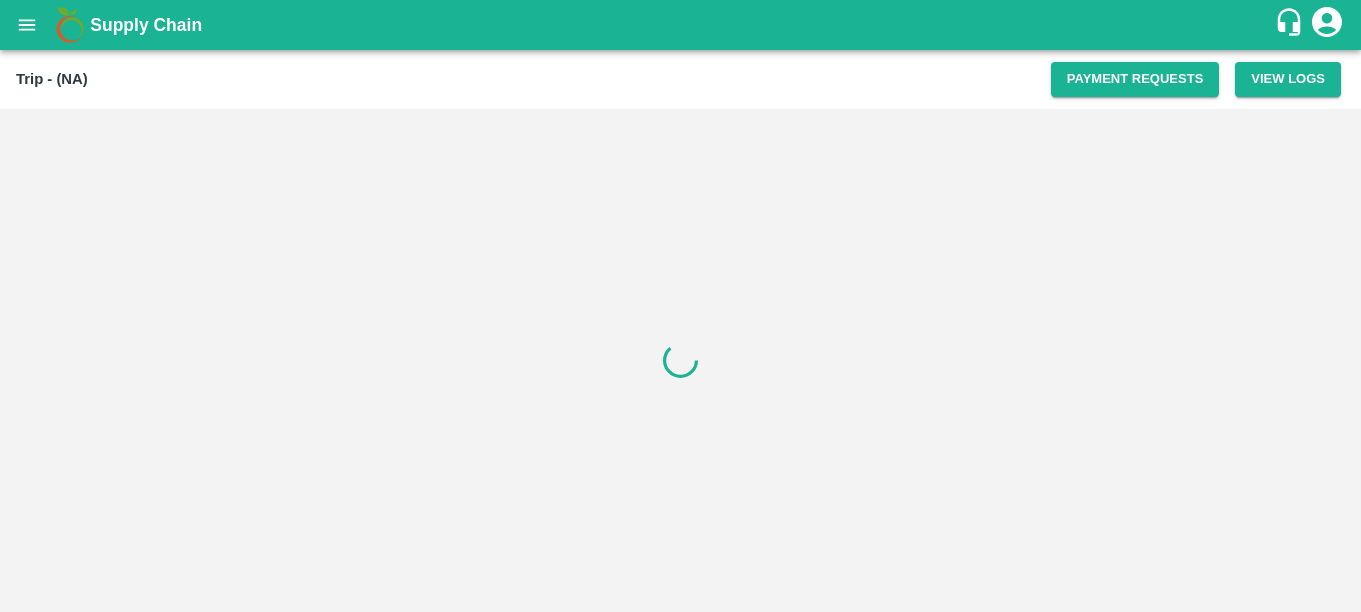 scroll, scrollTop: 0, scrollLeft: 0, axis: both 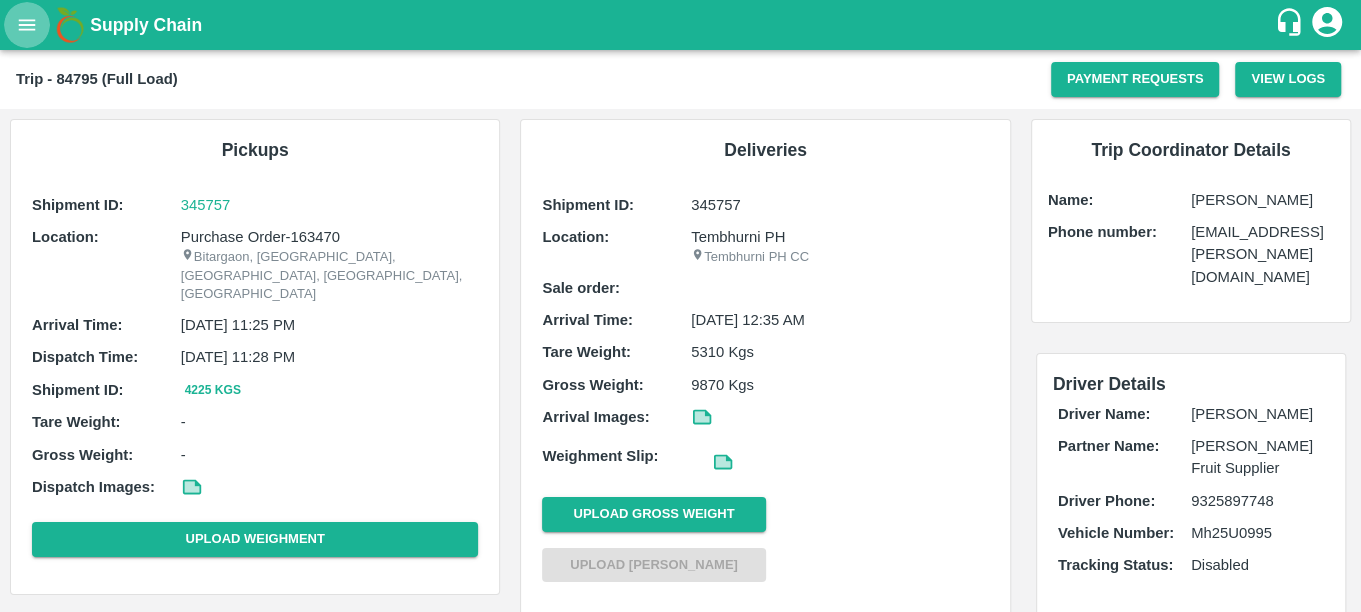 click 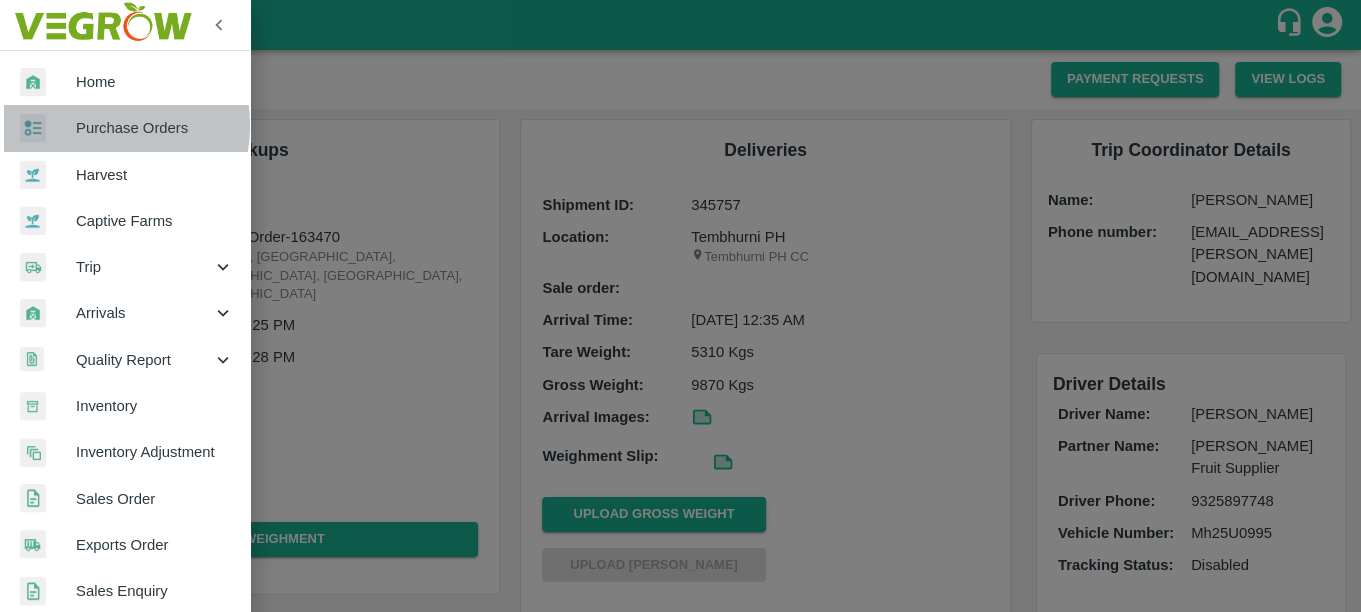 click on "Purchase Orders" at bounding box center (155, 128) 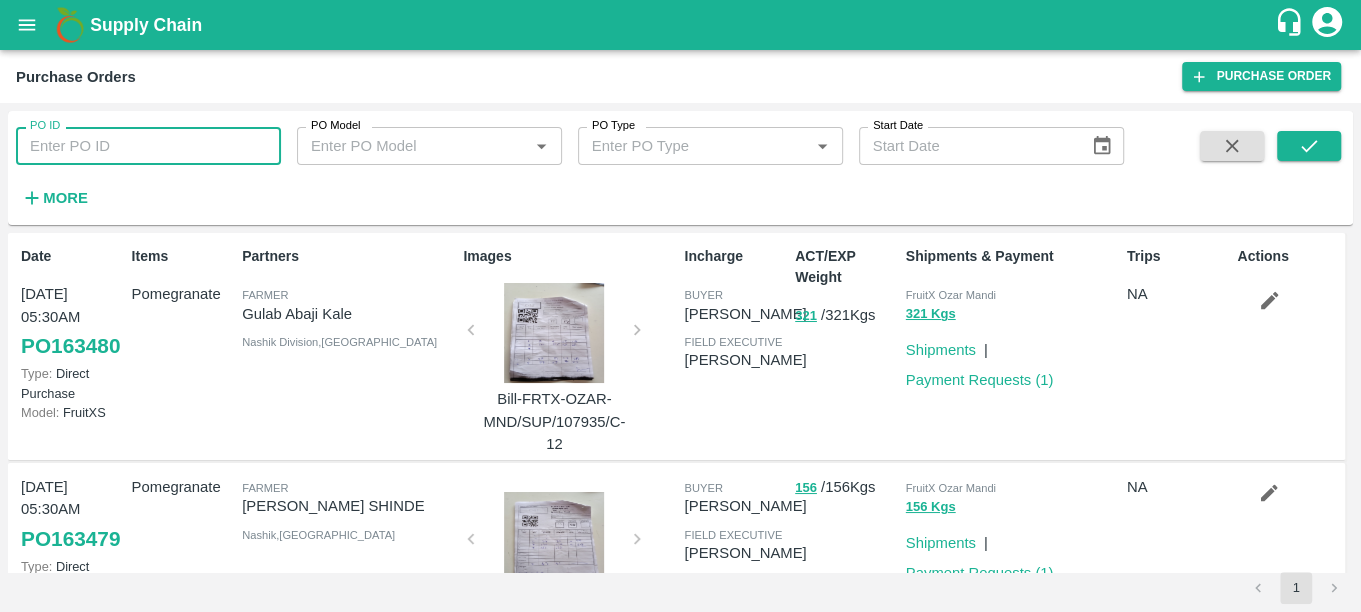 click on "PO ID" at bounding box center [148, 146] 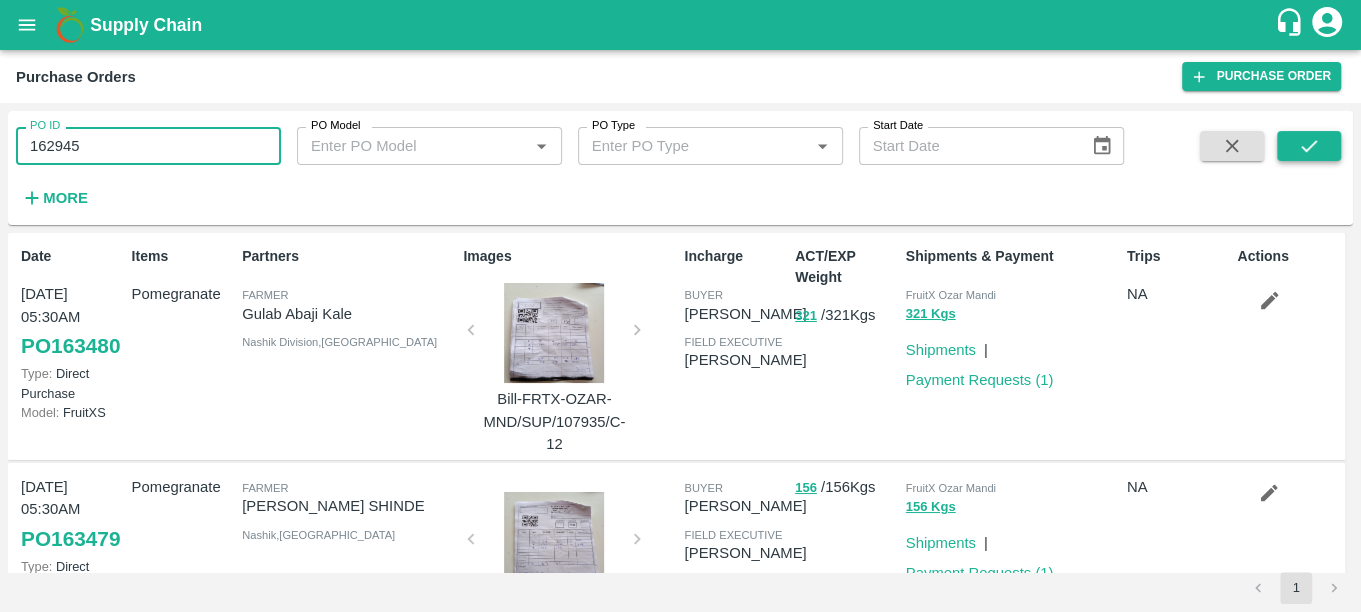 type on "162945" 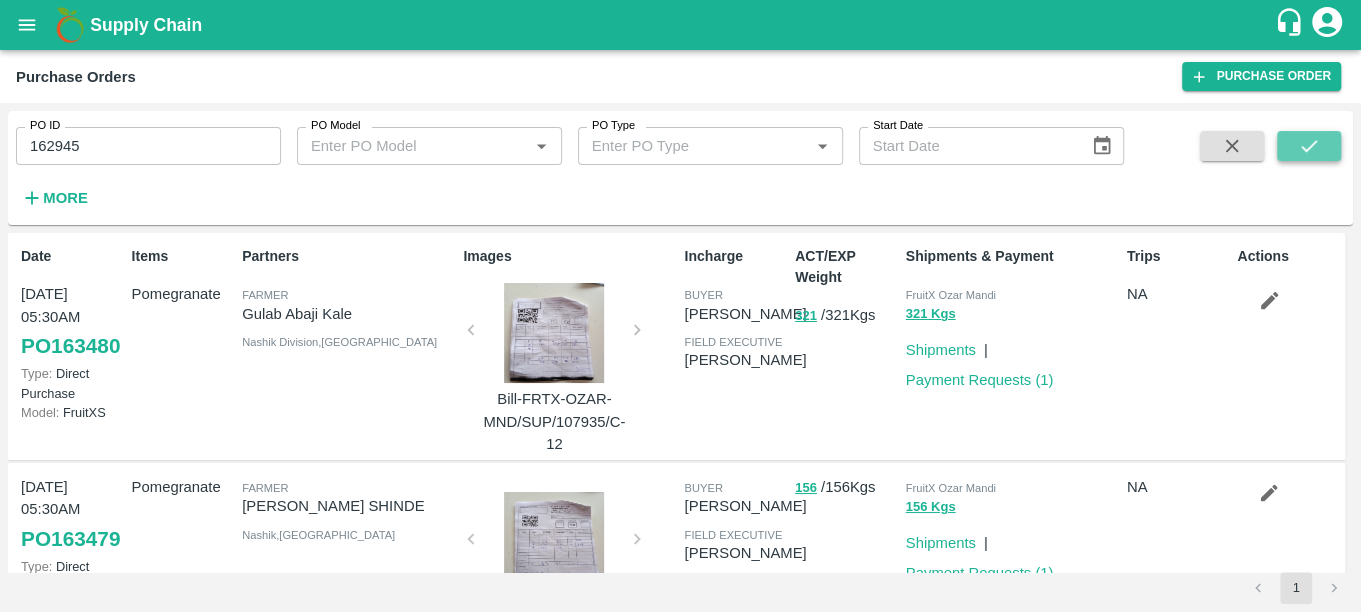 click 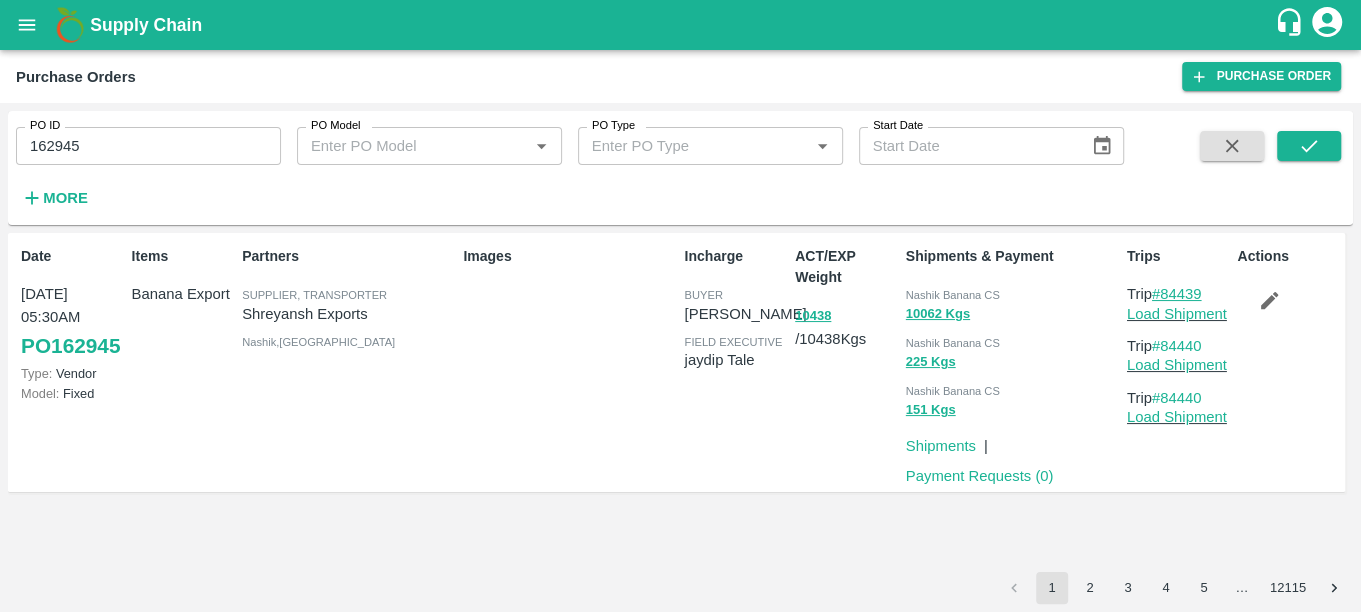 click on "#84439" at bounding box center (1177, 294) 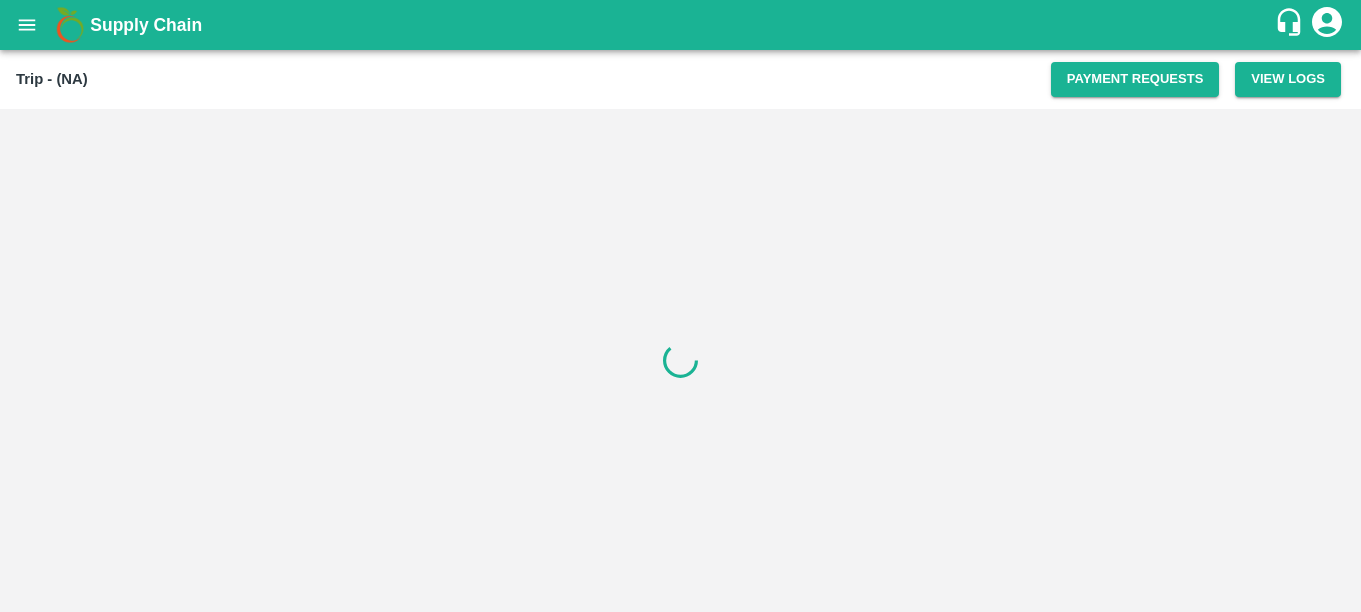 scroll, scrollTop: 0, scrollLeft: 0, axis: both 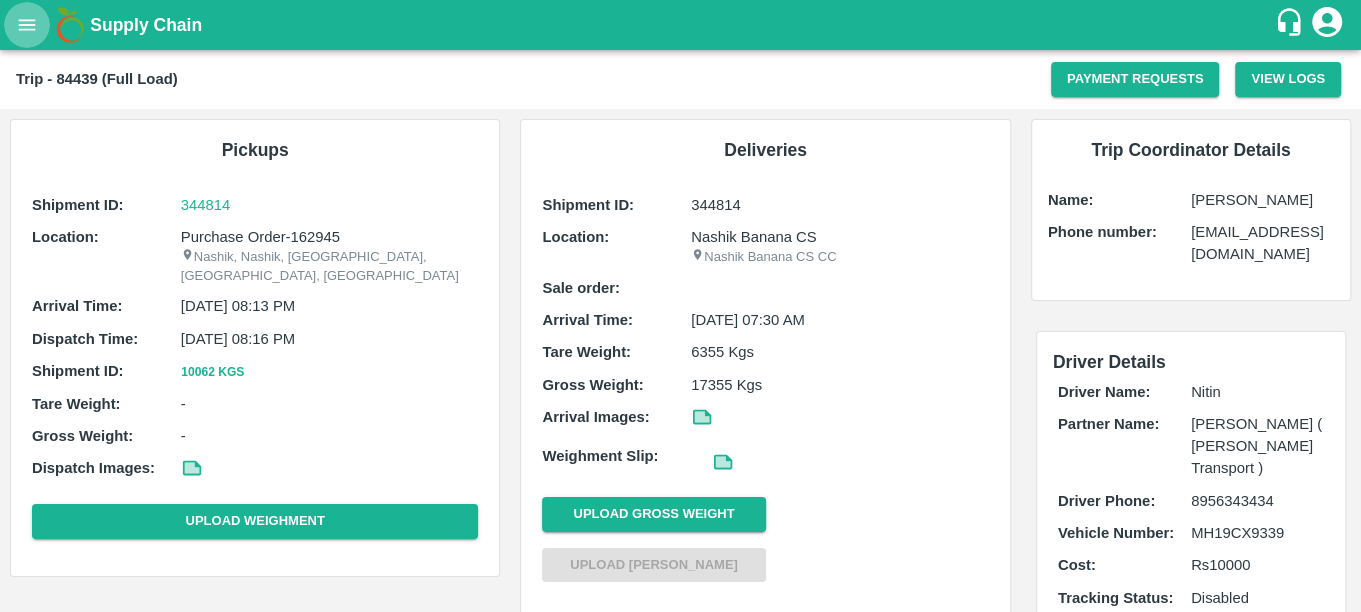 click 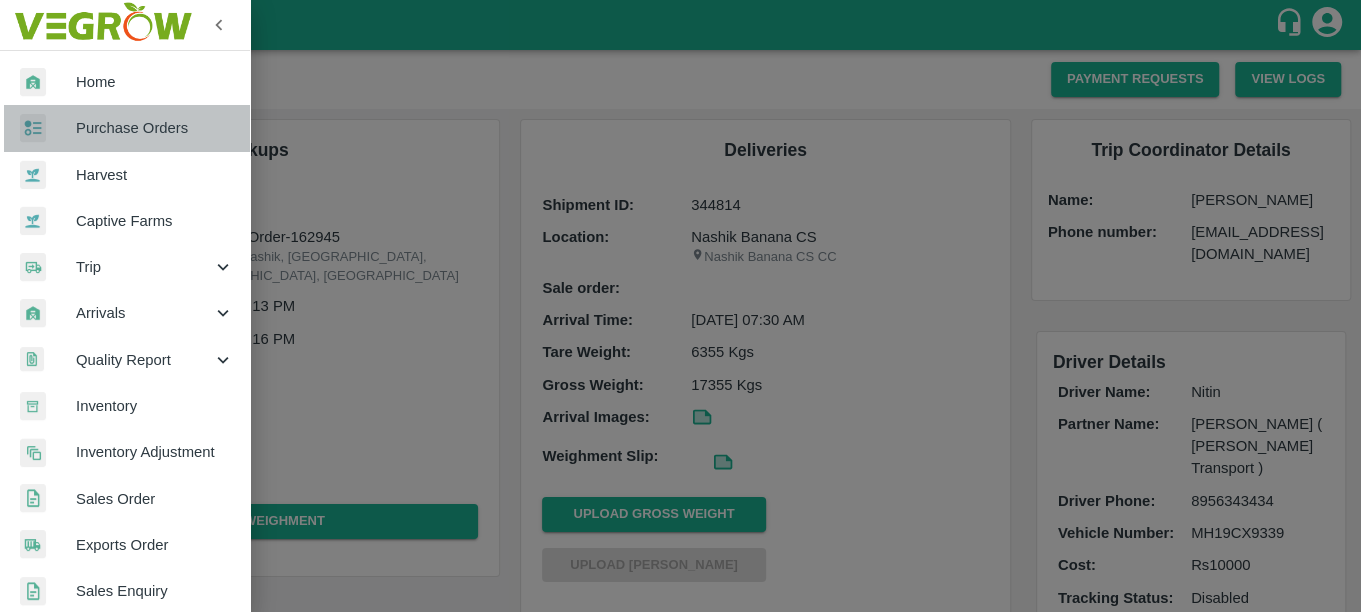 click on "Purchase Orders" at bounding box center (155, 128) 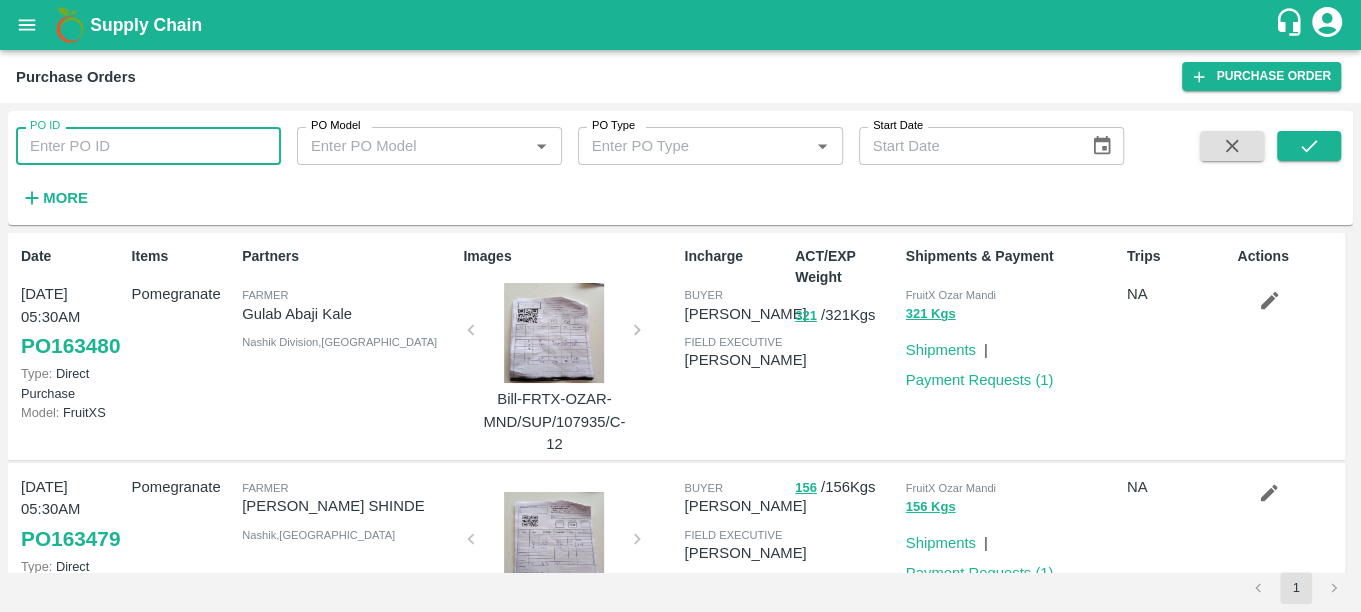 click on "PO ID" at bounding box center (148, 146) 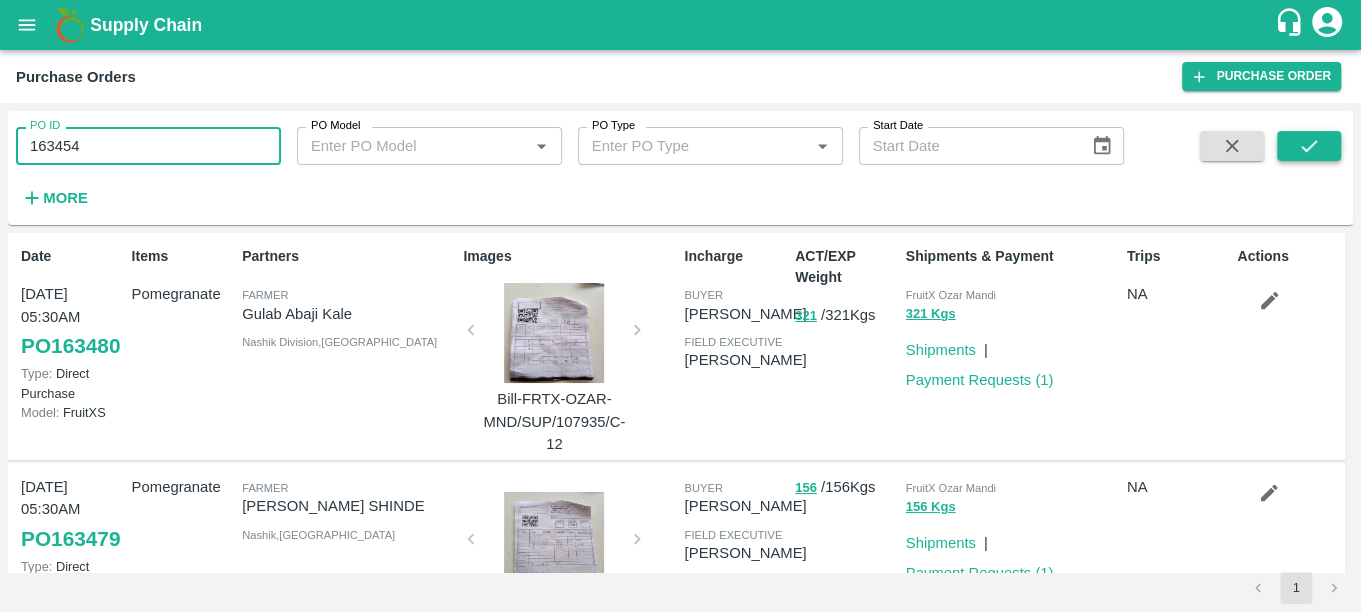 type on "163454" 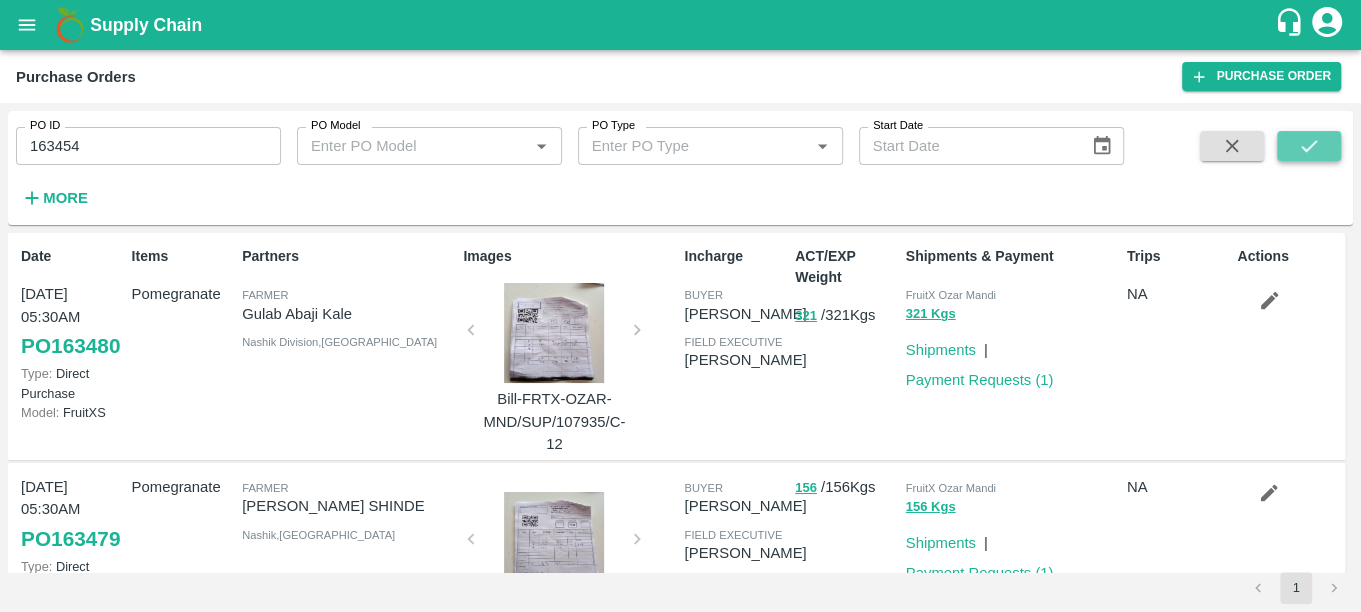 click at bounding box center (1309, 146) 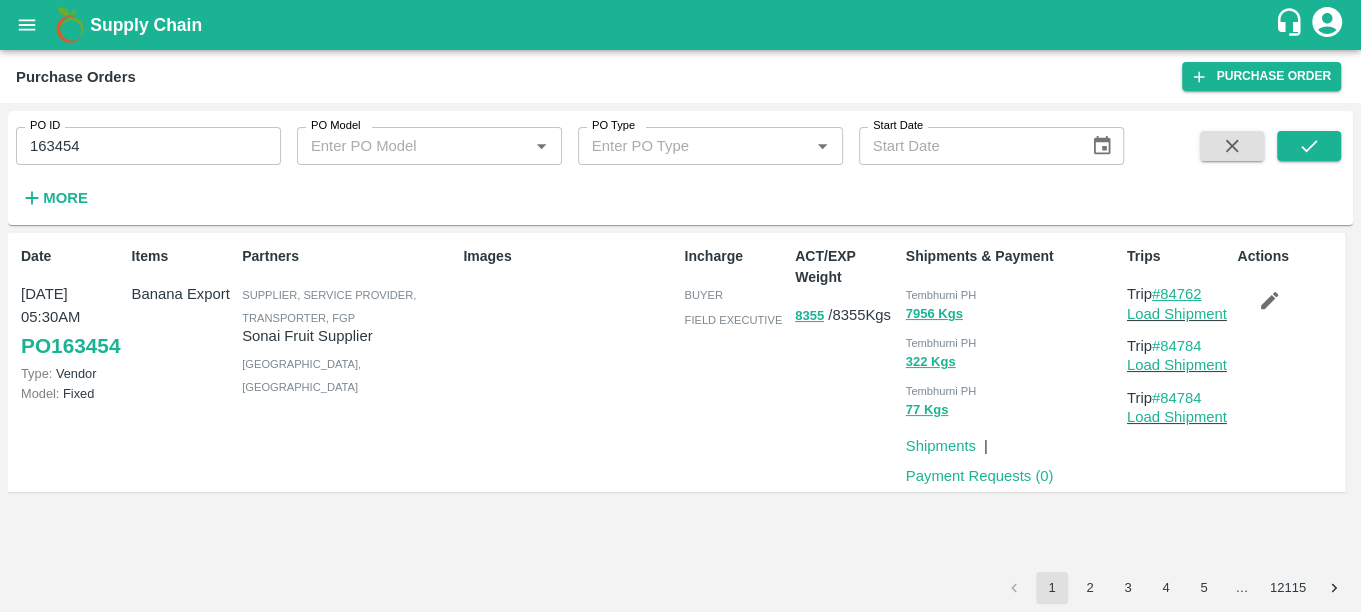 click on "#84762" at bounding box center (1177, 294) 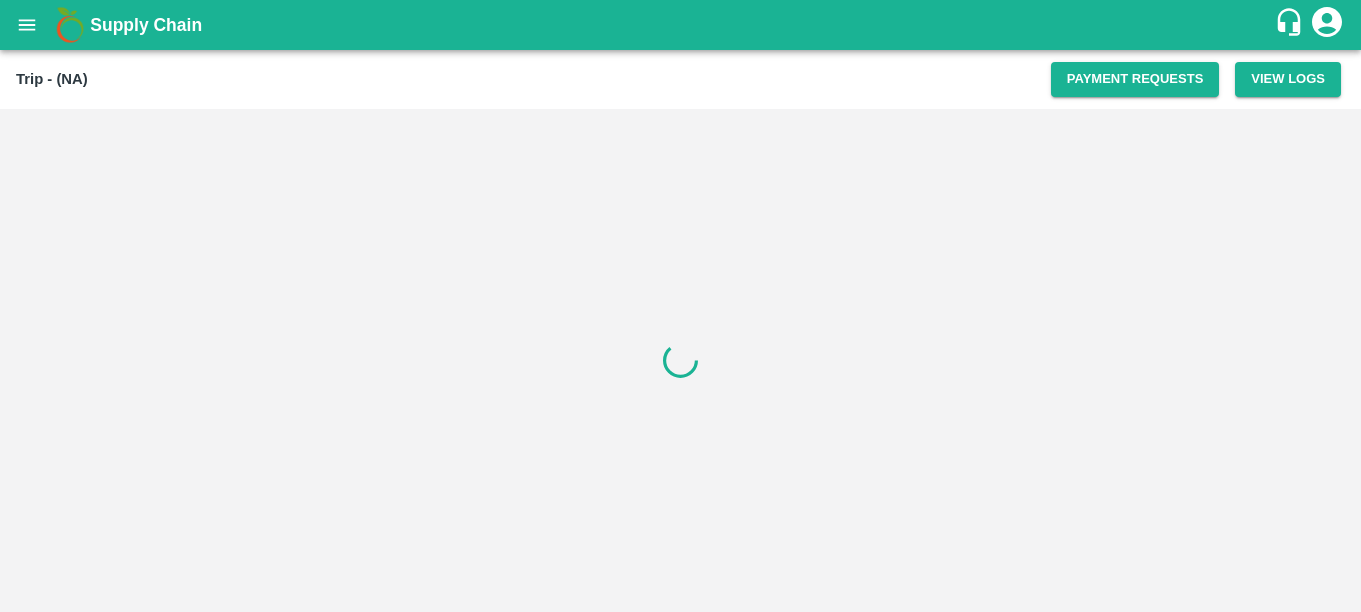 scroll, scrollTop: 0, scrollLeft: 0, axis: both 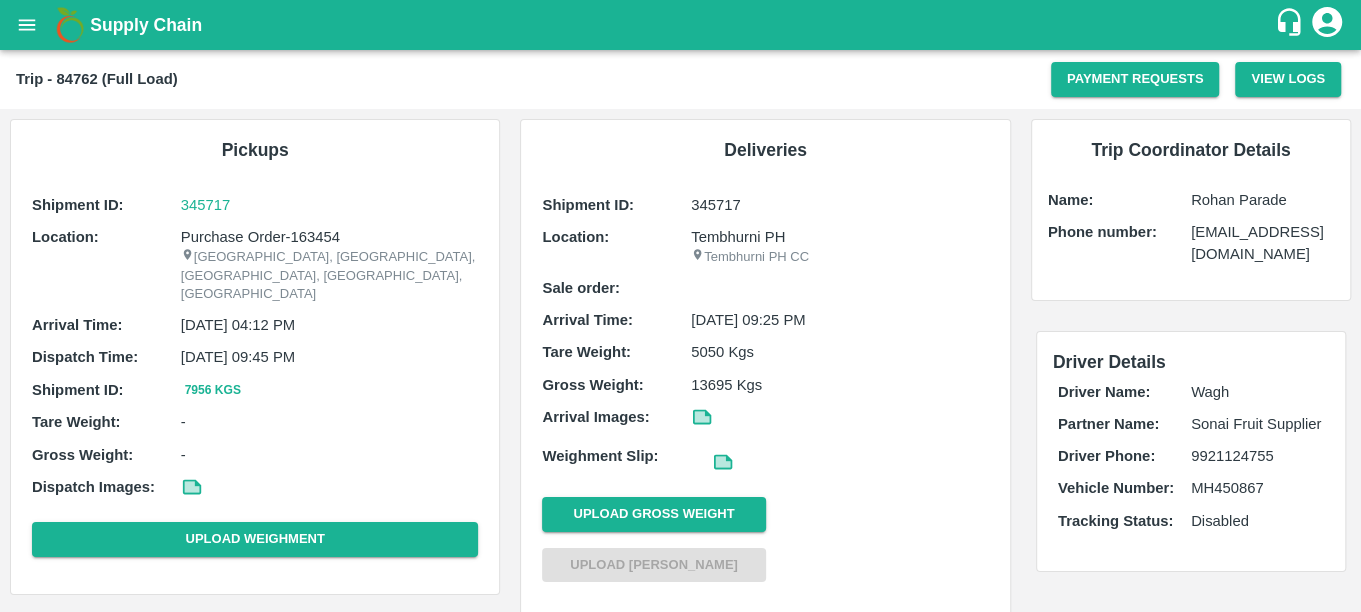 click 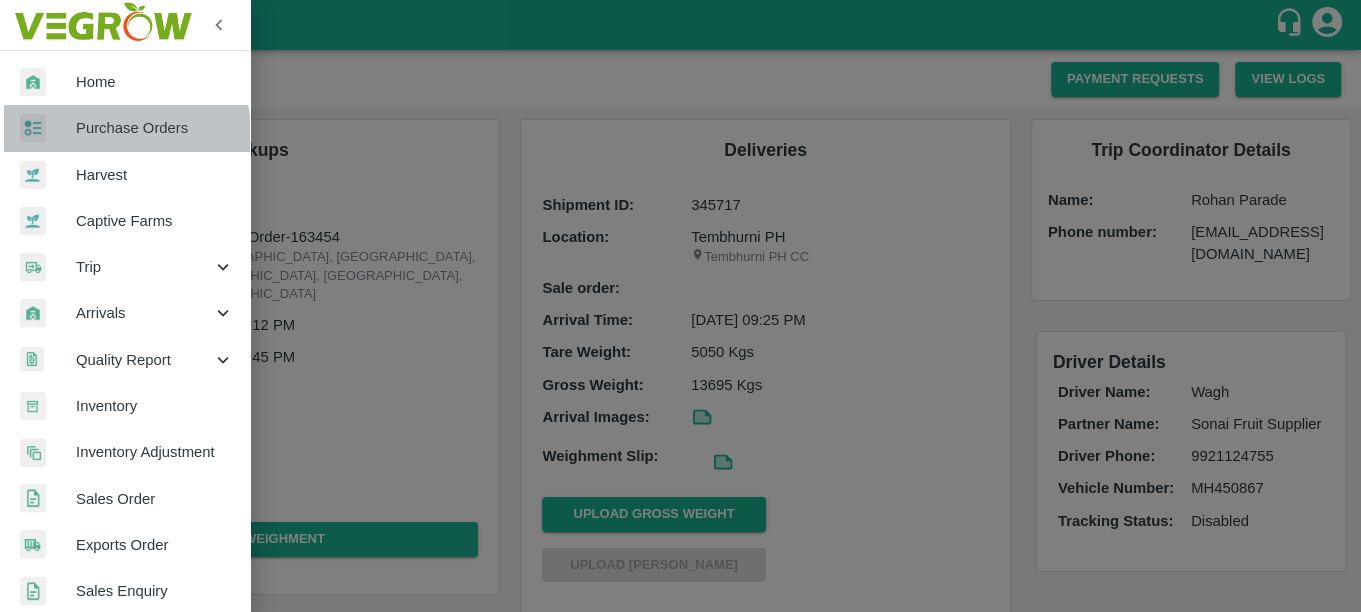 click on "Purchase Orders" at bounding box center (155, 128) 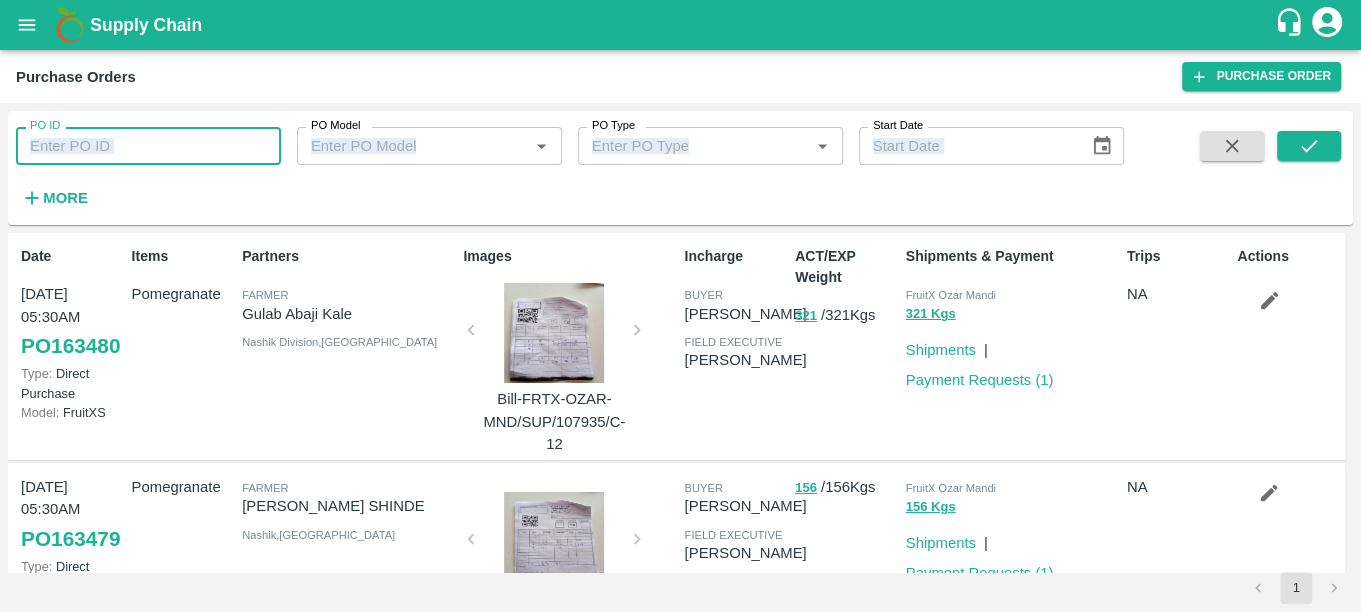 click on "PO ID" at bounding box center (148, 146) 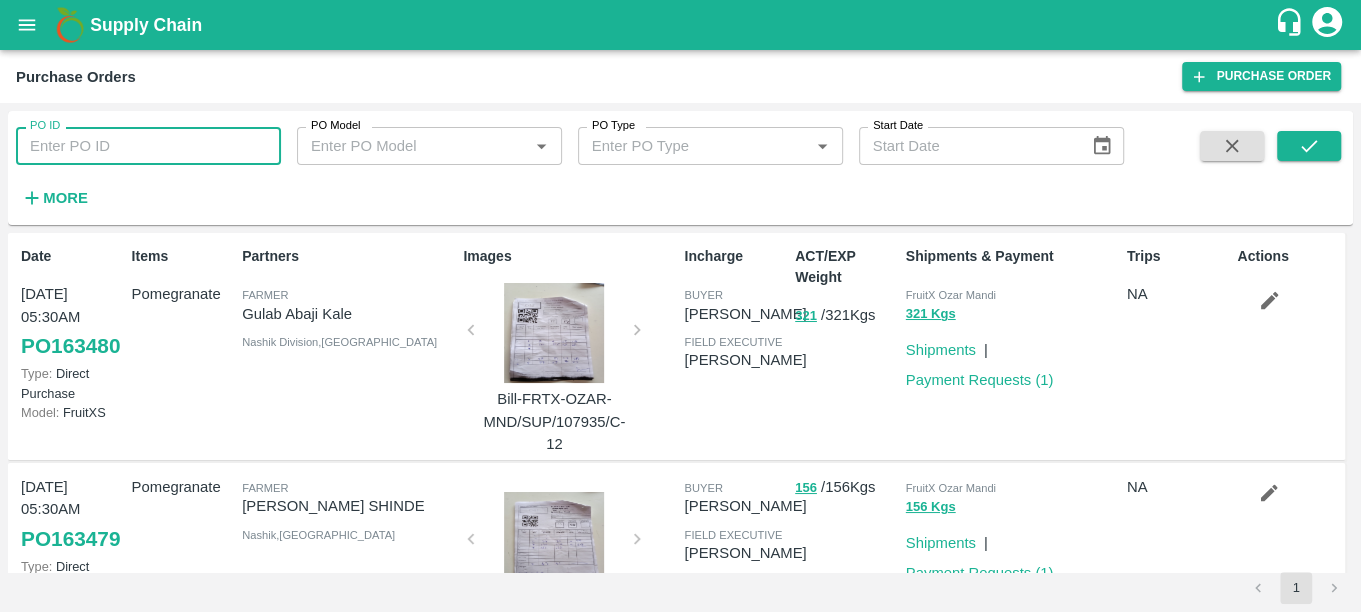 paste on "PO-163325" 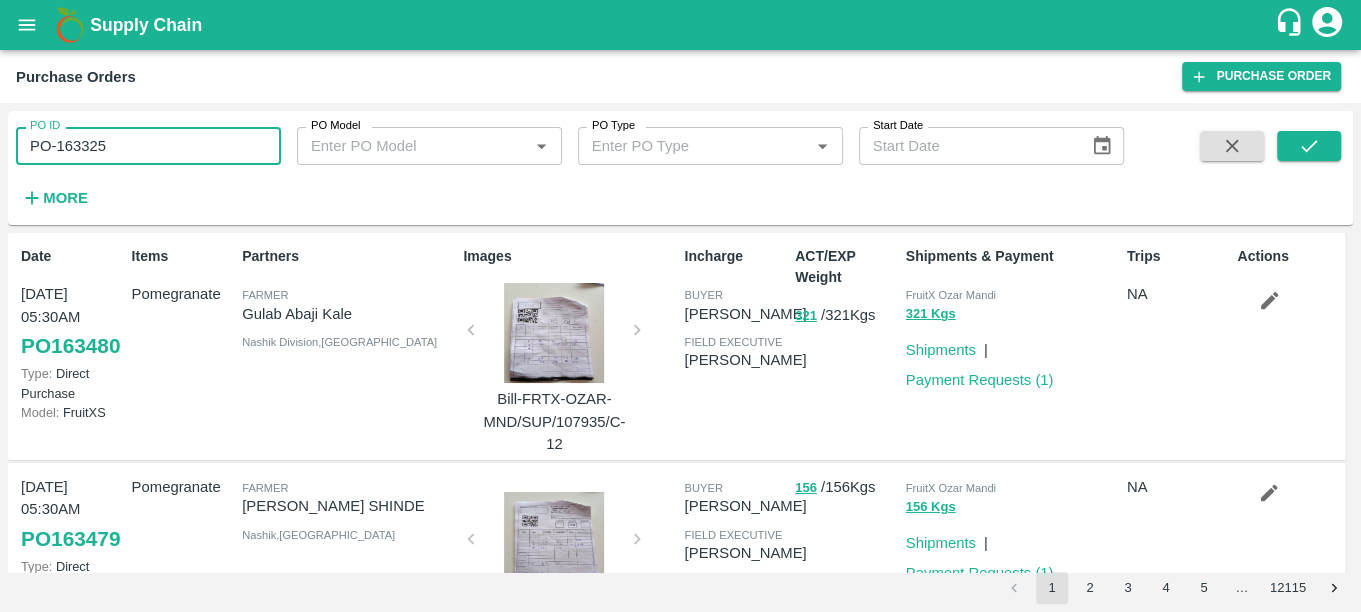 click on "PO-163325" at bounding box center (148, 146) 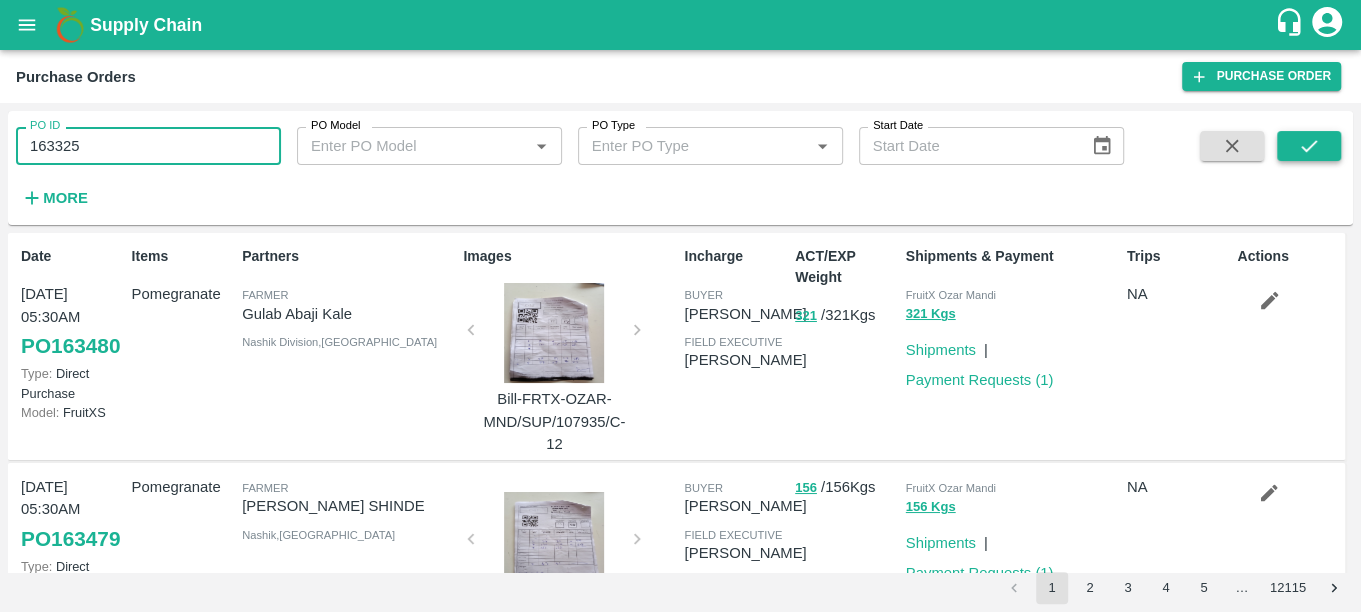 type on "163325" 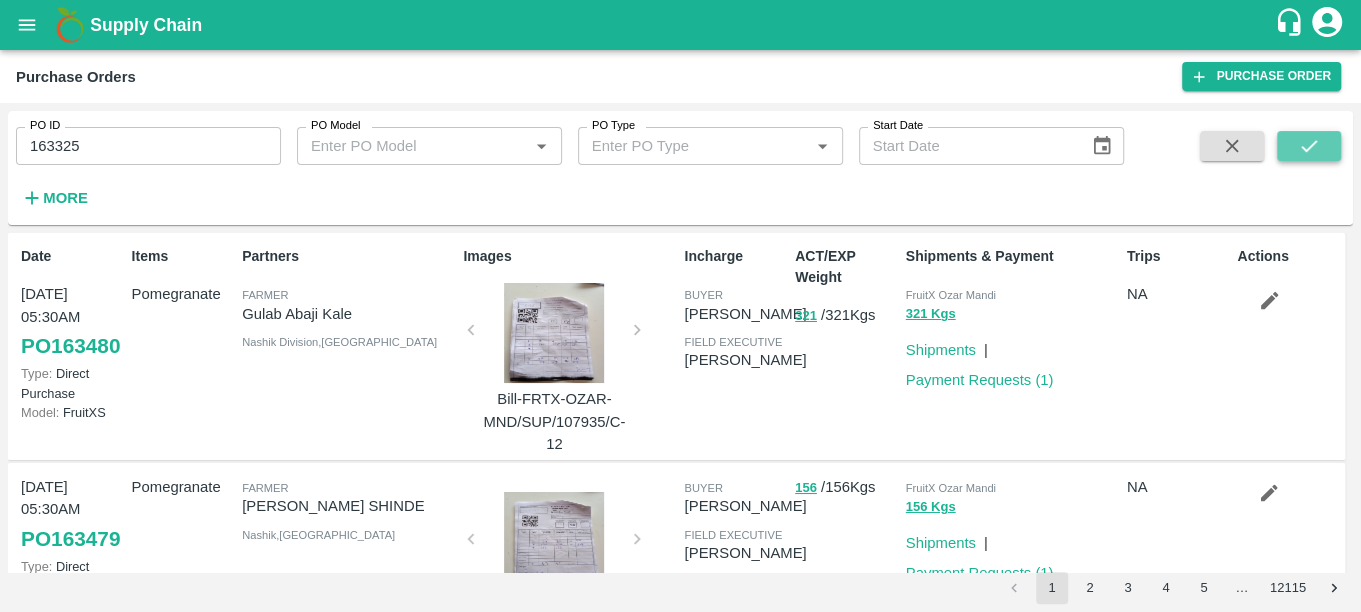 click 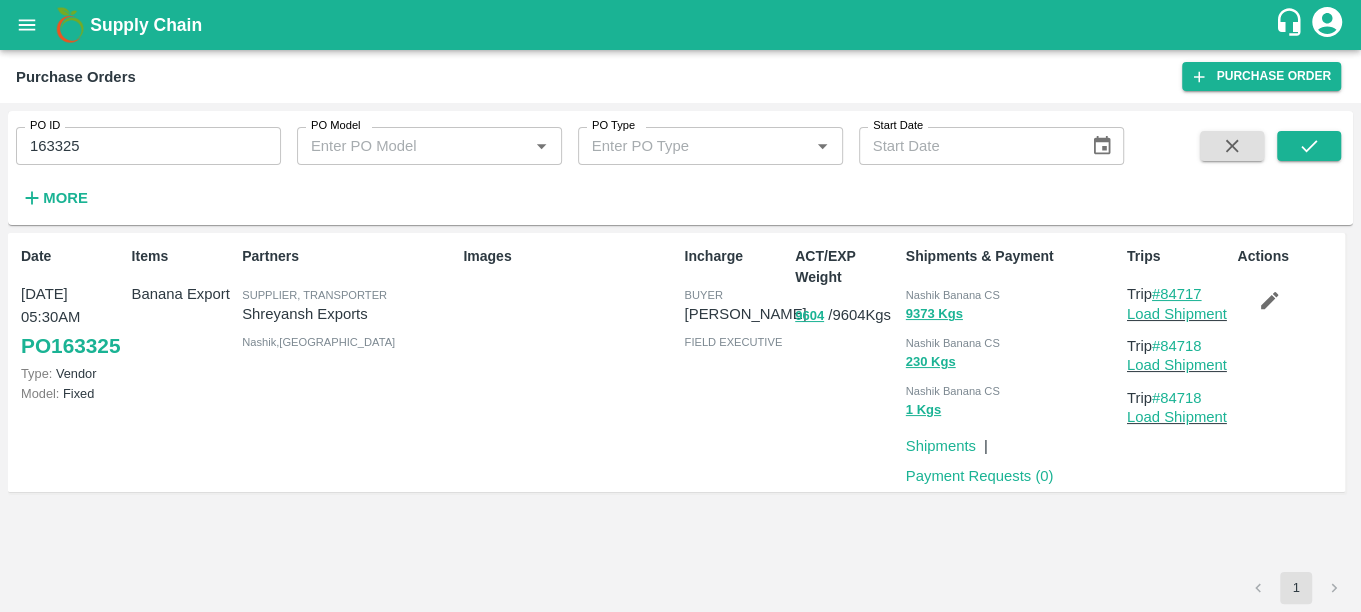 click on "#84717" at bounding box center (1177, 294) 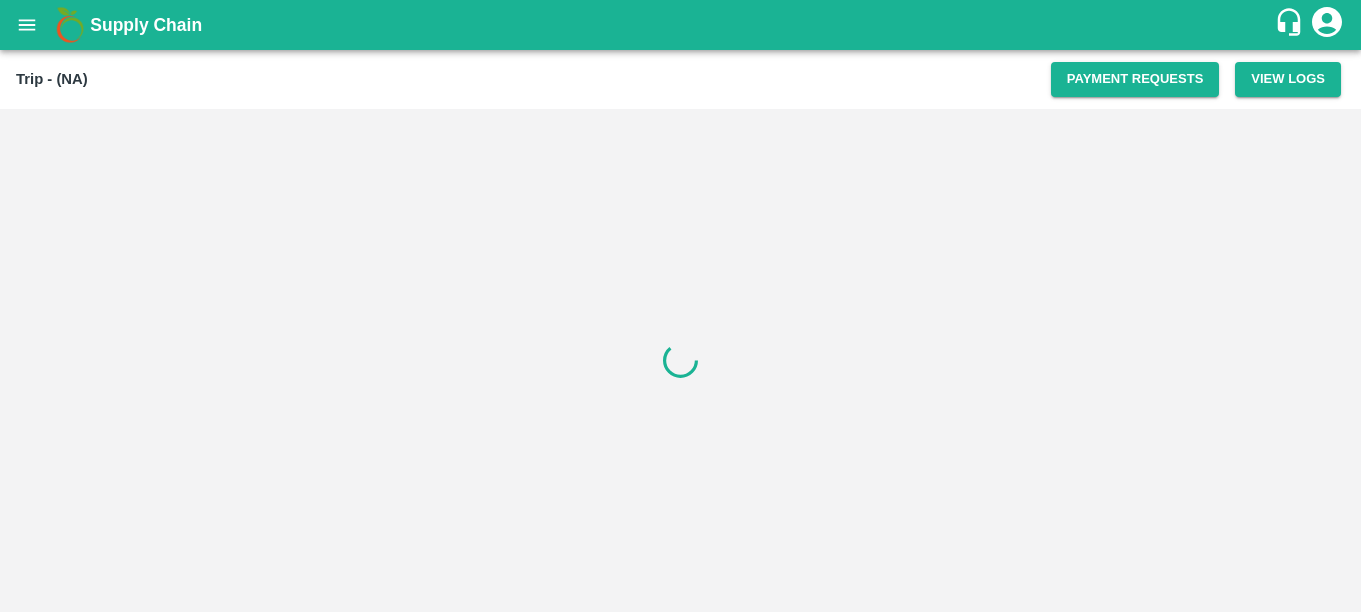 scroll, scrollTop: 0, scrollLeft: 0, axis: both 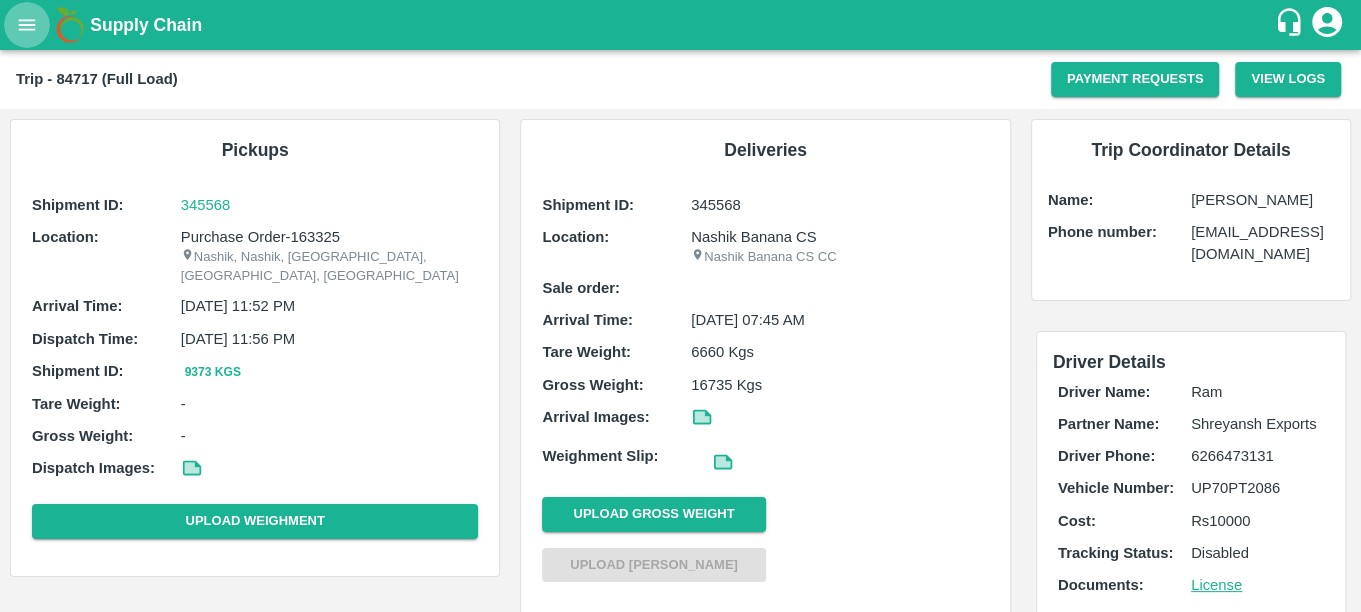 click 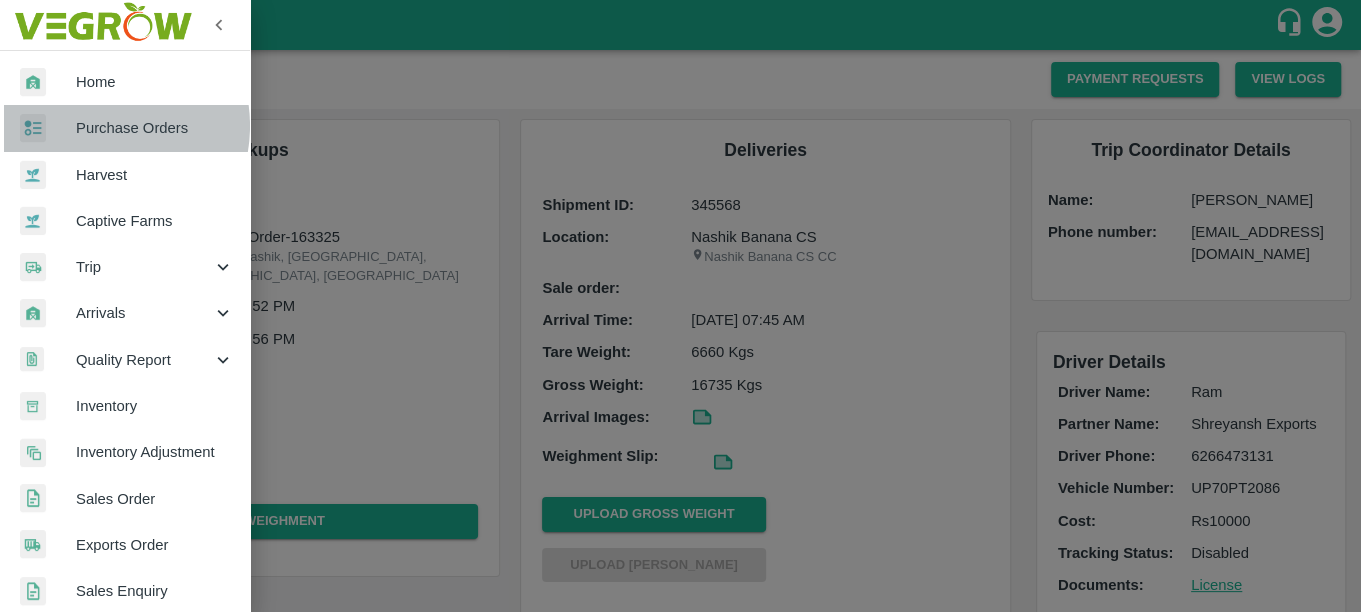 click on "Purchase Orders" at bounding box center (155, 128) 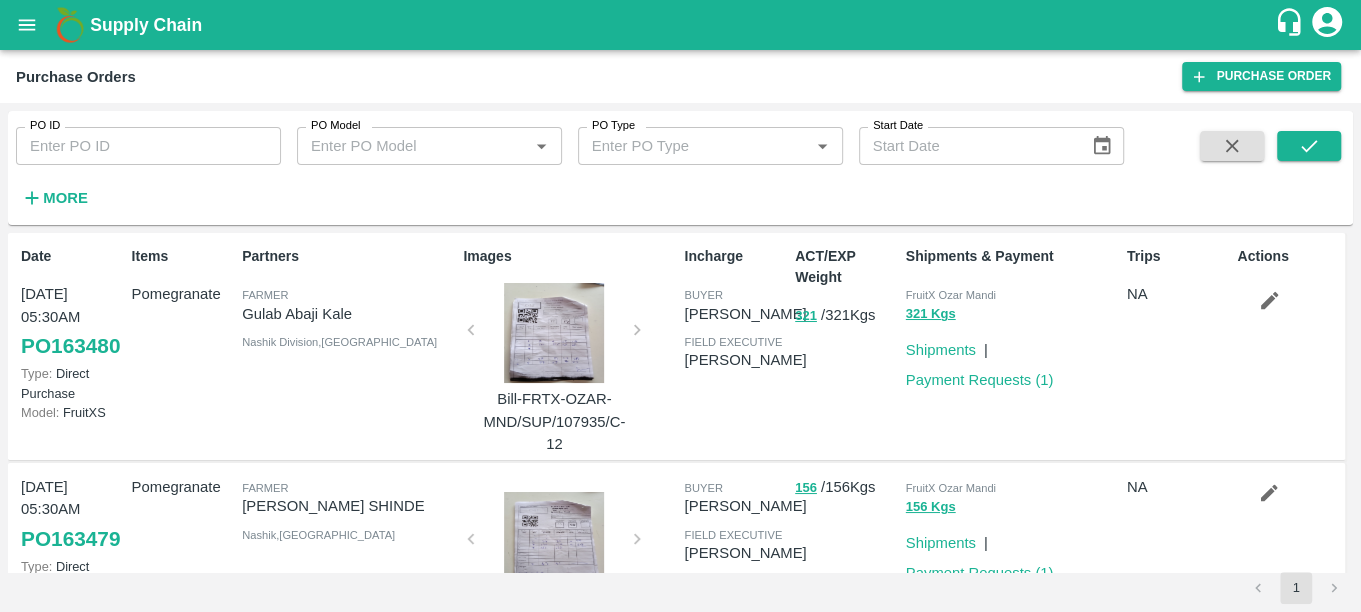type 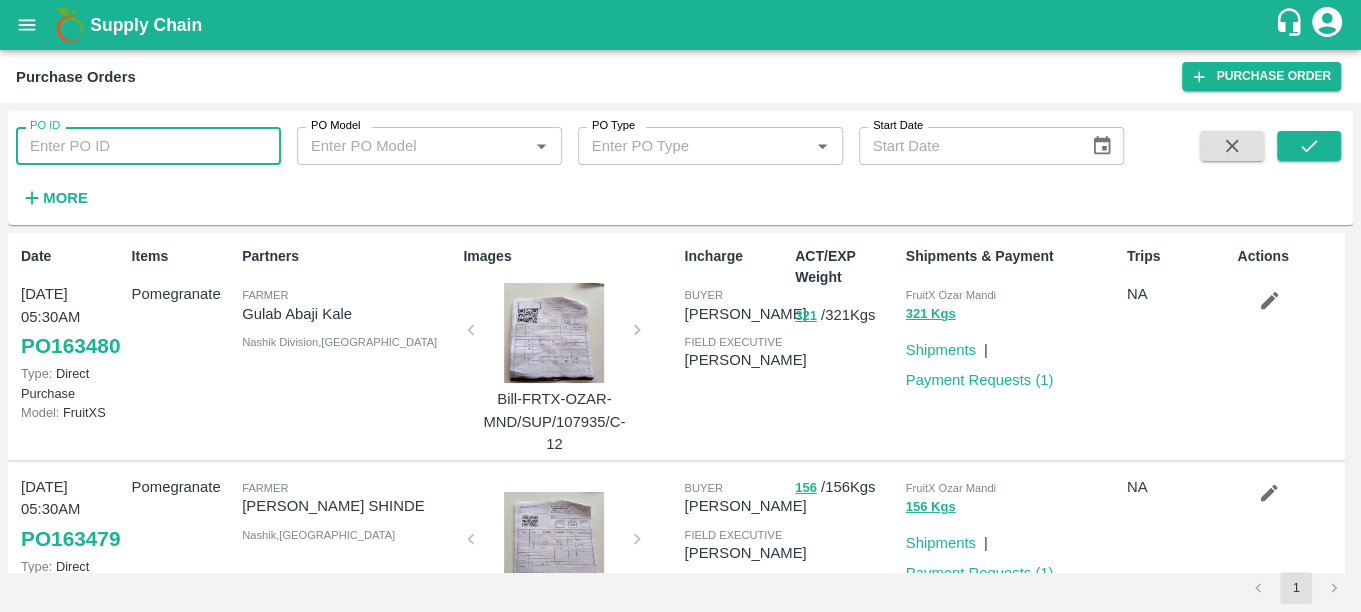 click on "PO ID" at bounding box center (148, 146) 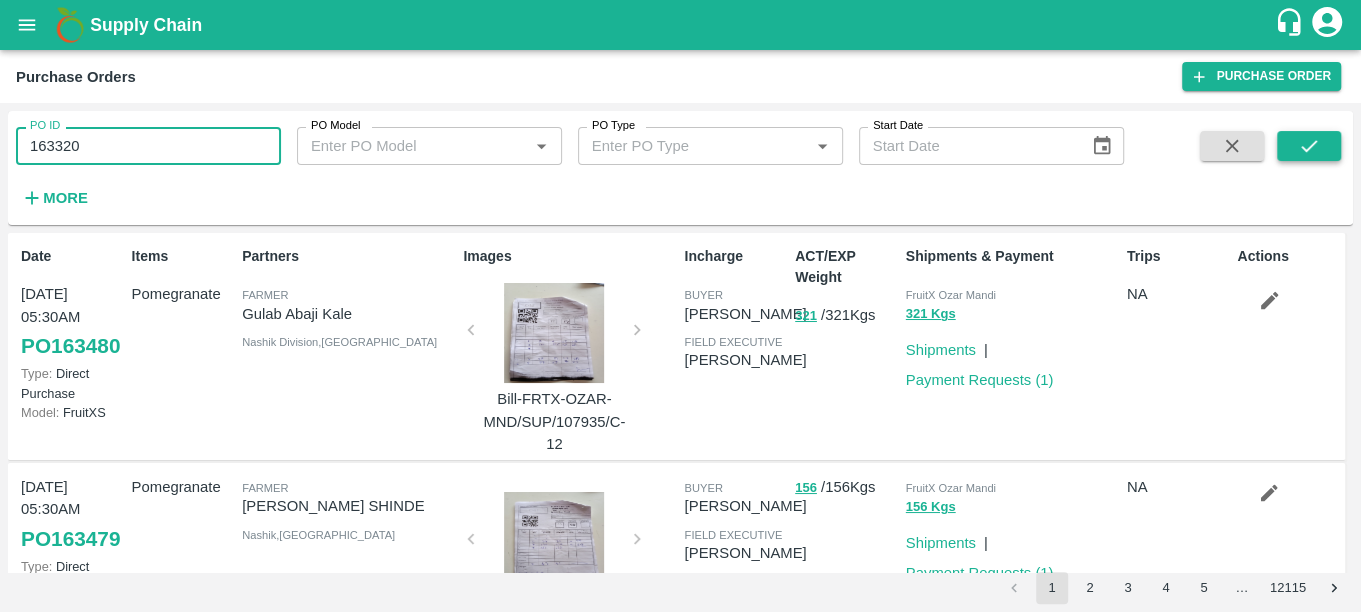 click 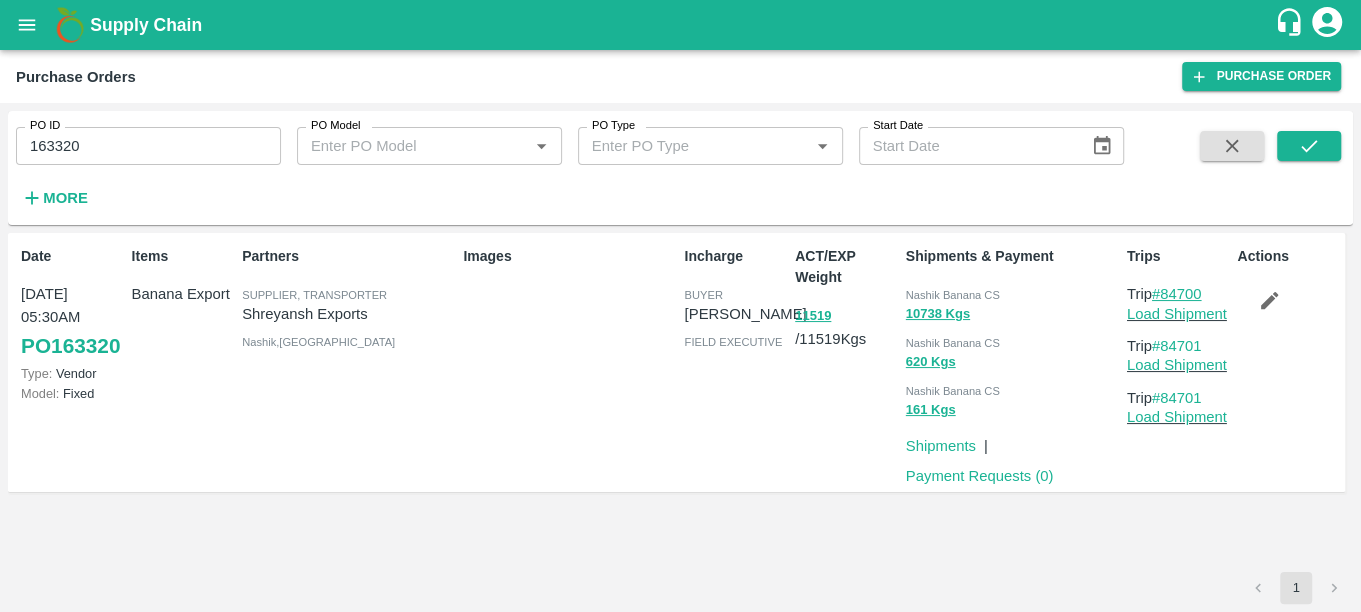 click on "#84700" at bounding box center [1177, 294] 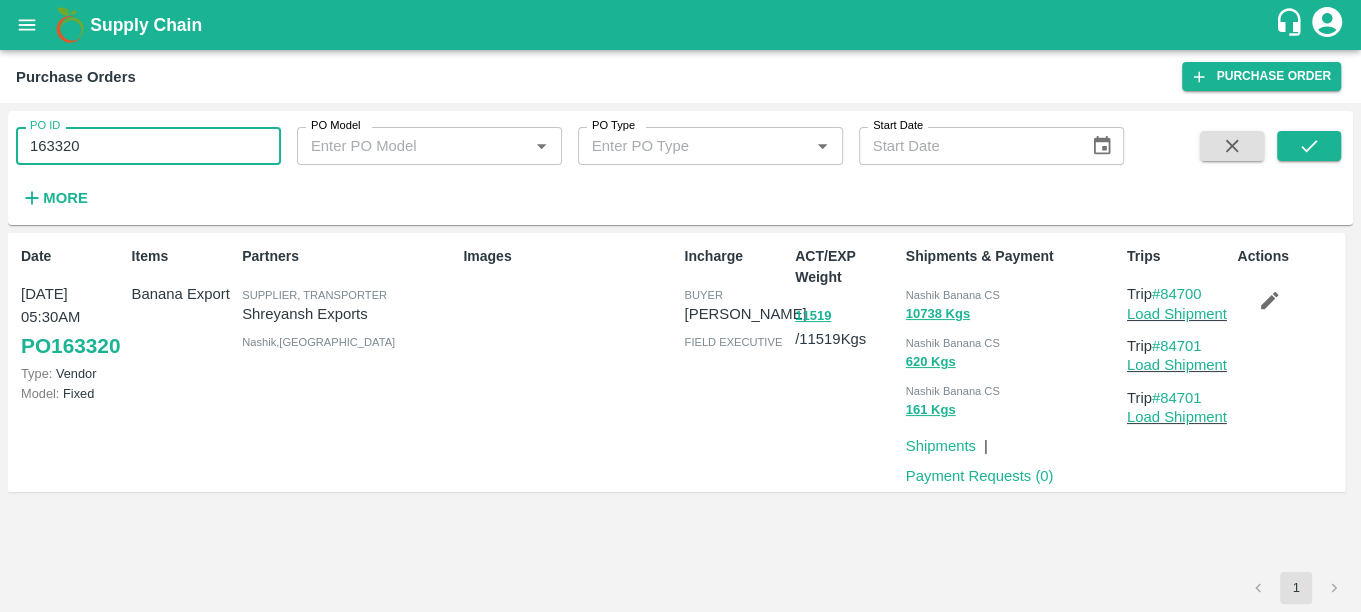 click on "163320" at bounding box center [148, 146] 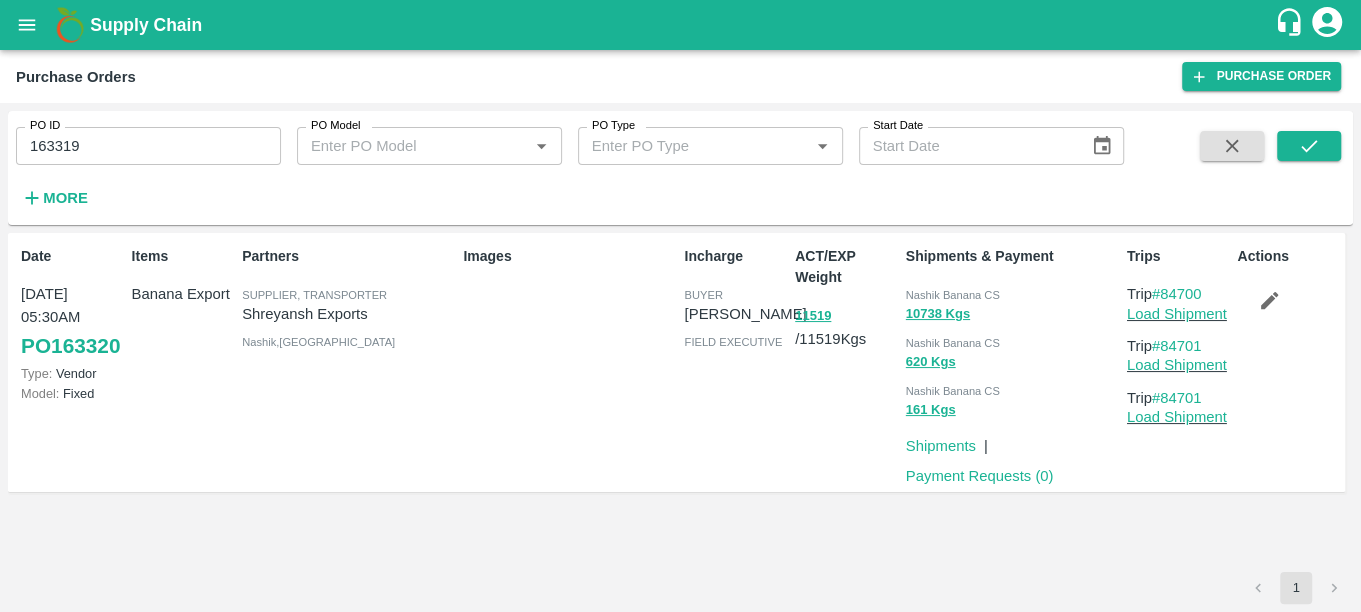 click at bounding box center (1285, 172) 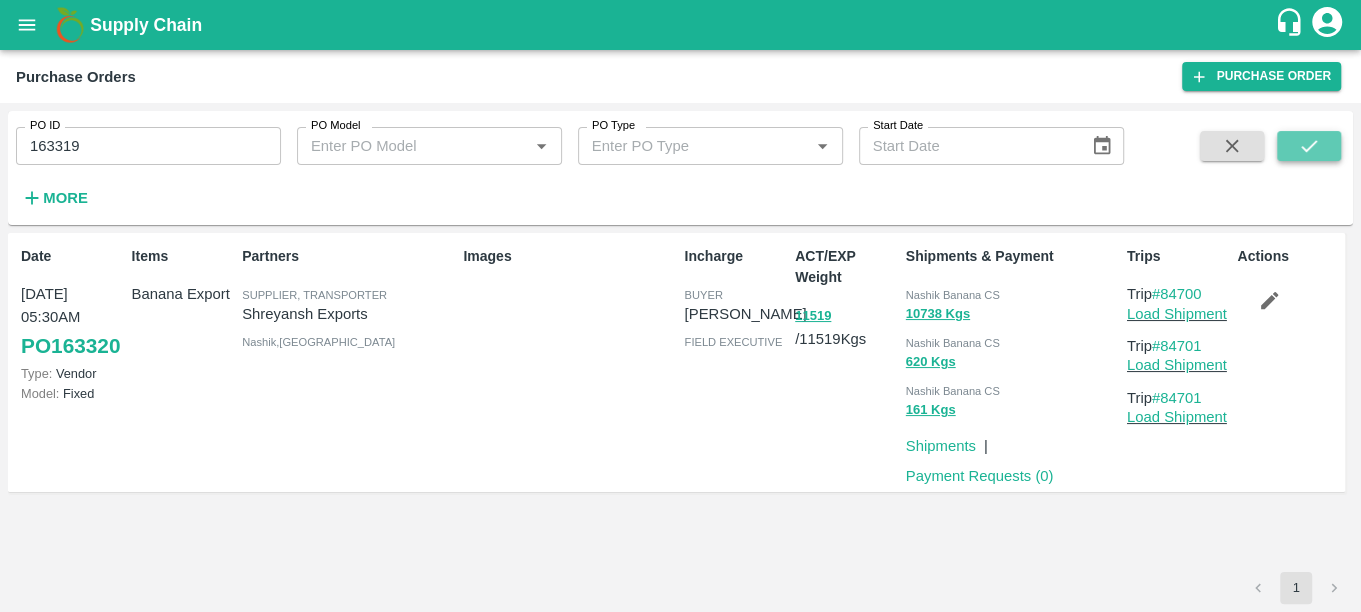 click at bounding box center (1309, 146) 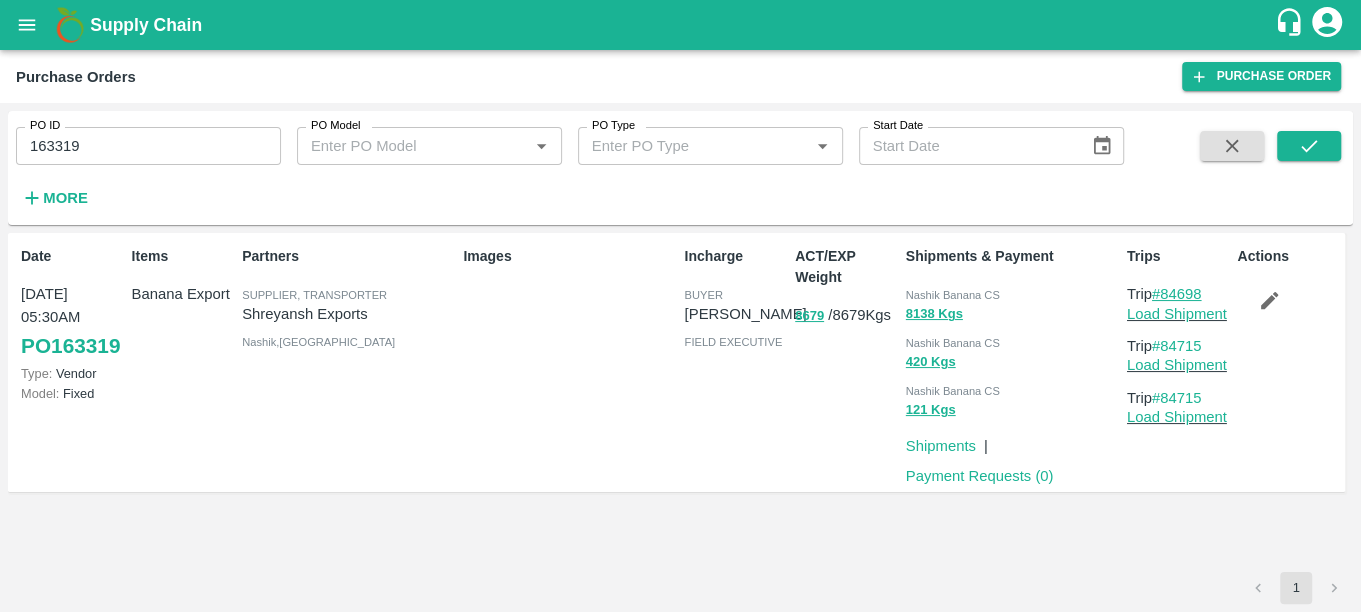 click on "#84698" at bounding box center (1177, 294) 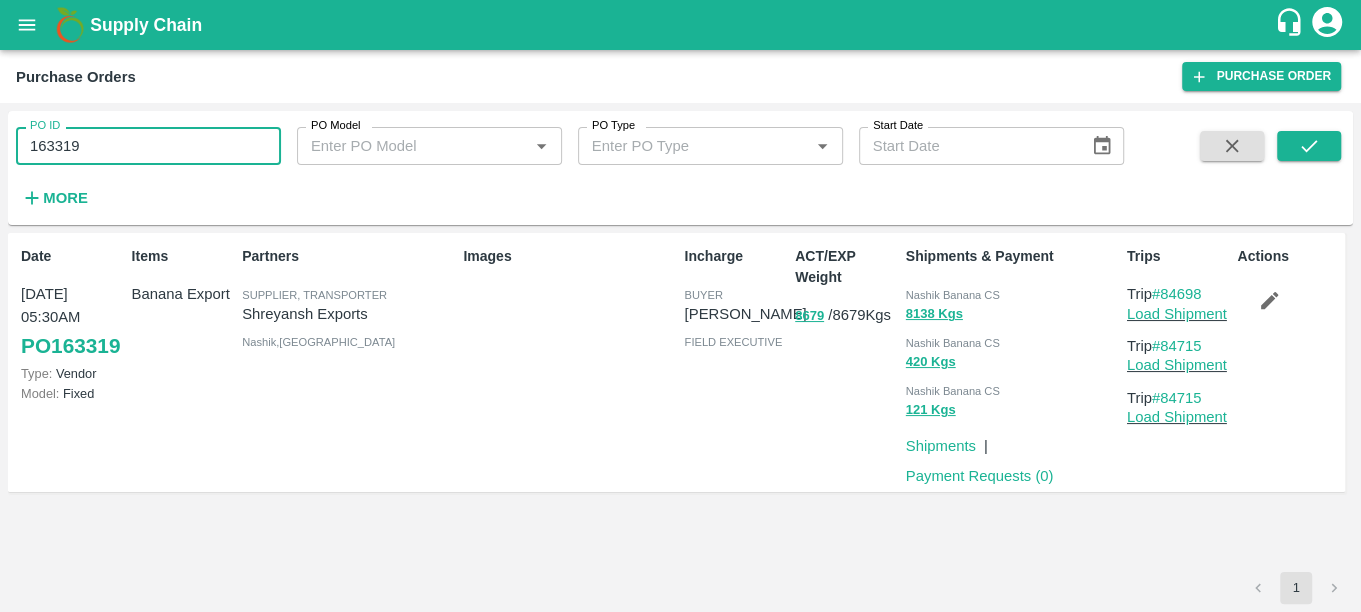click on "163319" at bounding box center (148, 146) 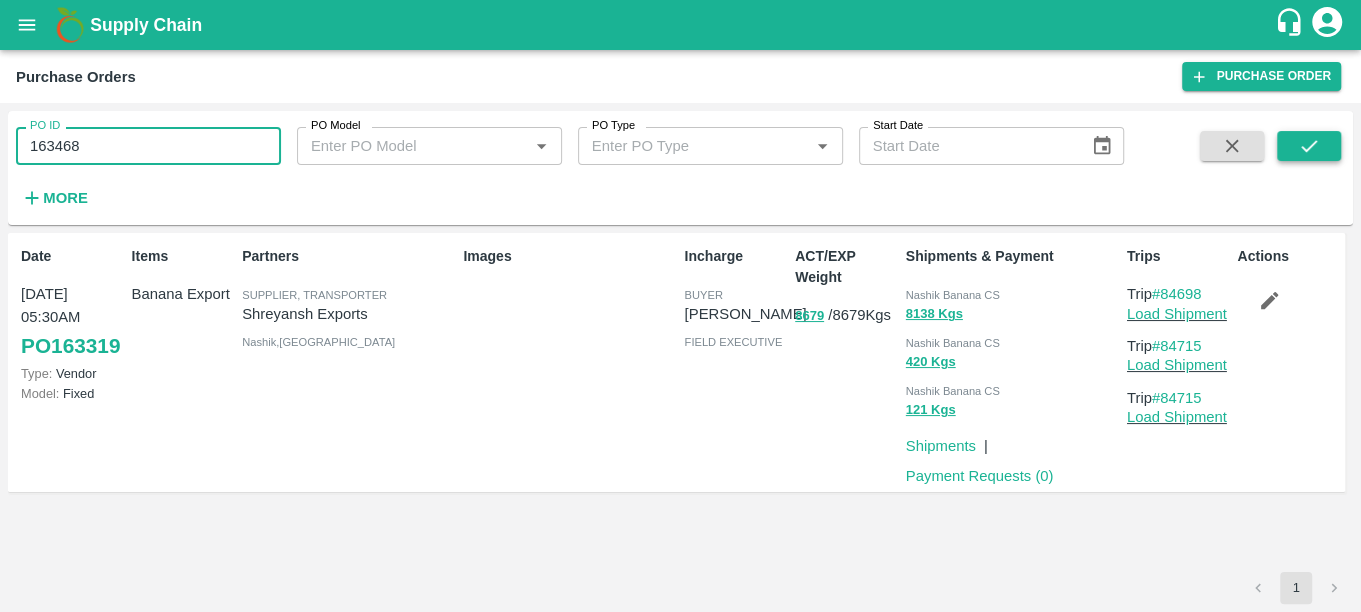type on "163468" 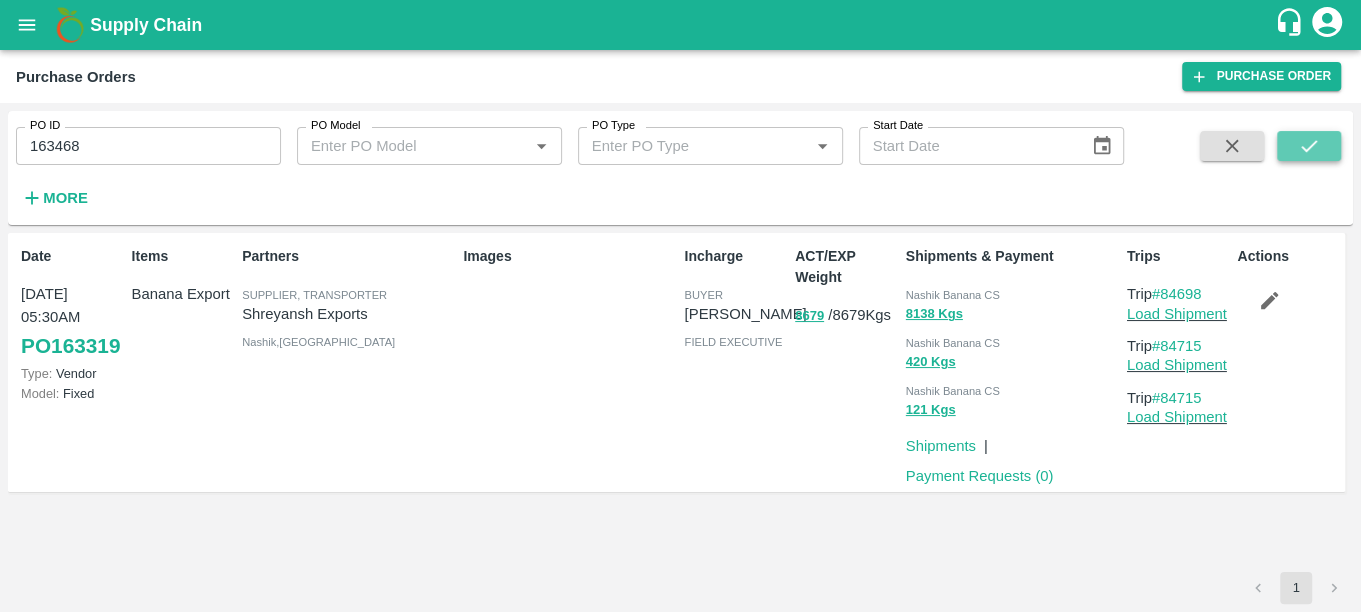 click 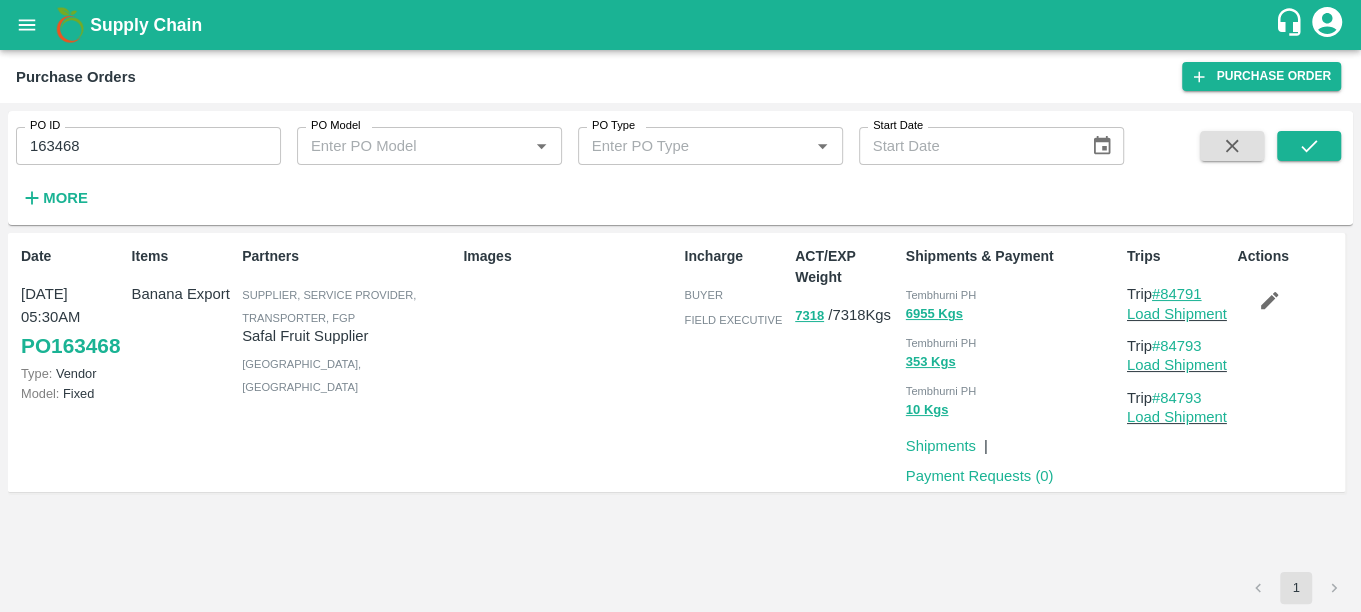click on "#84791" at bounding box center (1177, 294) 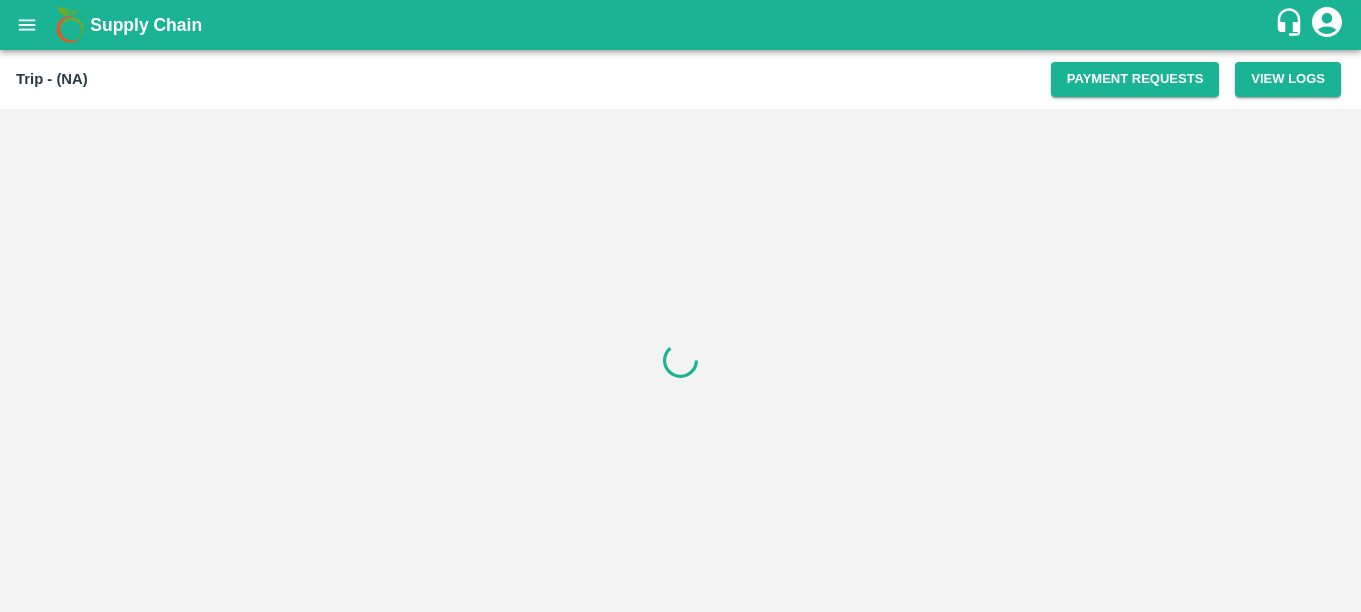 scroll, scrollTop: 0, scrollLeft: 0, axis: both 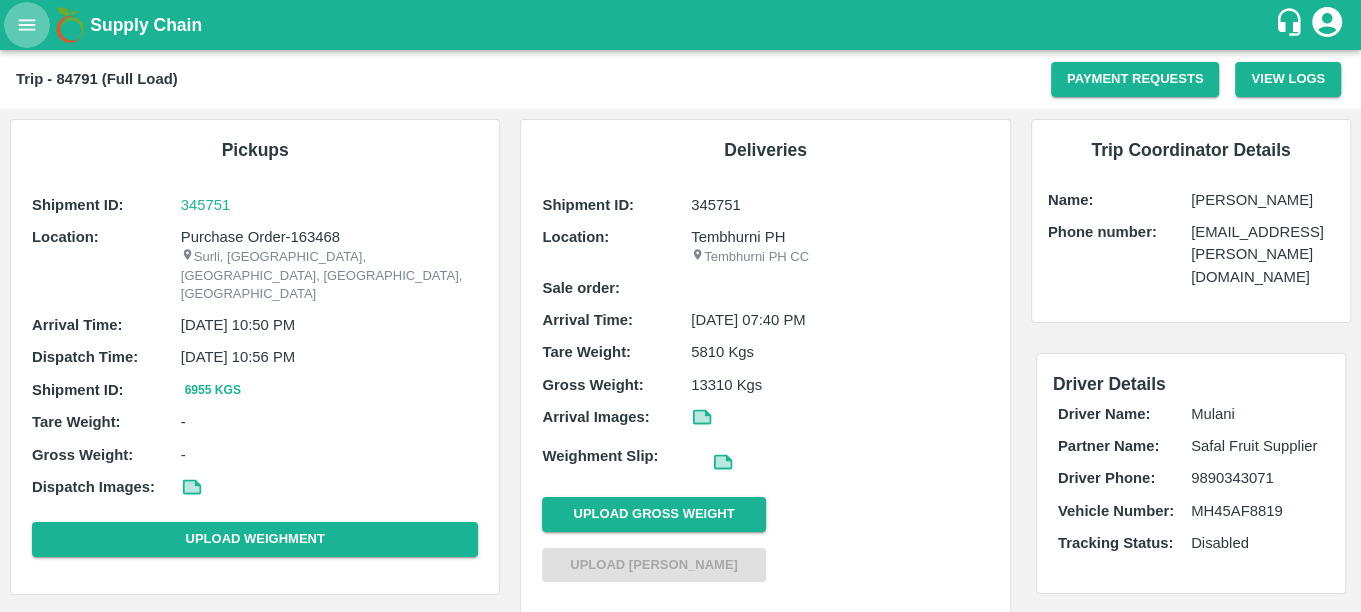 click 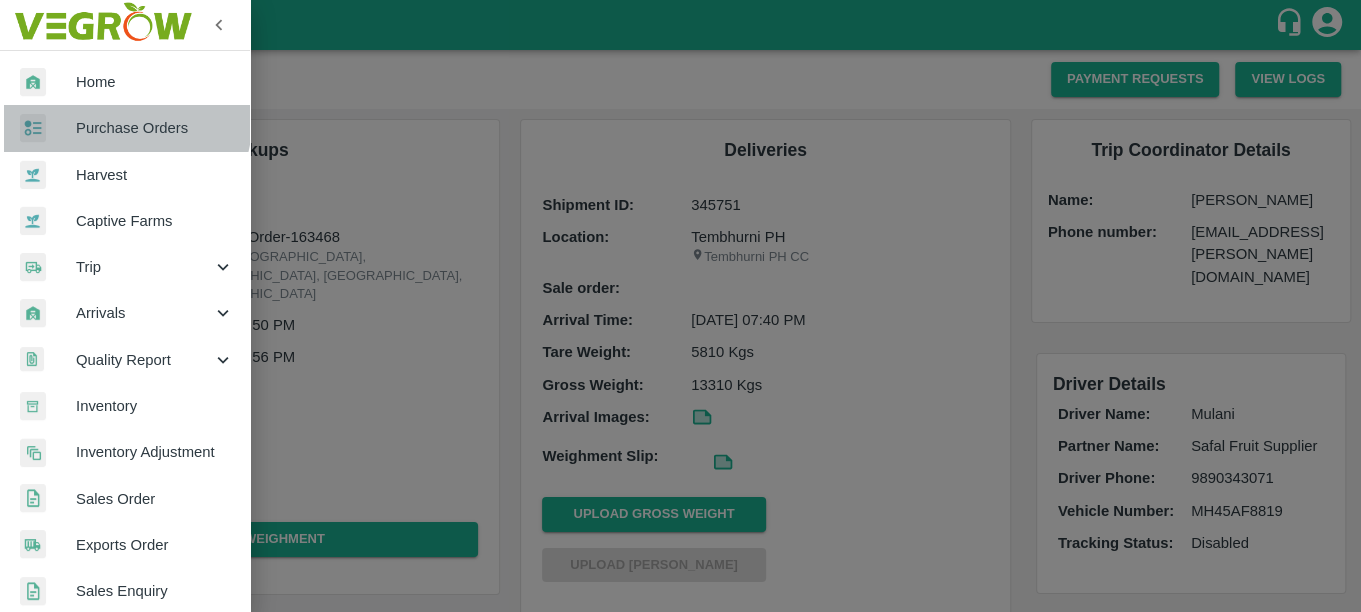 click on "Purchase Orders" at bounding box center [155, 128] 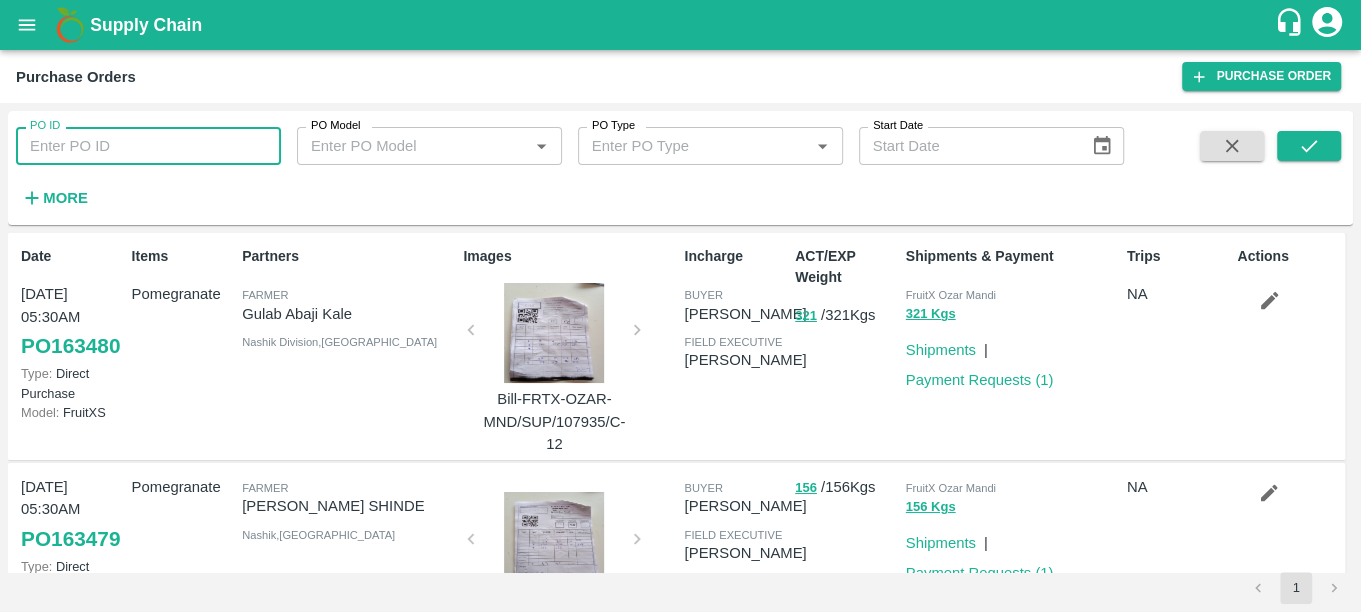 click on "PO ID" at bounding box center [148, 146] 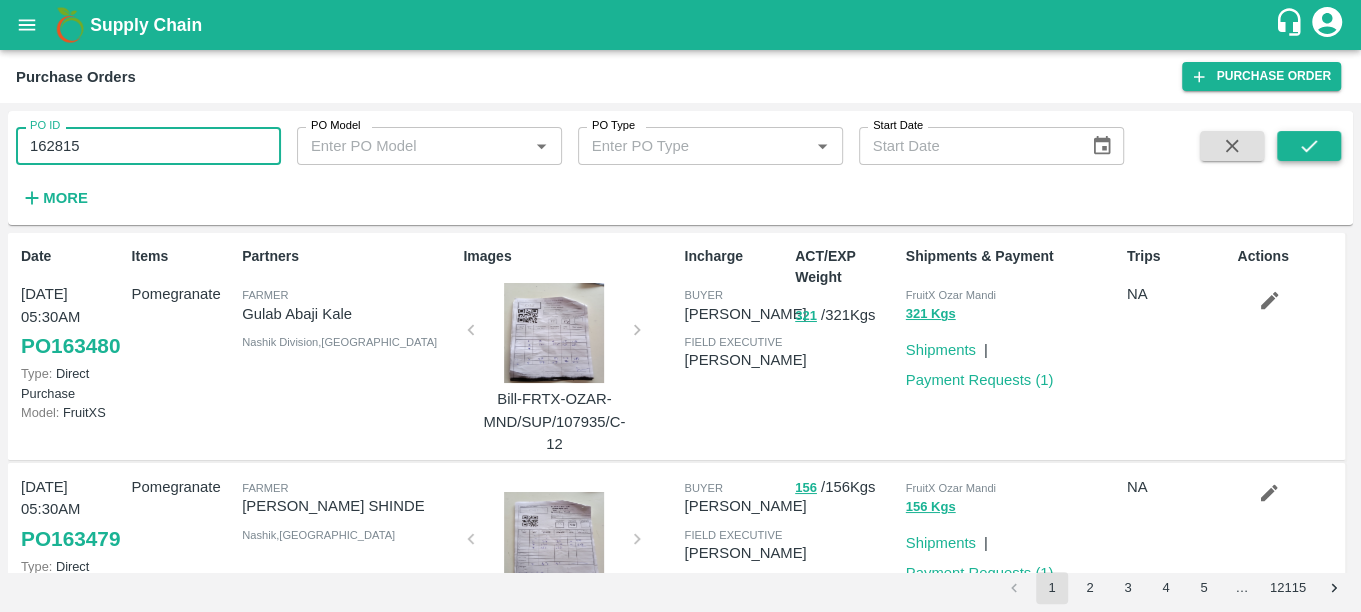type on "162815" 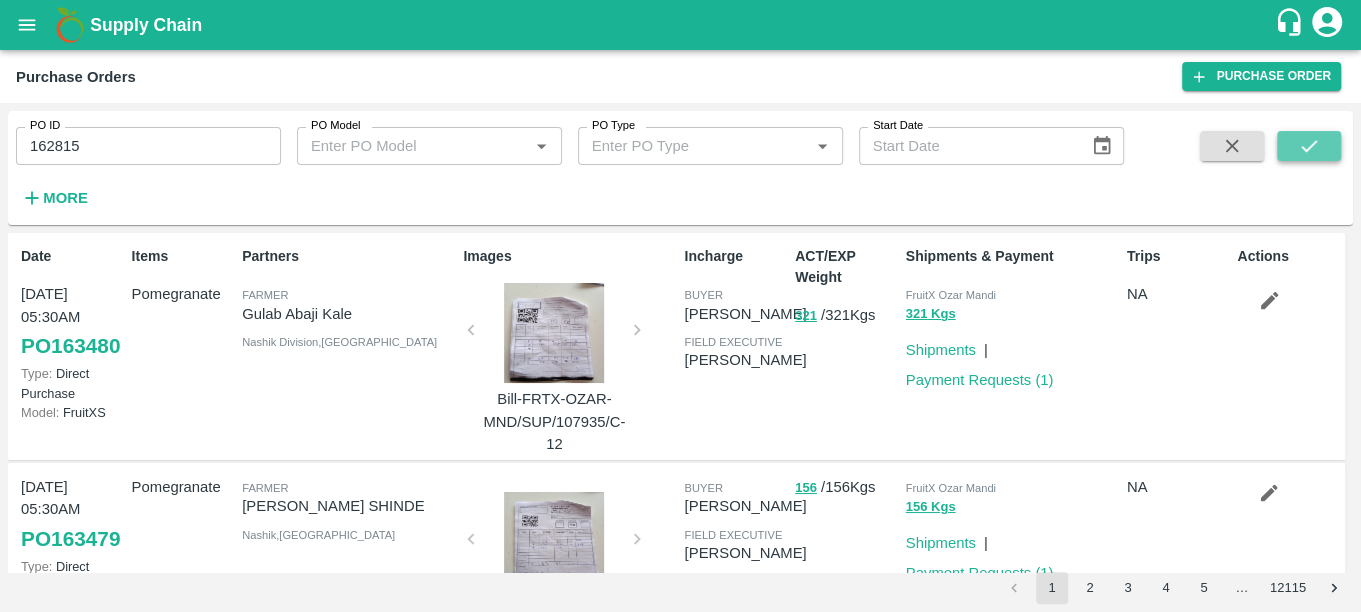 click 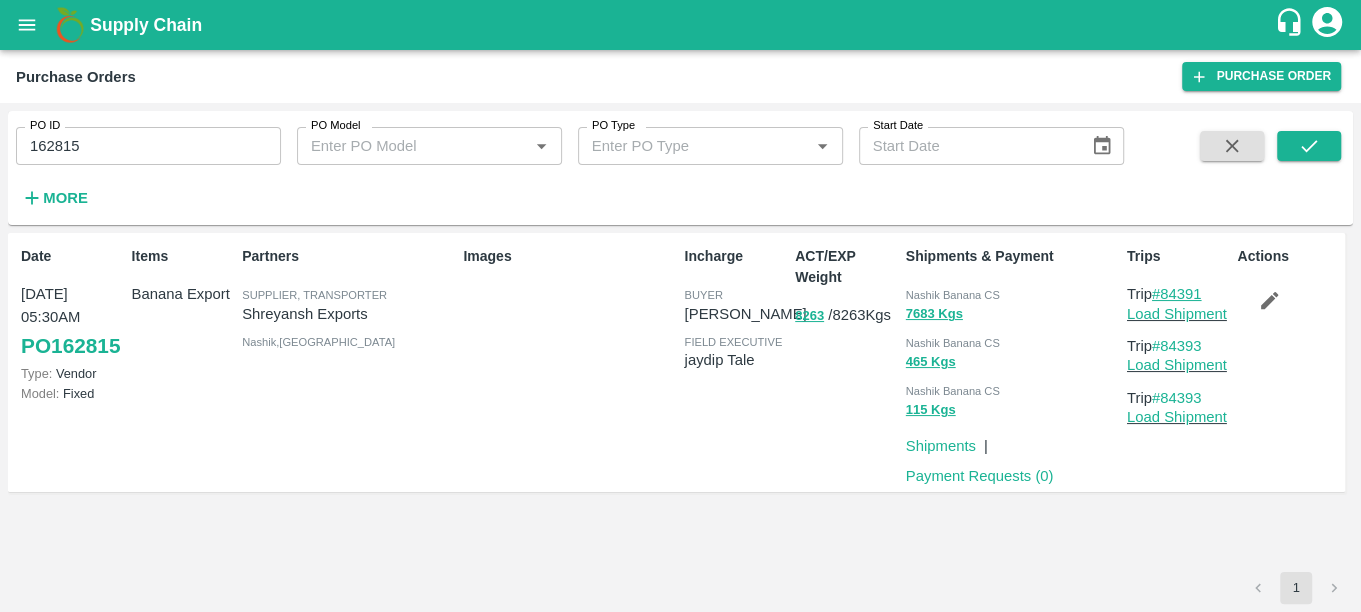 click on "#84391" at bounding box center [1177, 294] 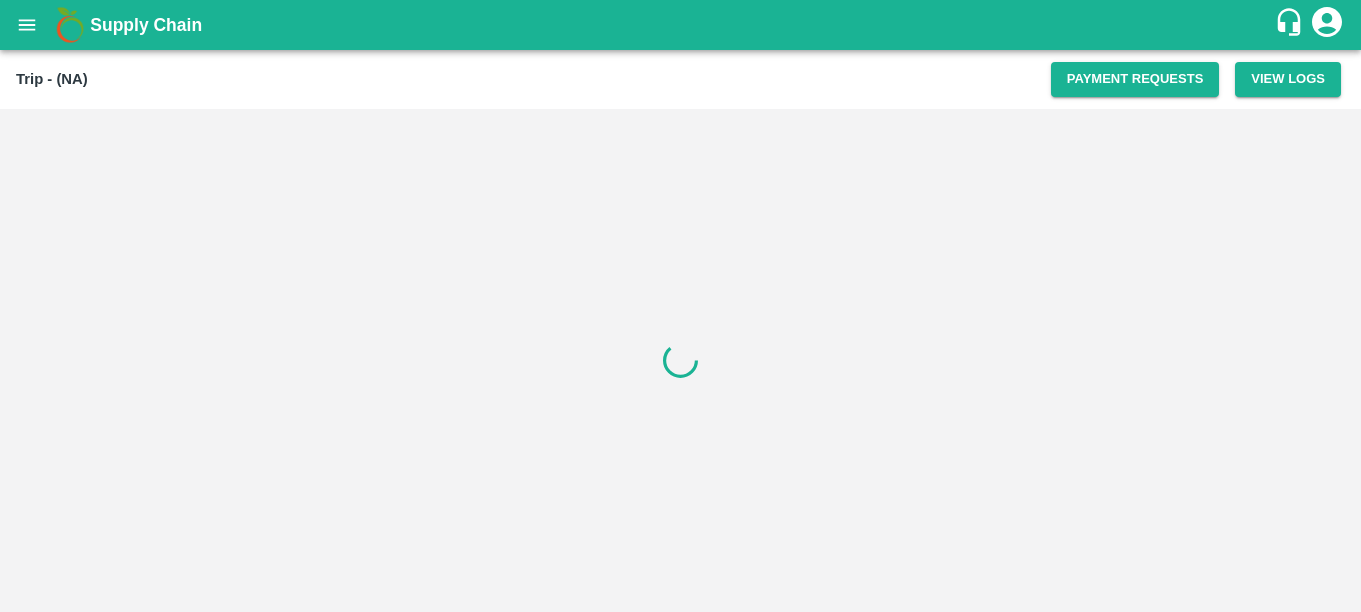 scroll, scrollTop: 0, scrollLeft: 0, axis: both 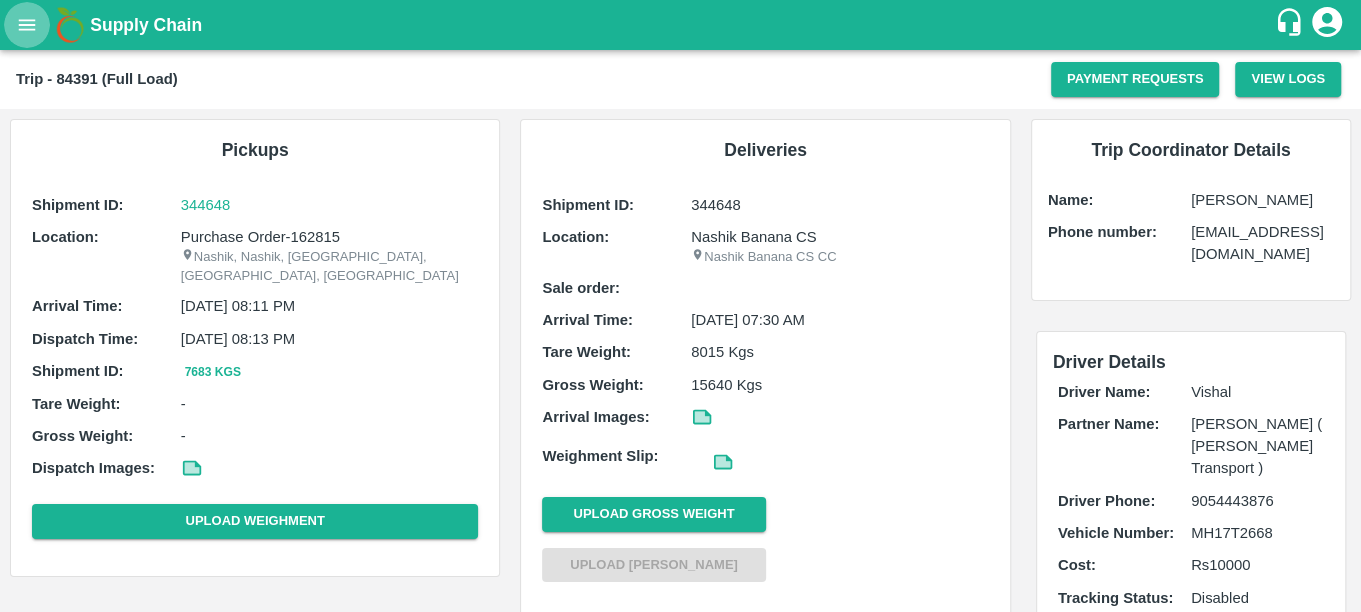 click 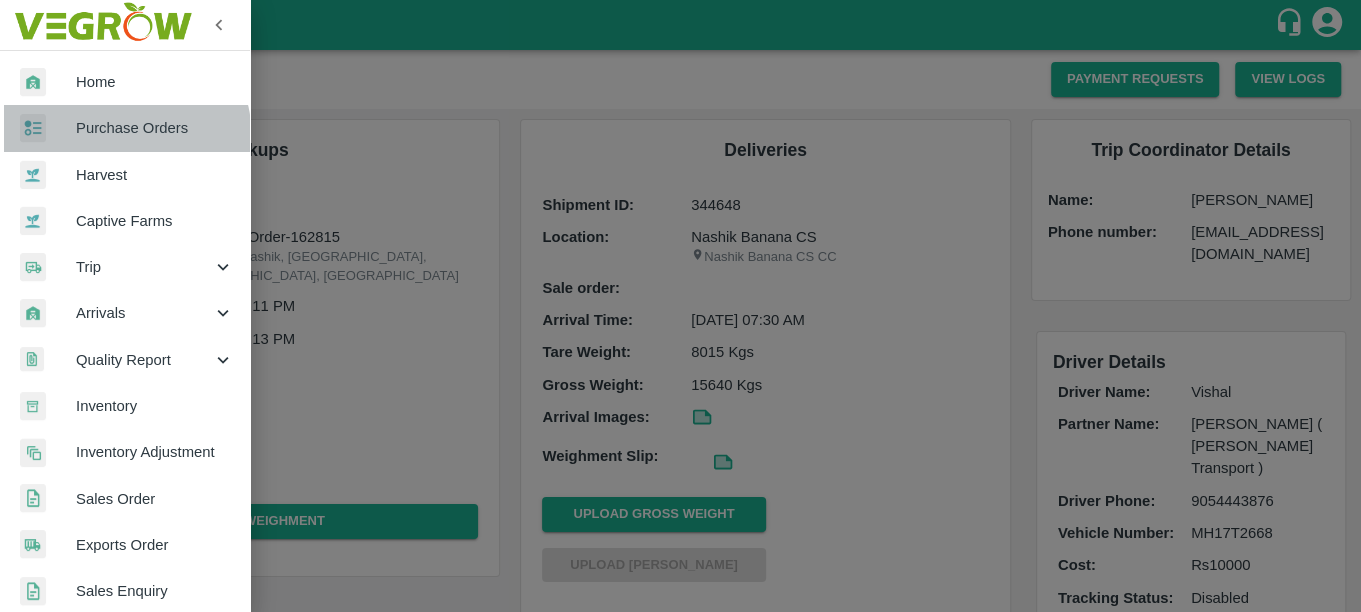 click on "Purchase Orders" at bounding box center (125, 128) 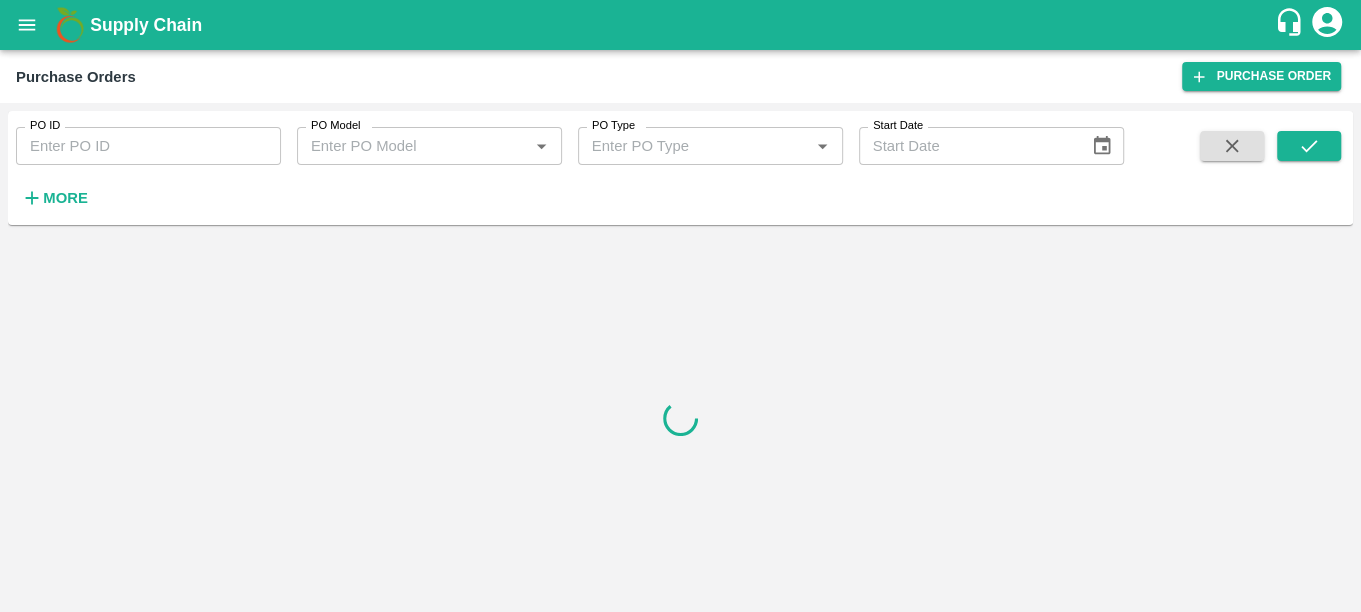 click on "PO ID" at bounding box center (148, 146) 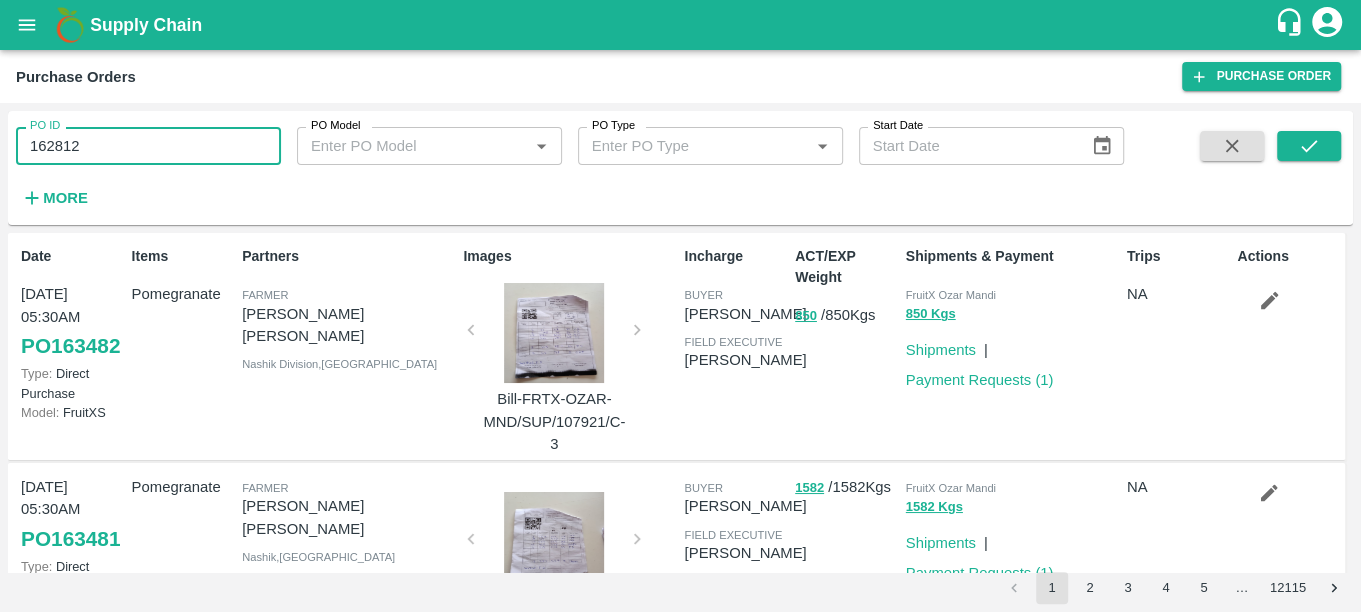 type on "162812" 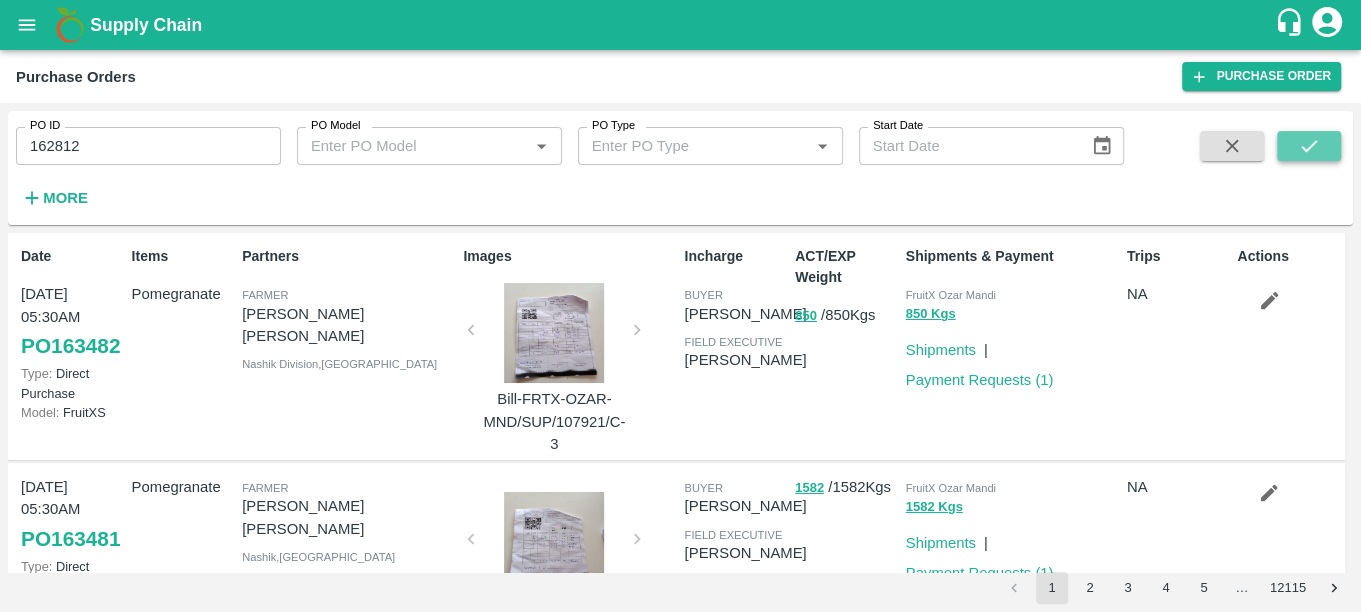 click at bounding box center [1309, 146] 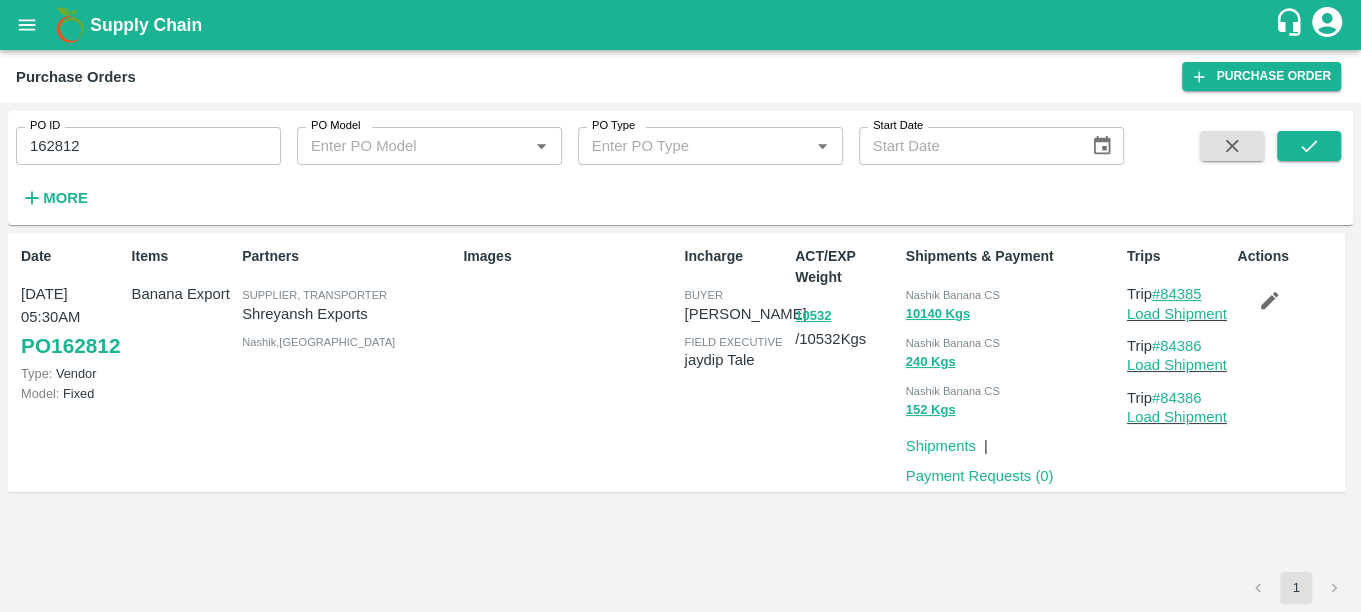 click on "#84385" at bounding box center (1177, 294) 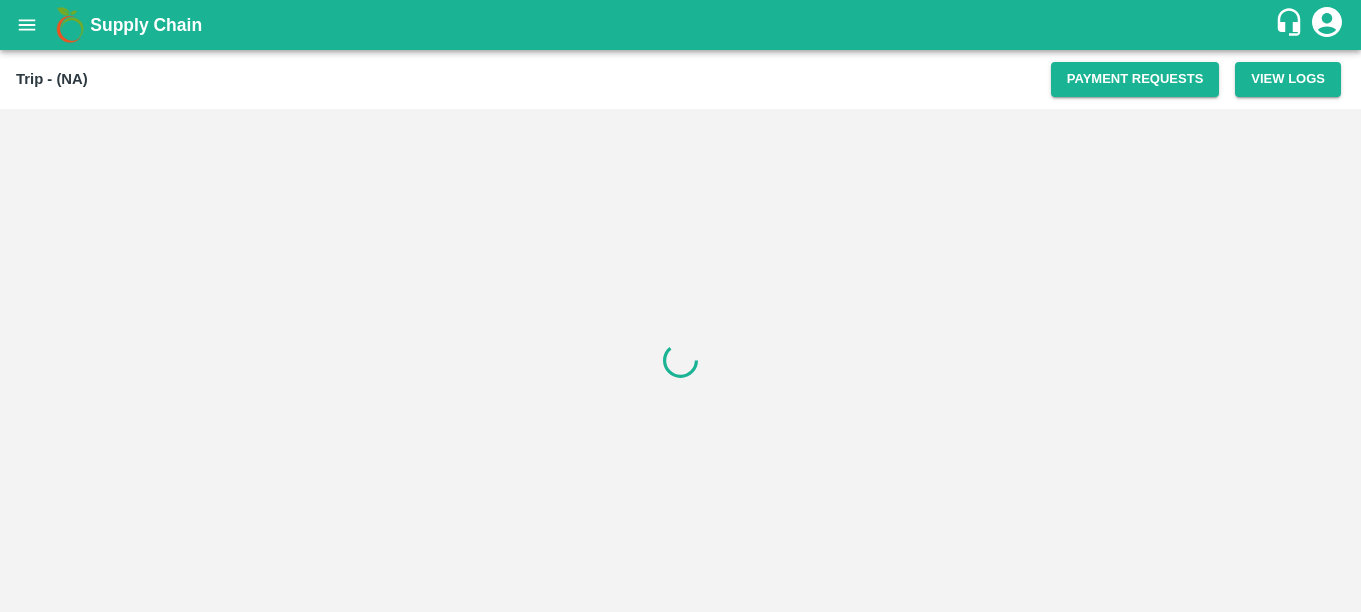 scroll, scrollTop: 0, scrollLeft: 0, axis: both 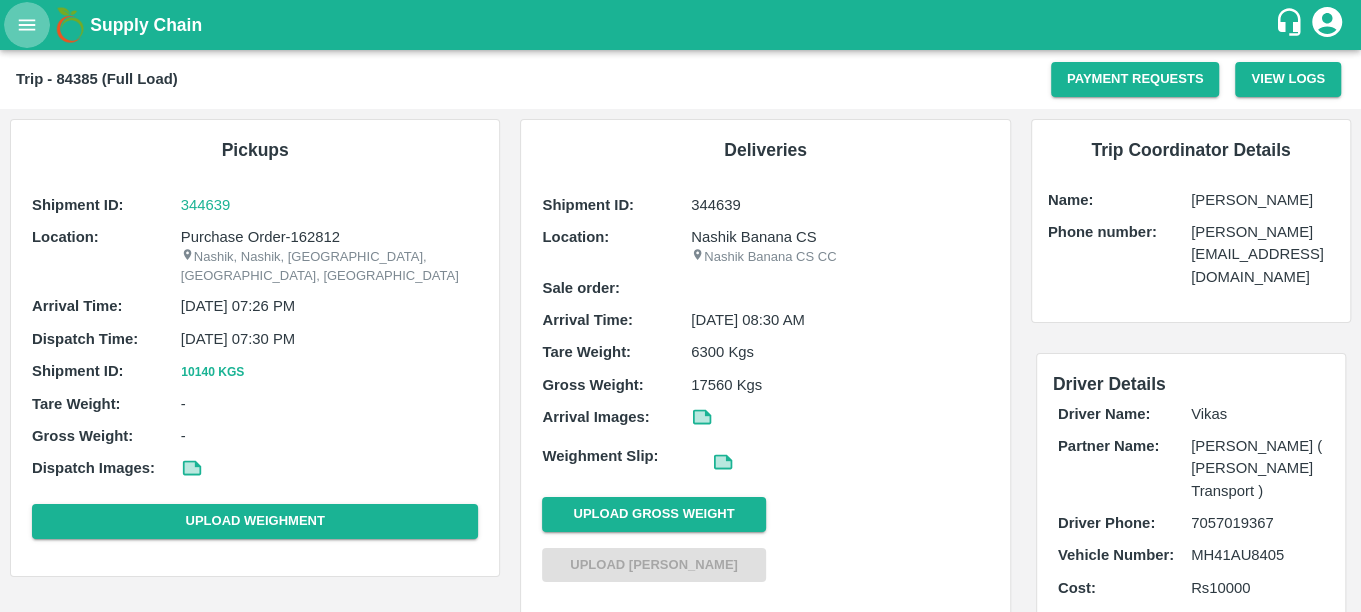 click 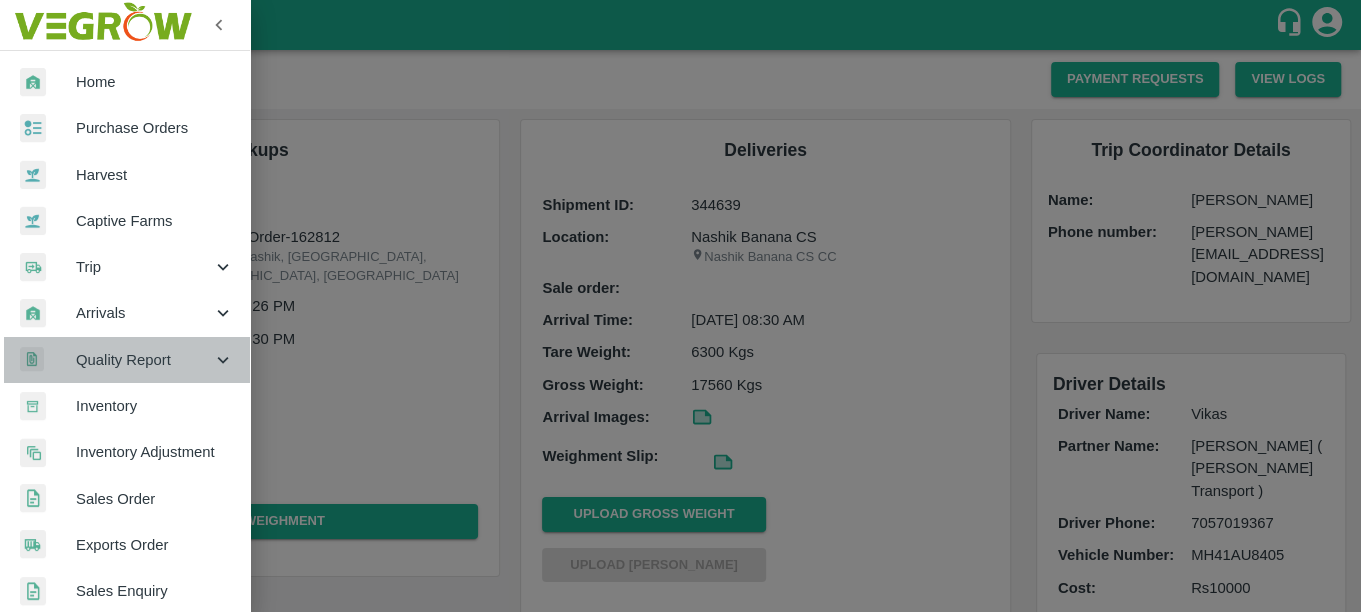 click on "Quality Report" at bounding box center [125, 360] 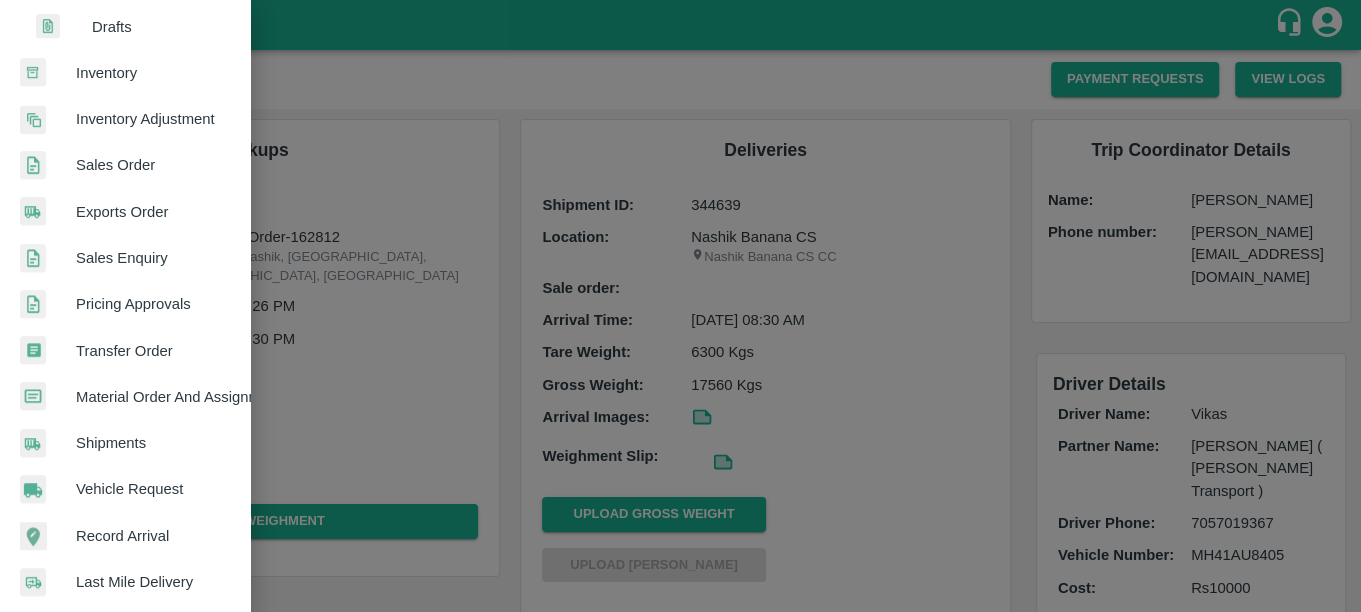 scroll, scrollTop: 474, scrollLeft: 0, axis: vertical 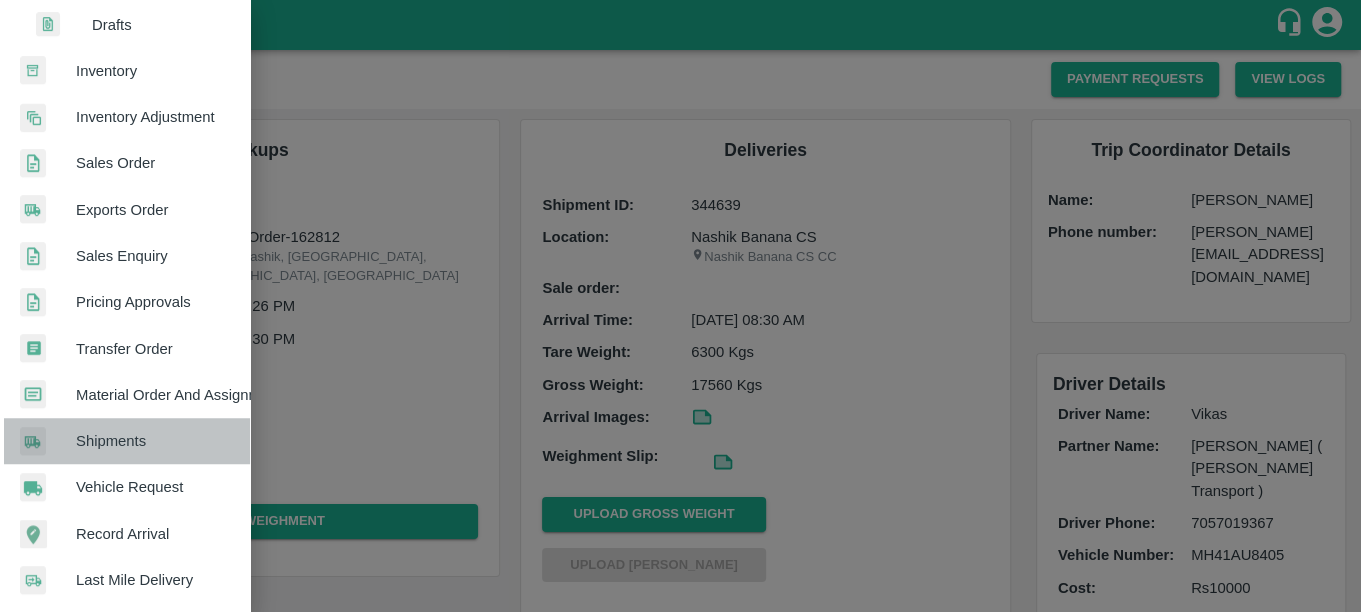 click on "Shipments" at bounding box center [155, 441] 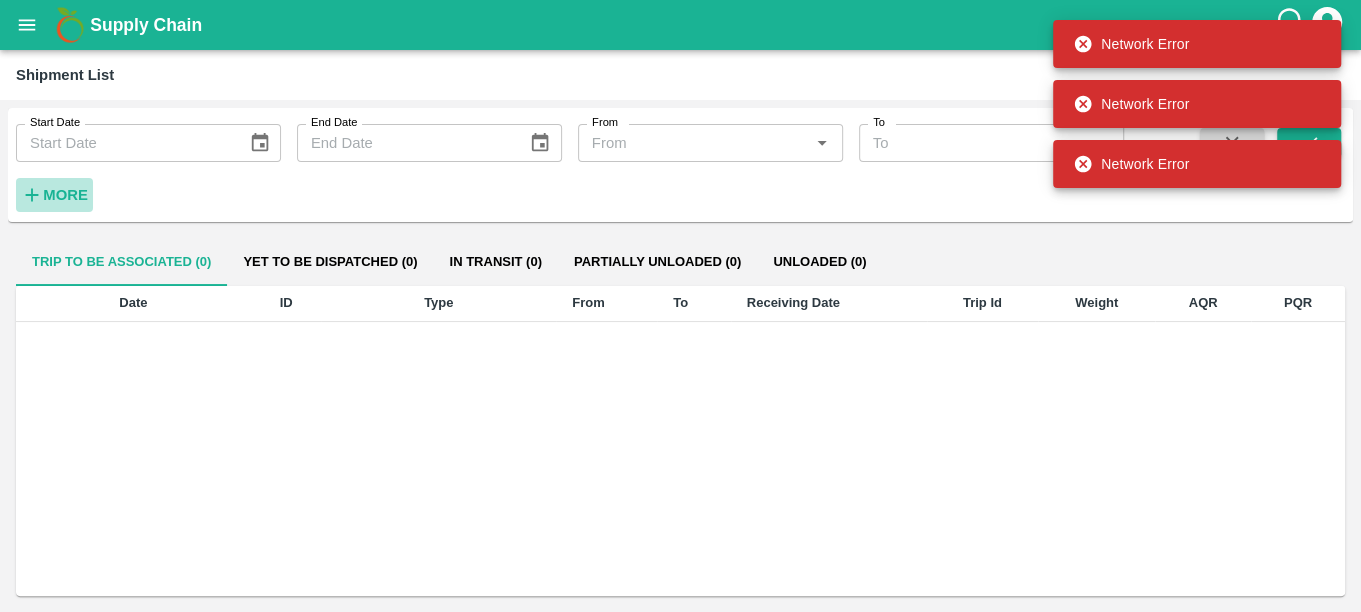 click on "More" at bounding box center [65, 195] 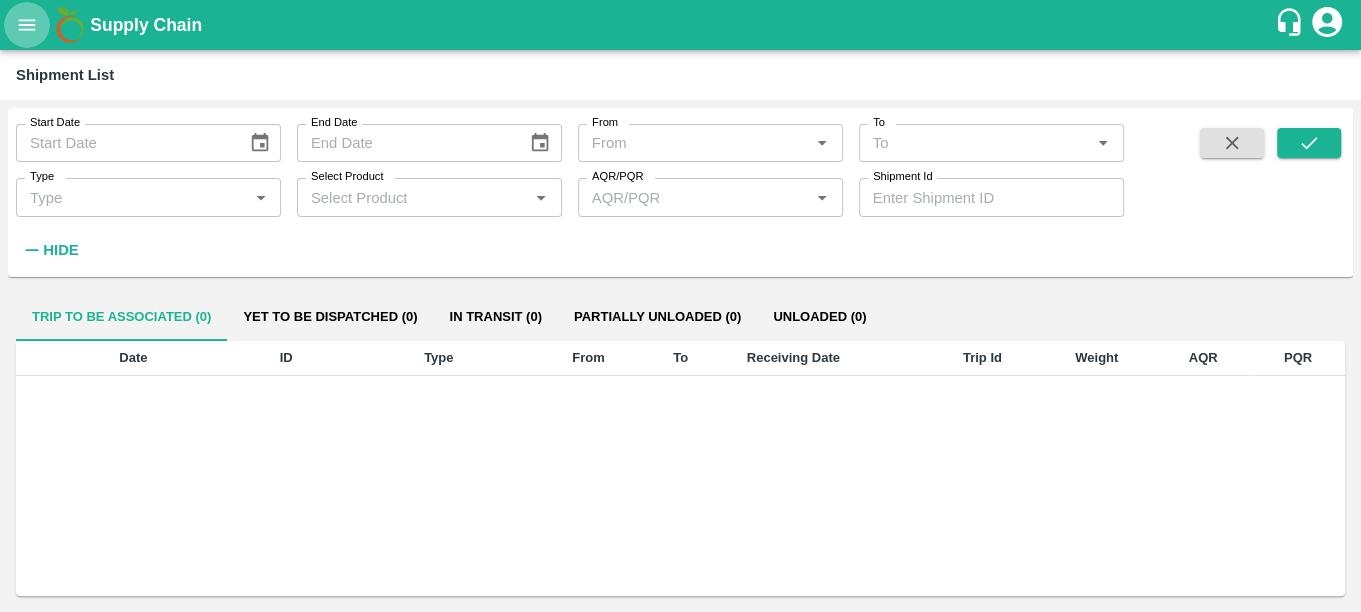 click at bounding box center [27, 25] 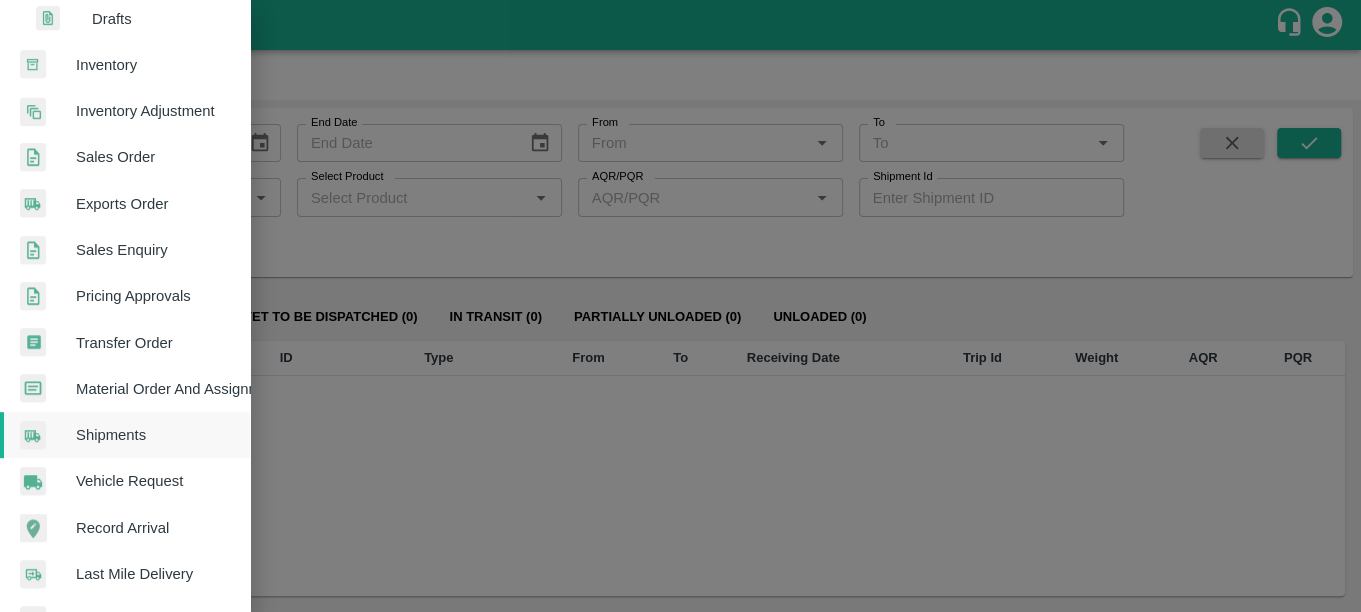 scroll, scrollTop: 492, scrollLeft: 0, axis: vertical 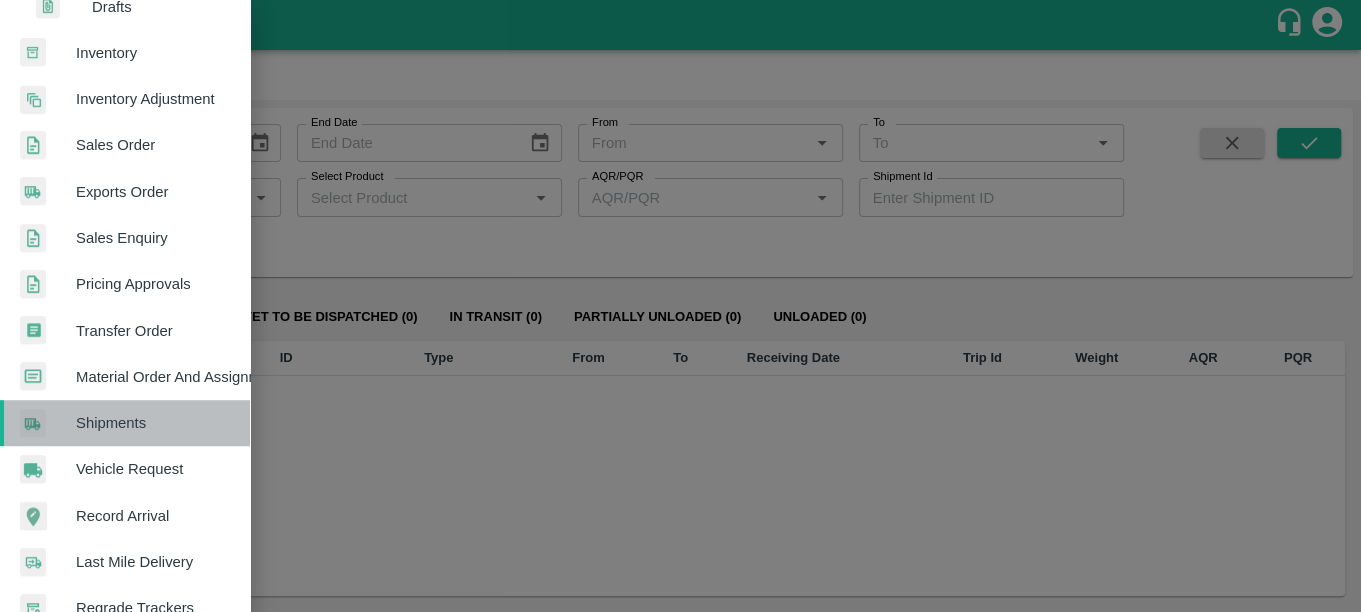 click on "Shipments" at bounding box center [155, 423] 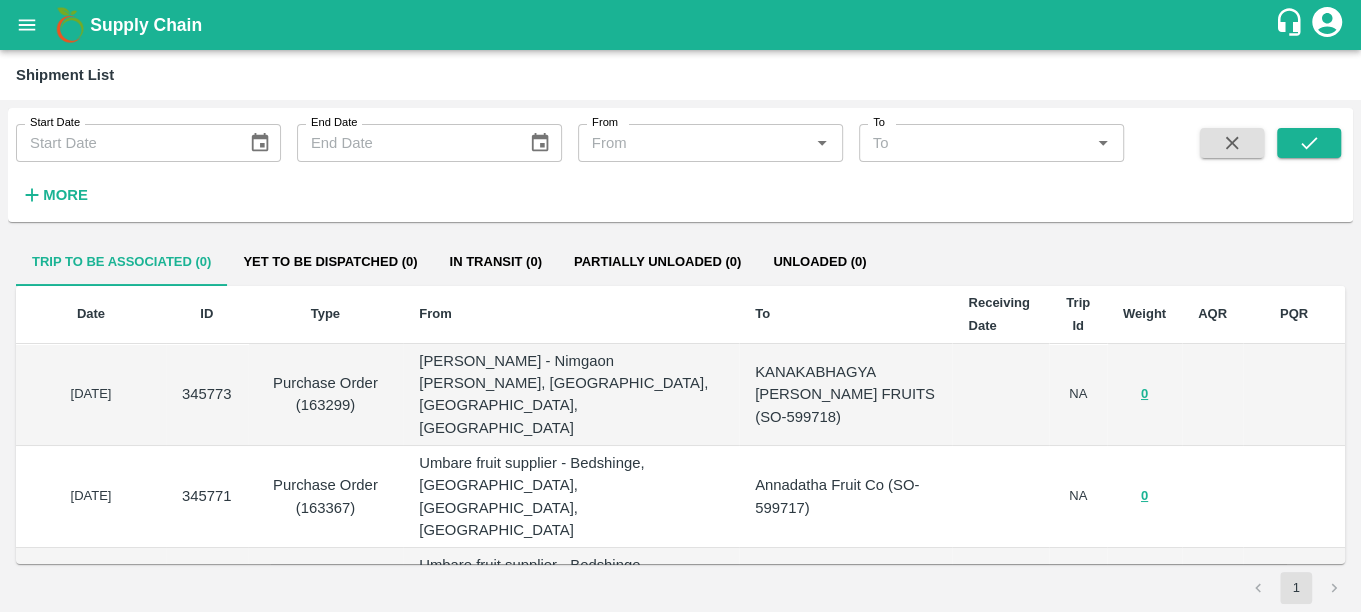 click on "More" at bounding box center [65, 195] 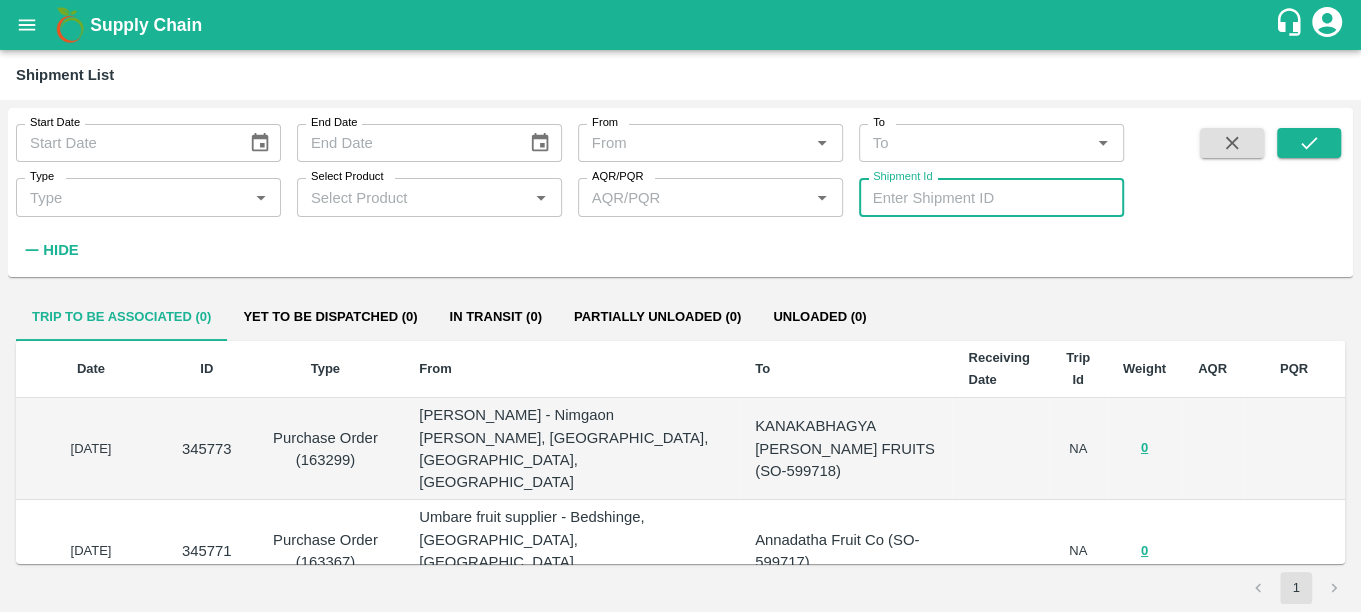 click on "Shipment Id" at bounding box center (991, 197) 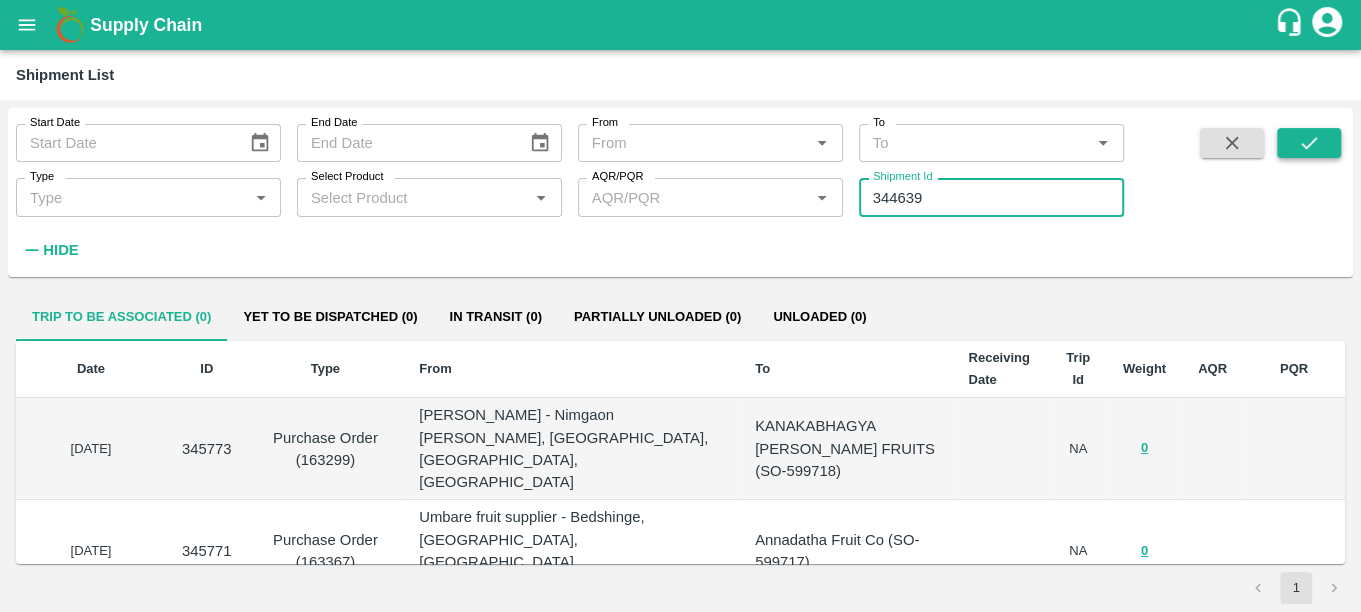 type on "344639" 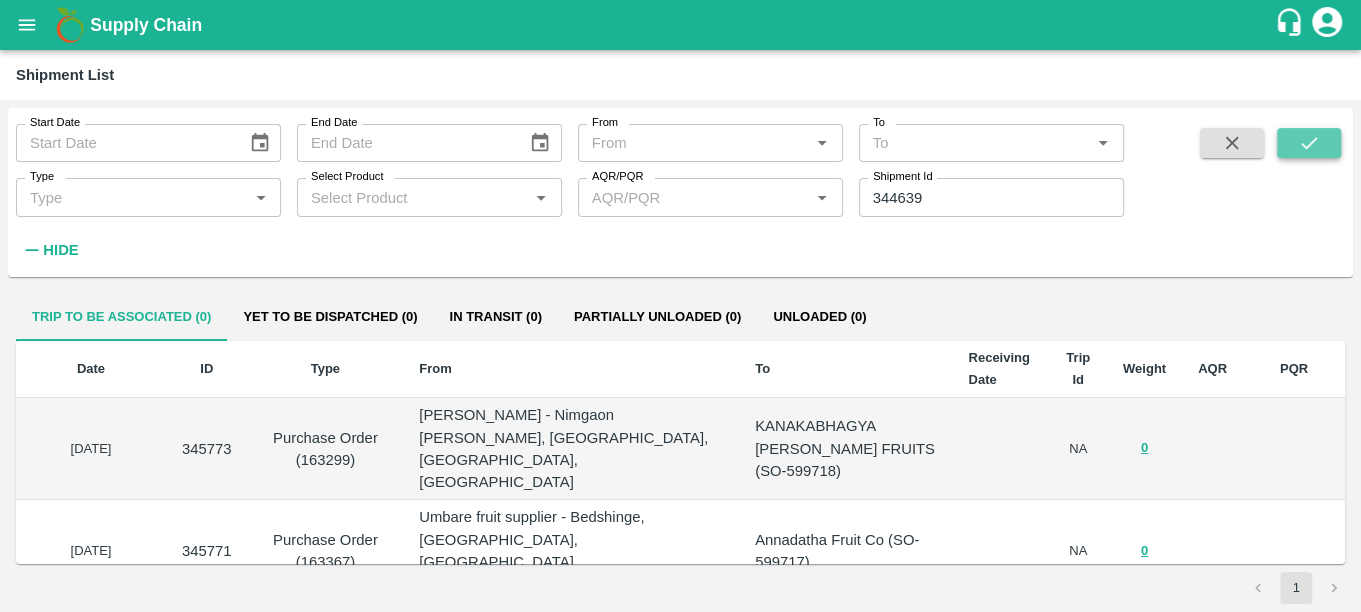 click at bounding box center [1309, 143] 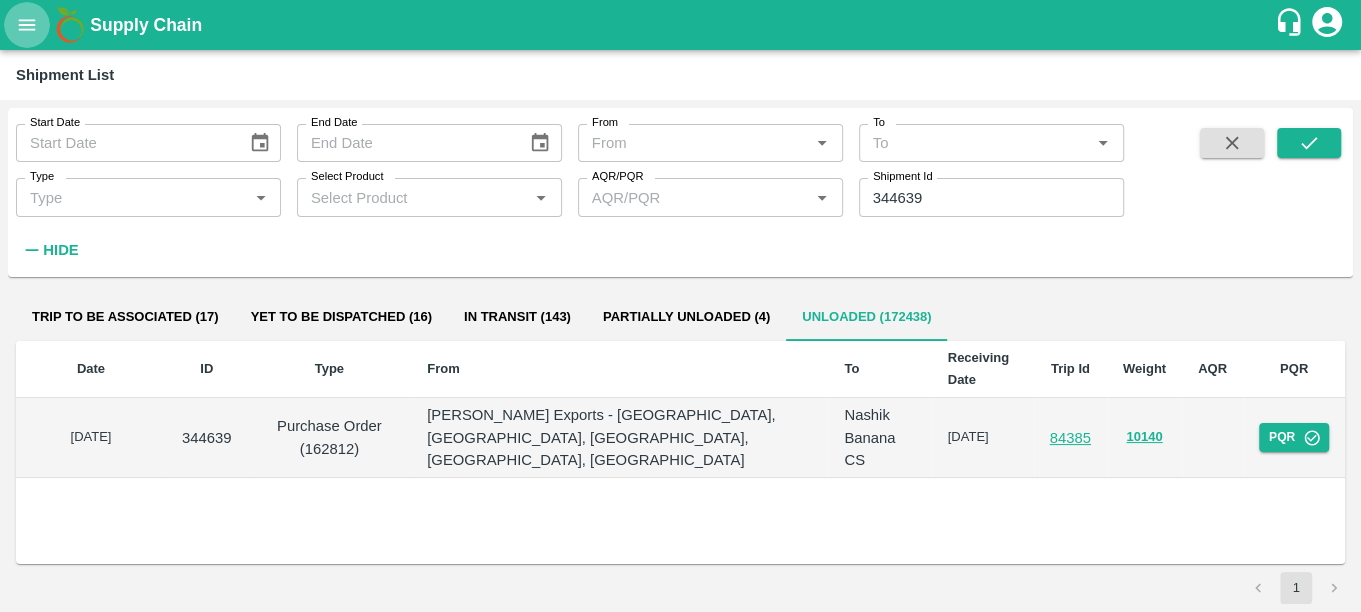 click 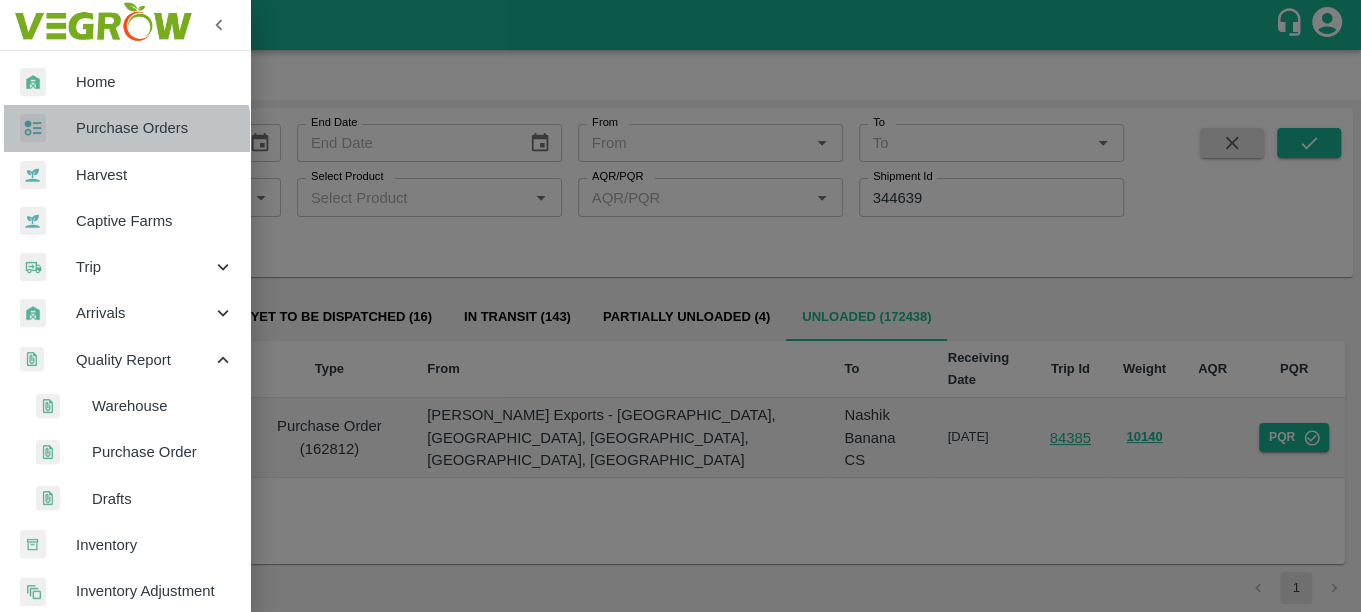 click on "Purchase Orders" at bounding box center (125, 128) 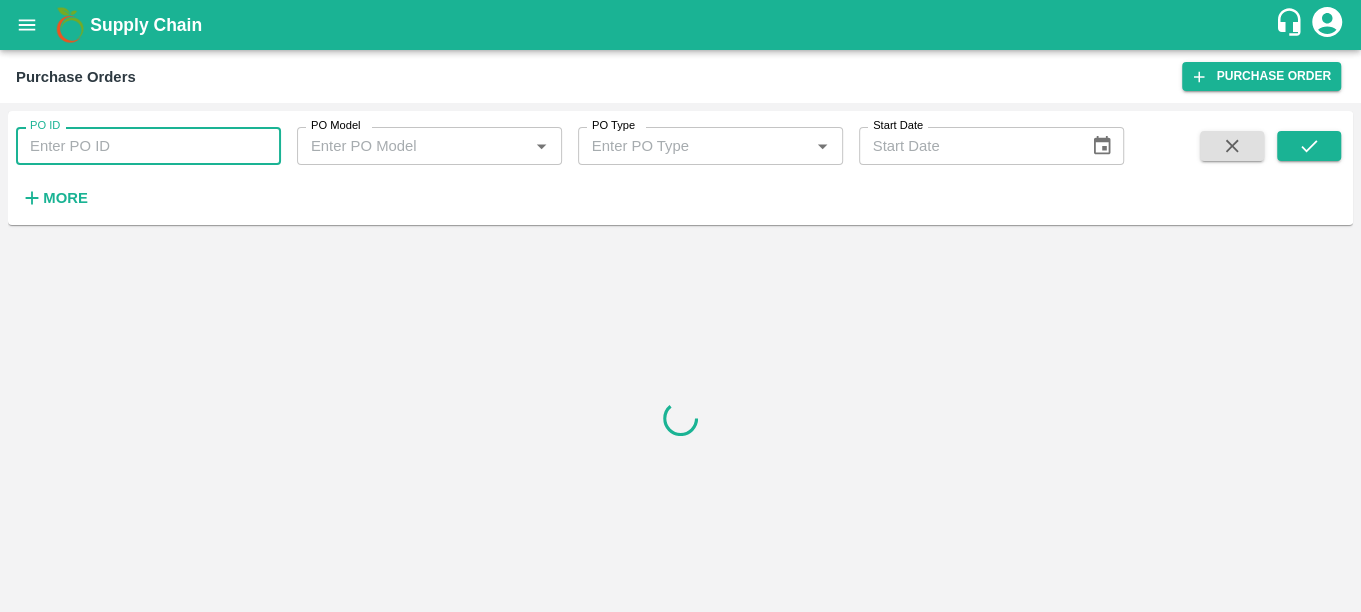 click on "PO ID" at bounding box center [148, 146] 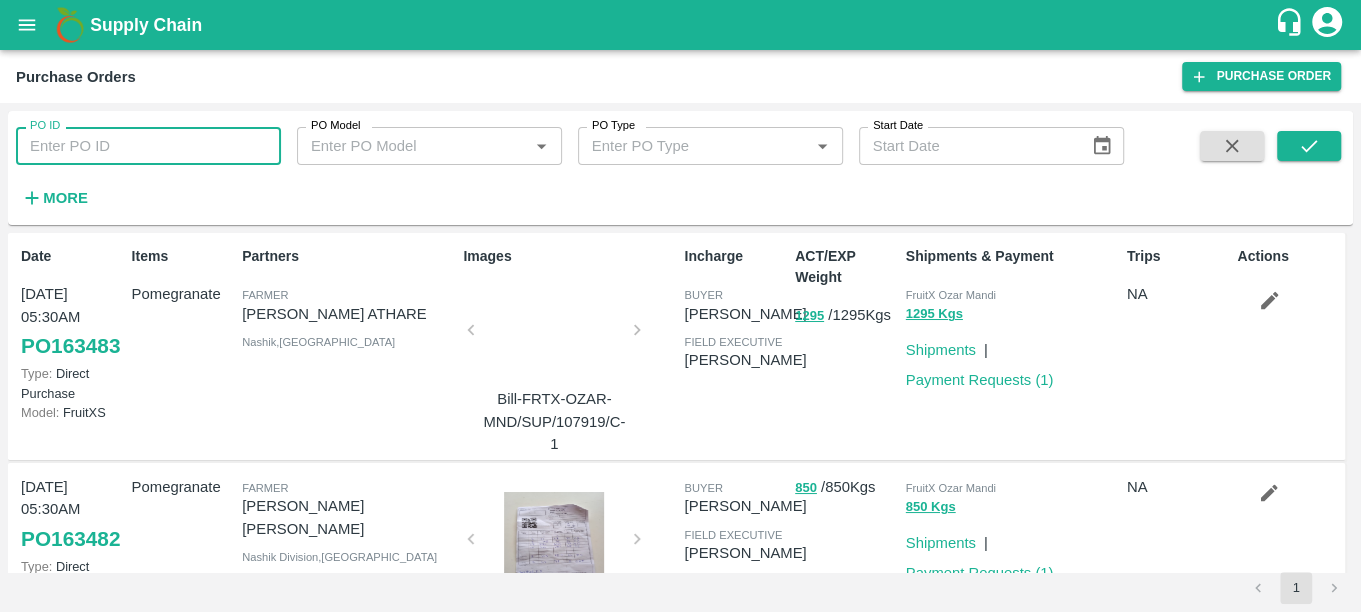 paste on "PO-163453" 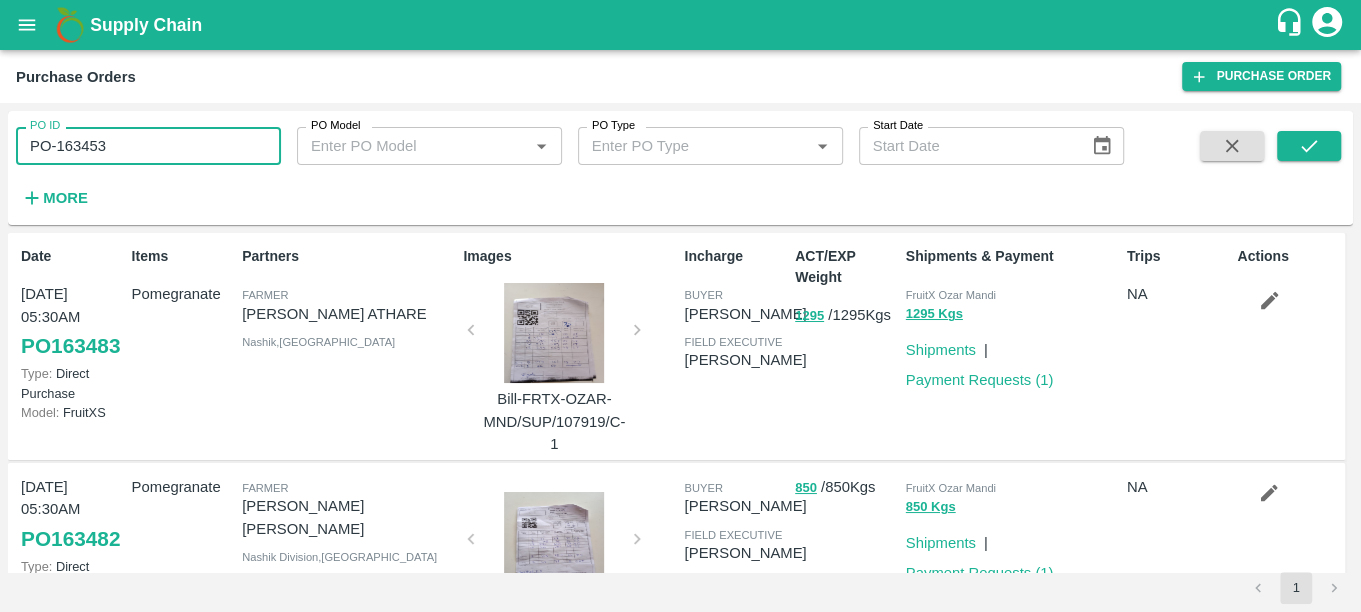 click on "PO-163453" at bounding box center (148, 146) 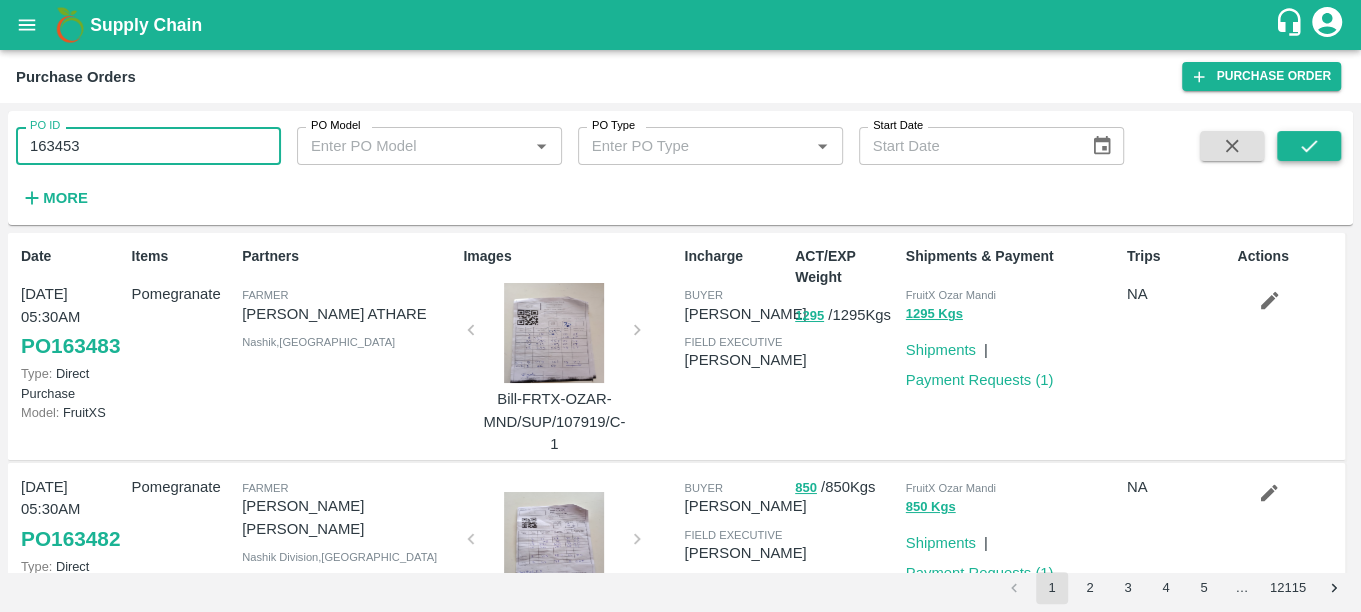 type on "163453" 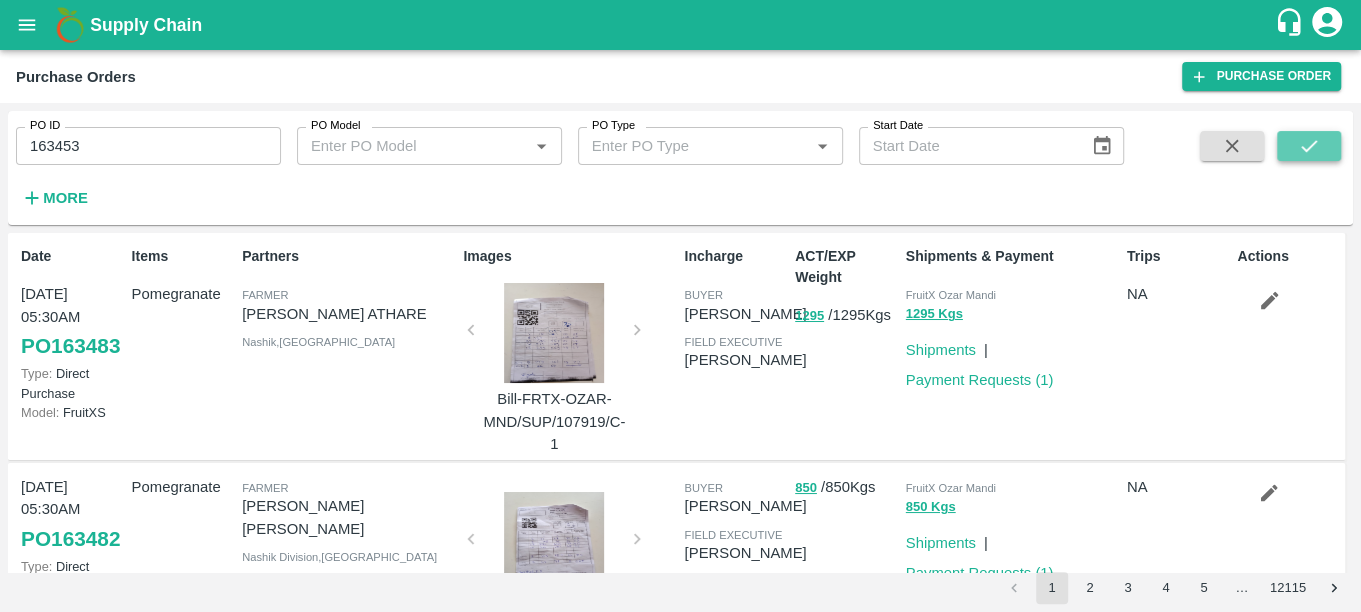 click 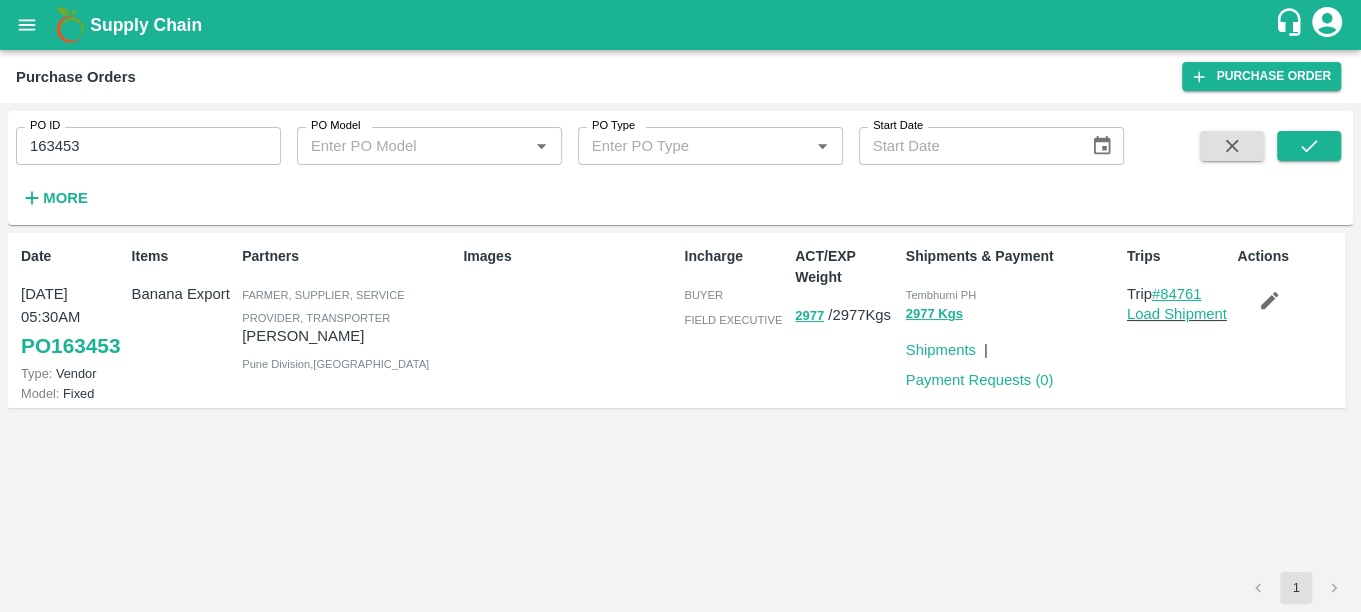 click on "#84761" at bounding box center (1177, 294) 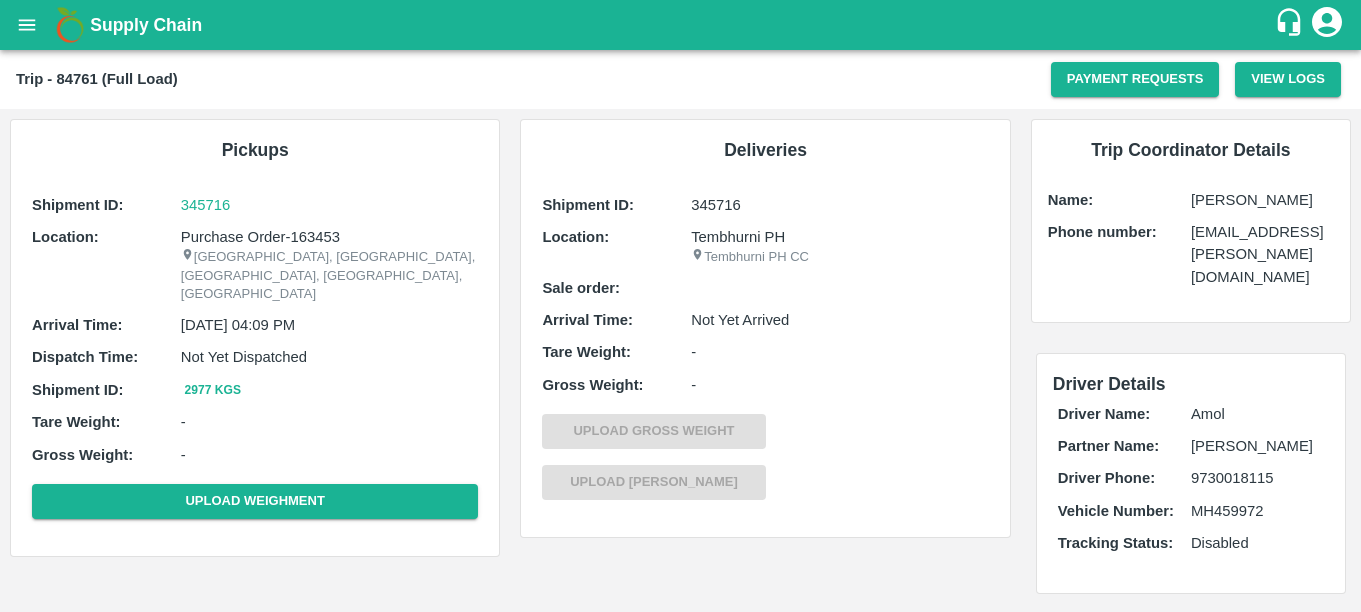 scroll, scrollTop: 0, scrollLeft: 0, axis: both 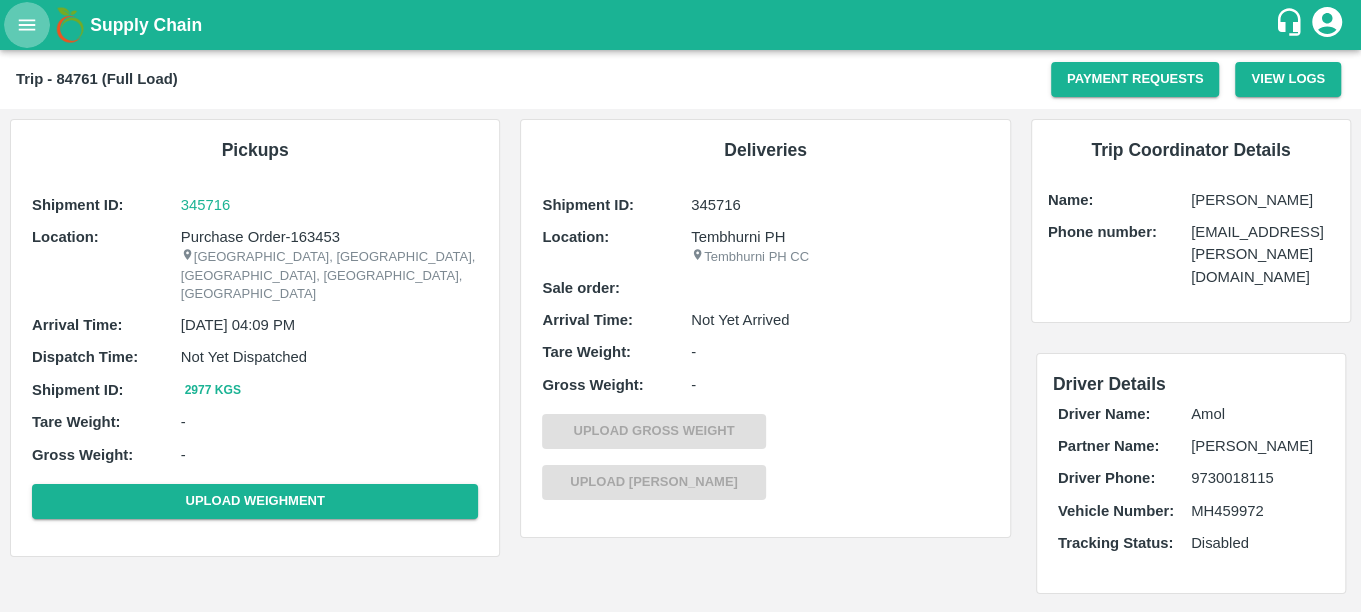 click 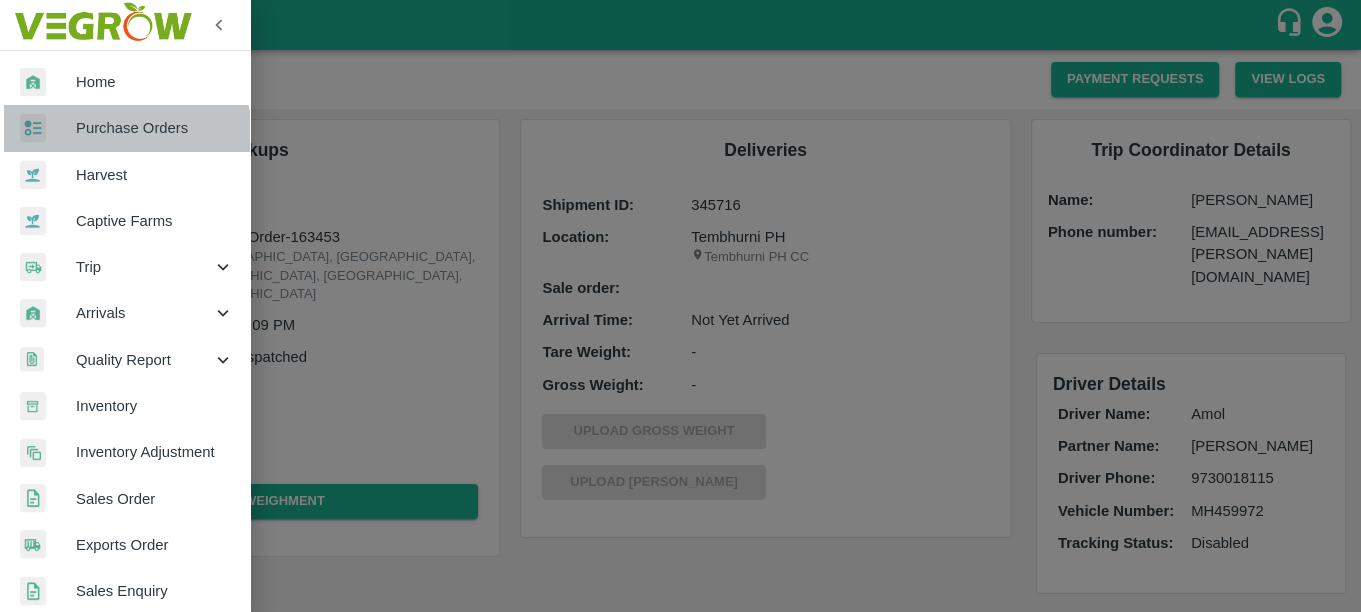 click on "Purchase Orders" at bounding box center [125, 128] 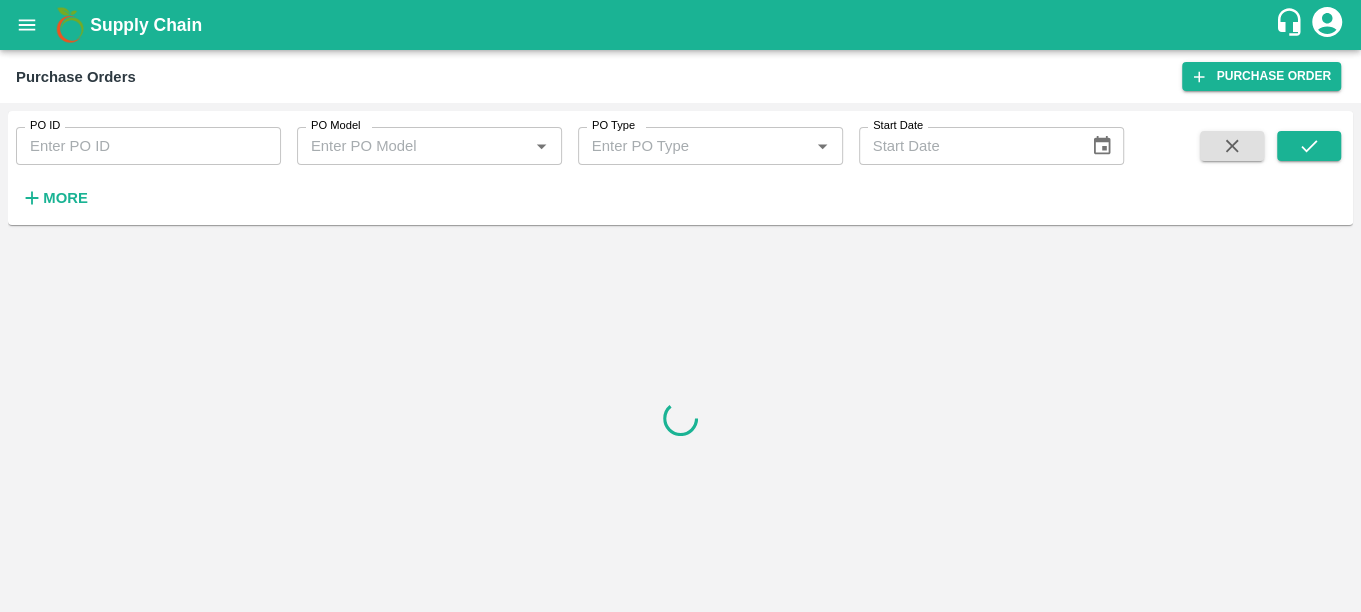click on "PO ID" at bounding box center [148, 146] 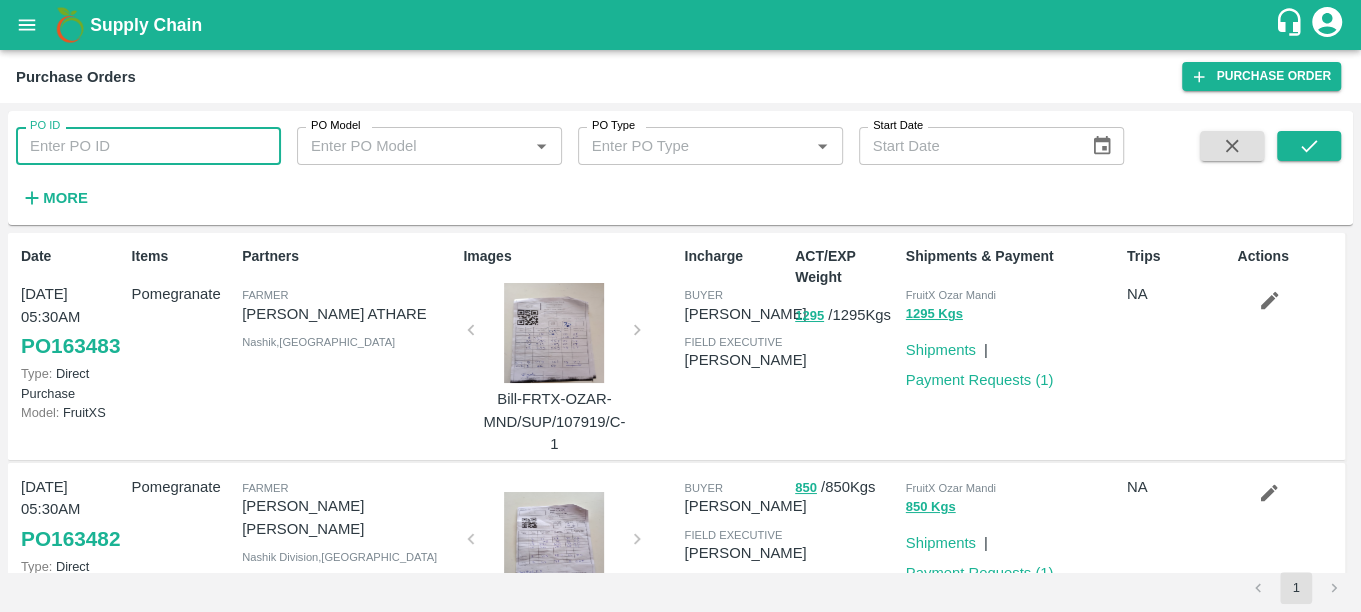 paste on "163468" 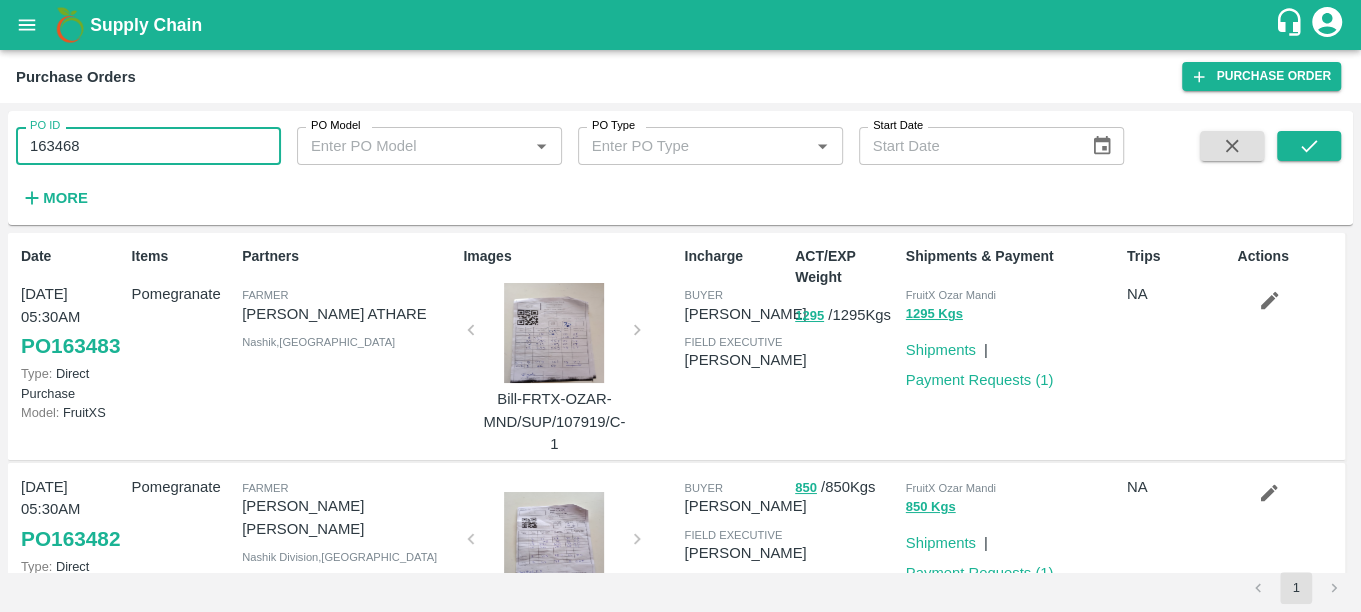 type on "163468" 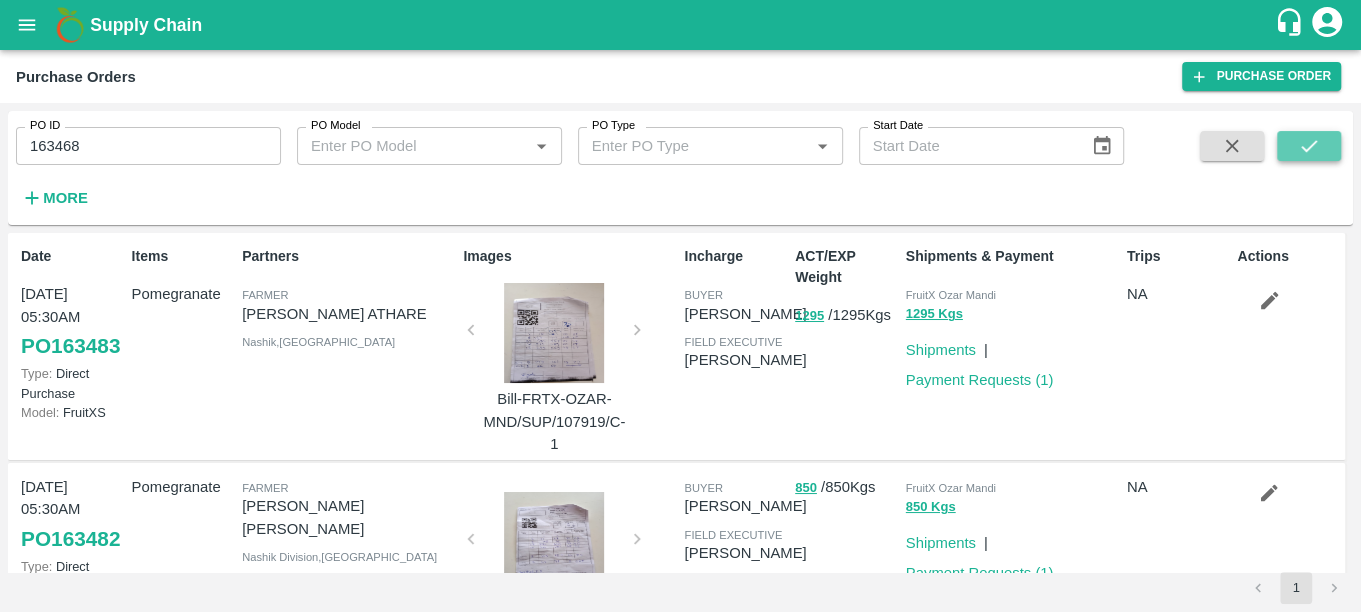 click 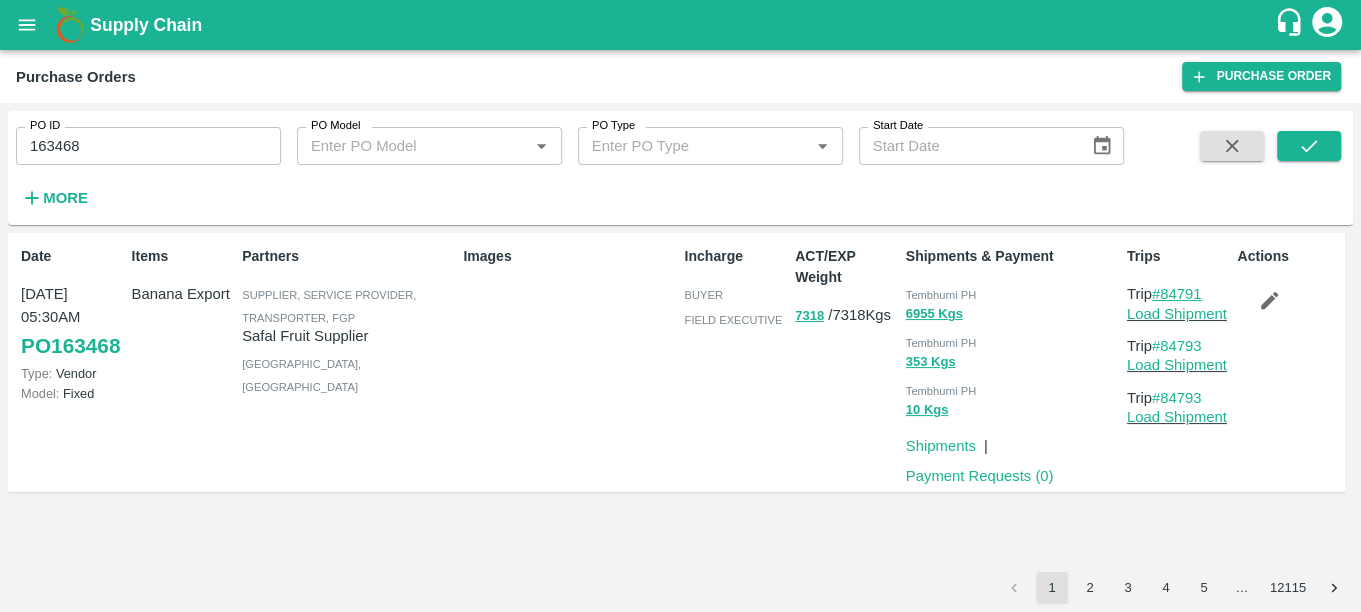 click on "#84791" at bounding box center [1177, 294] 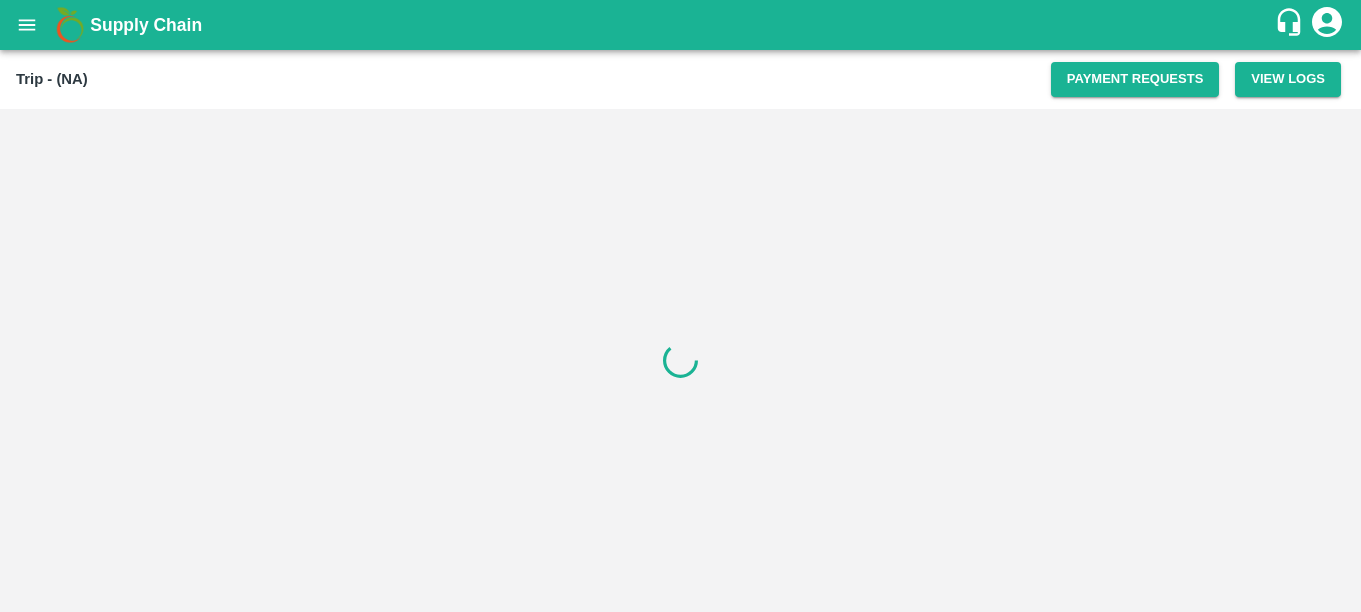 scroll, scrollTop: 0, scrollLeft: 0, axis: both 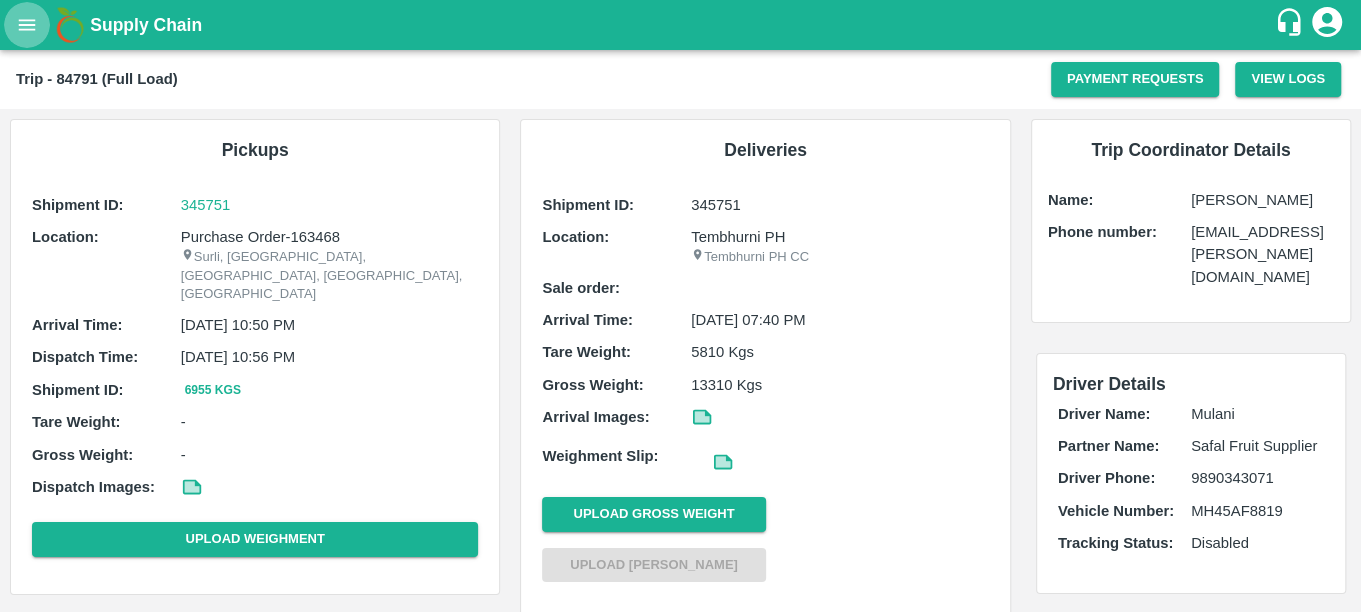 click at bounding box center (27, 25) 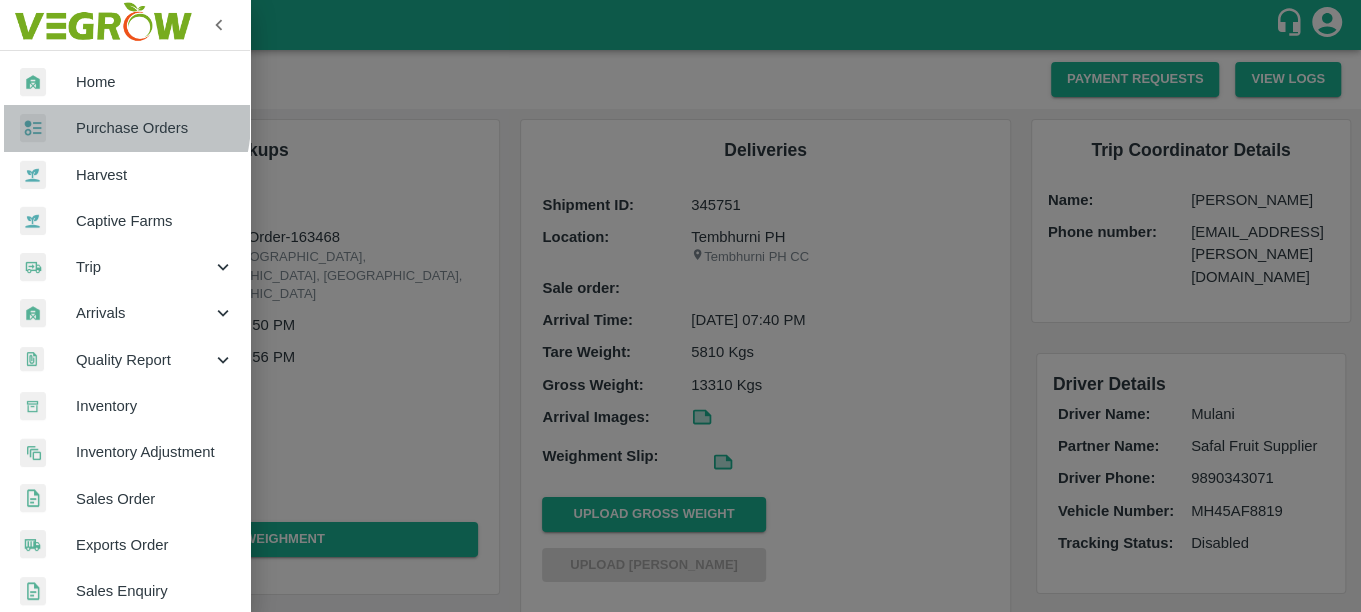 click on "Purchase Orders" at bounding box center (155, 128) 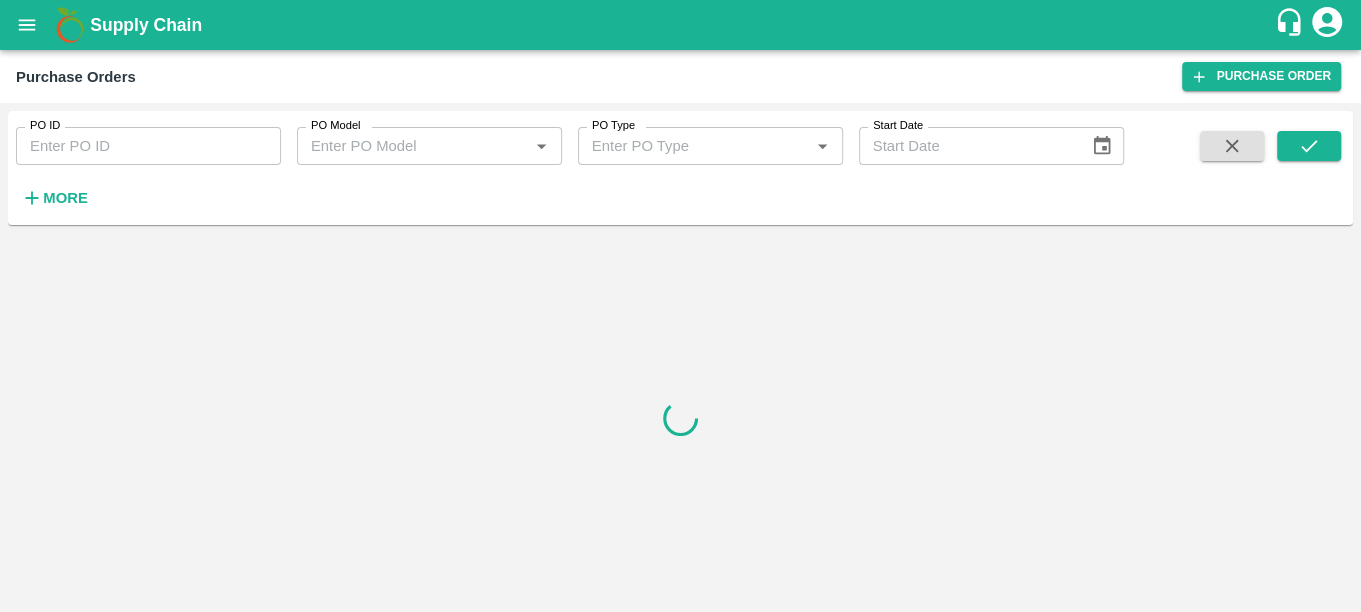 click on "PO ID PO ID" at bounding box center (140, 138) 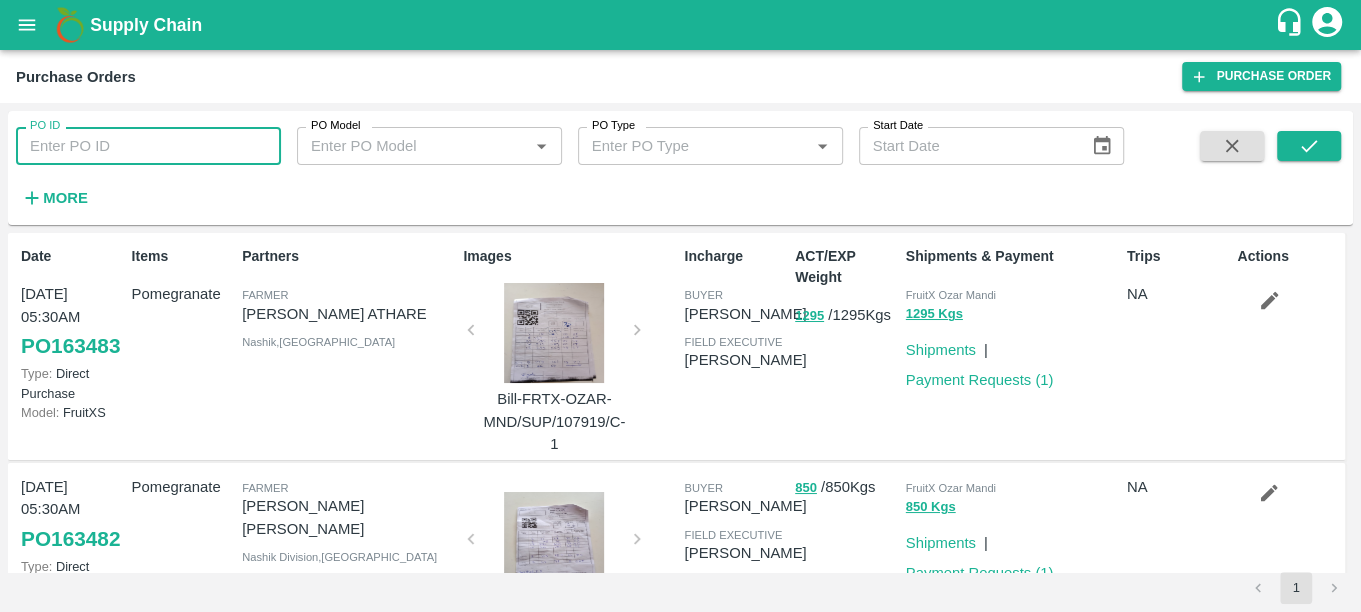 click on "PO ID" at bounding box center [148, 146] 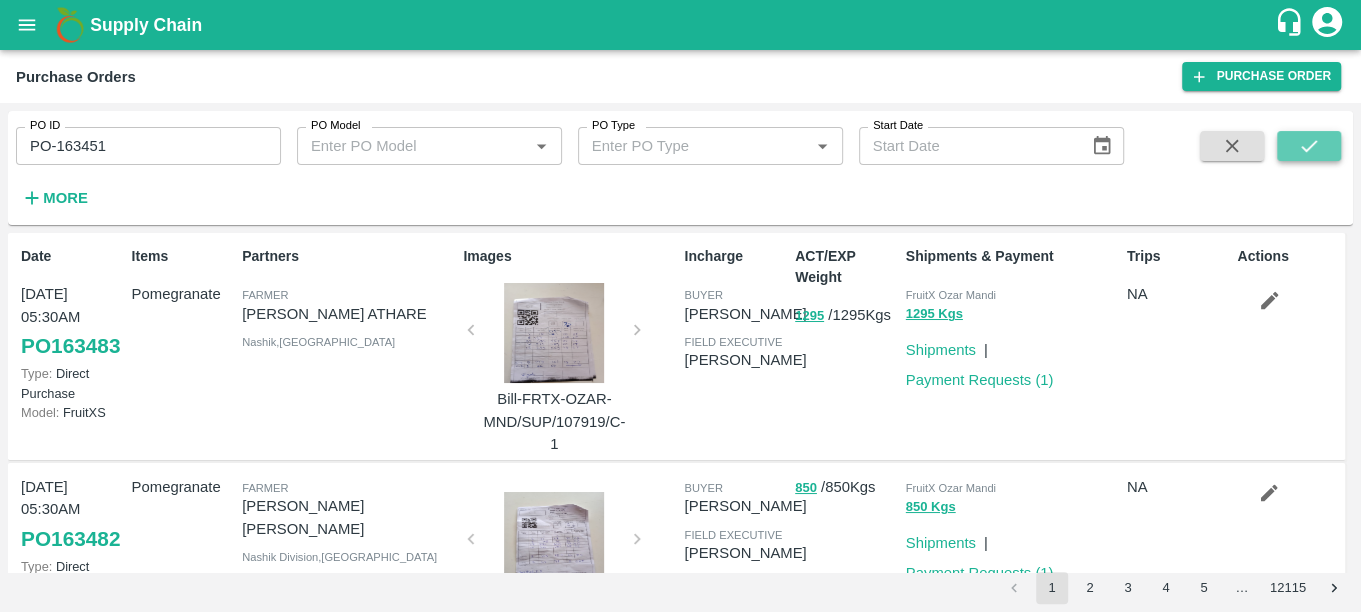 click 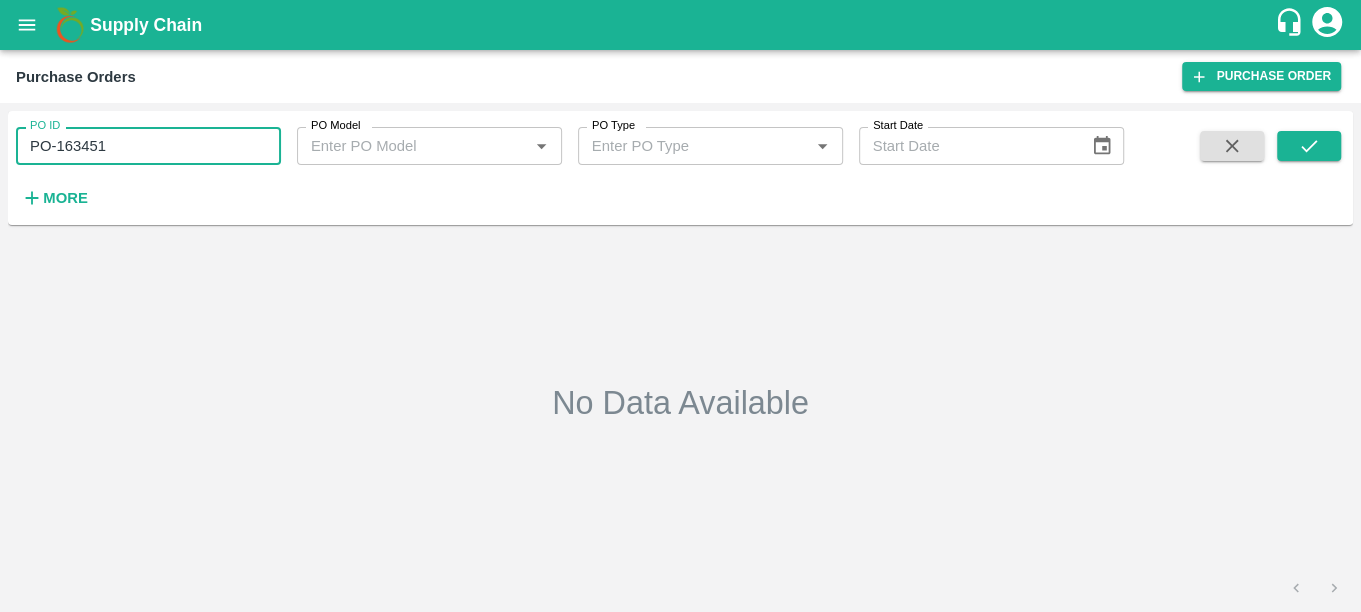 click on "PO-163451" at bounding box center (148, 146) 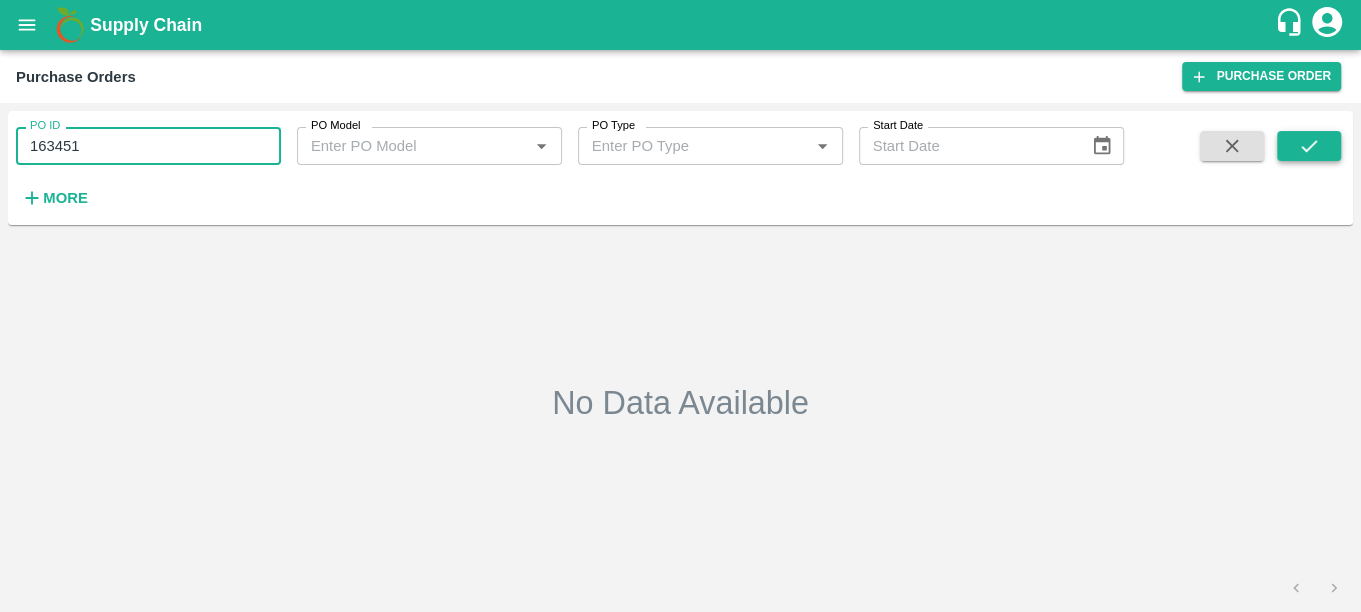 type on "163451" 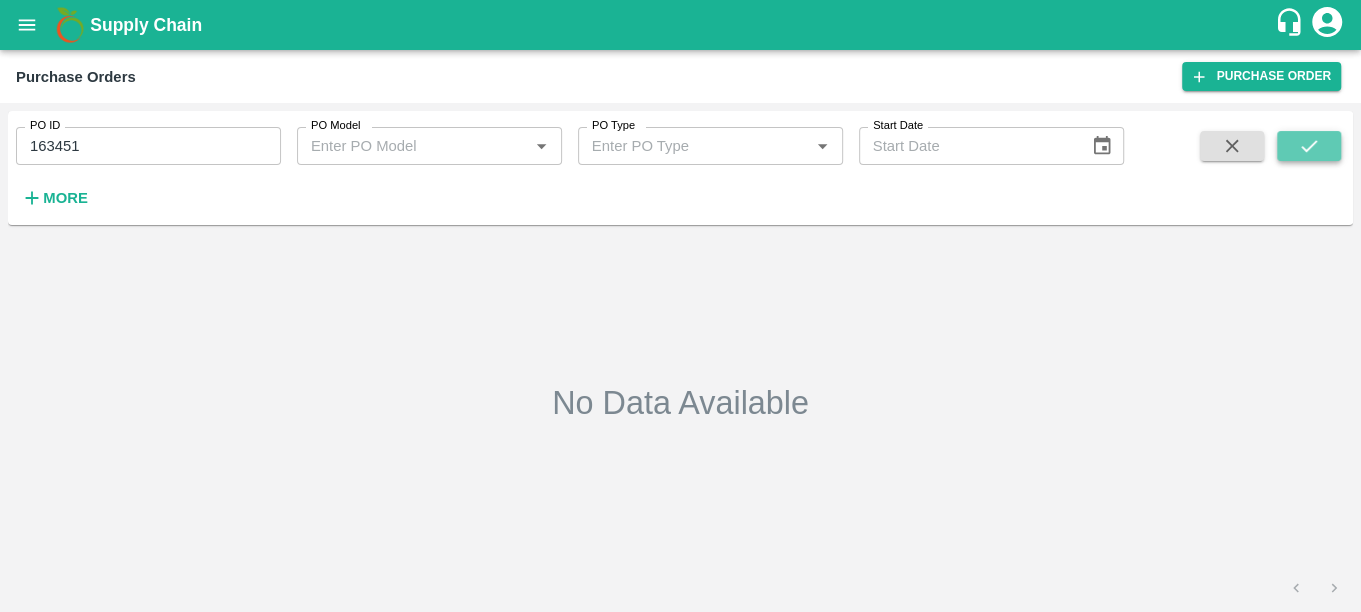 click at bounding box center [1309, 146] 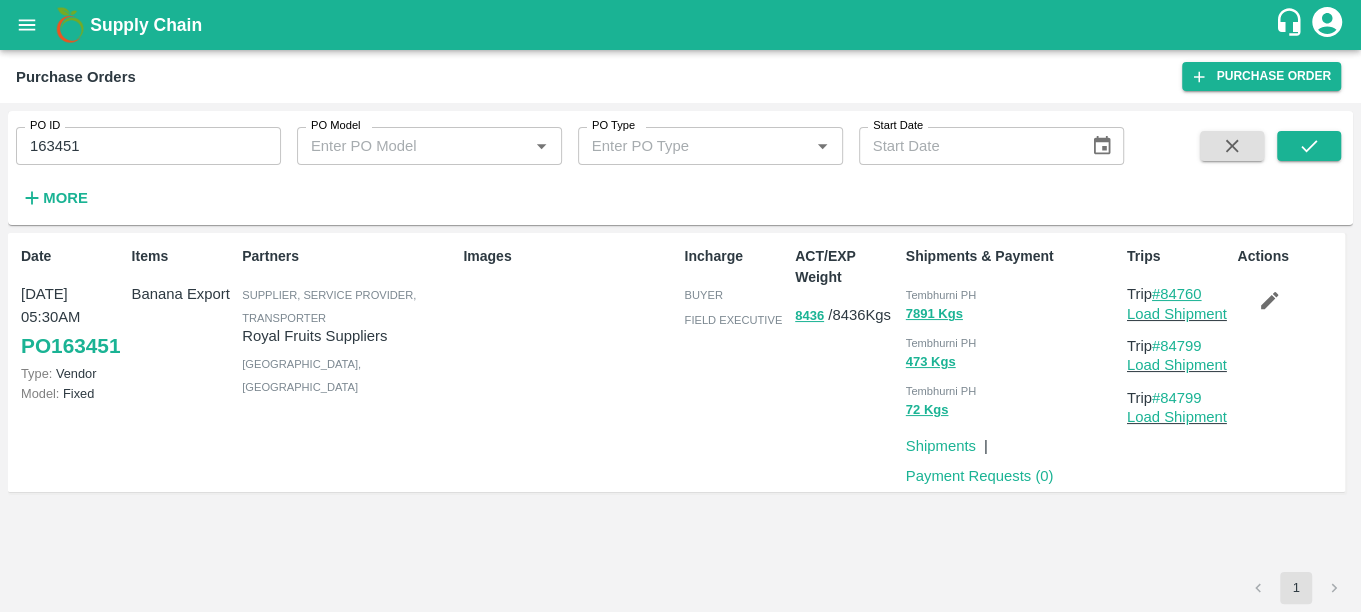 click on "#84760" at bounding box center [1177, 294] 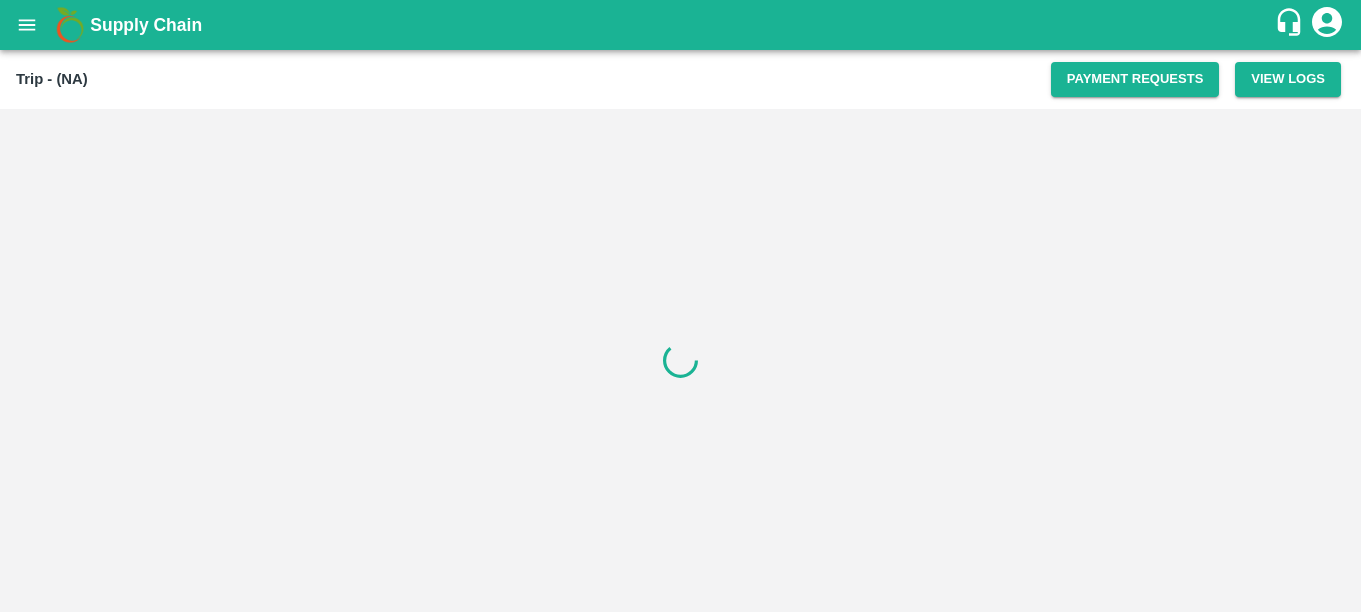 scroll, scrollTop: 0, scrollLeft: 0, axis: both 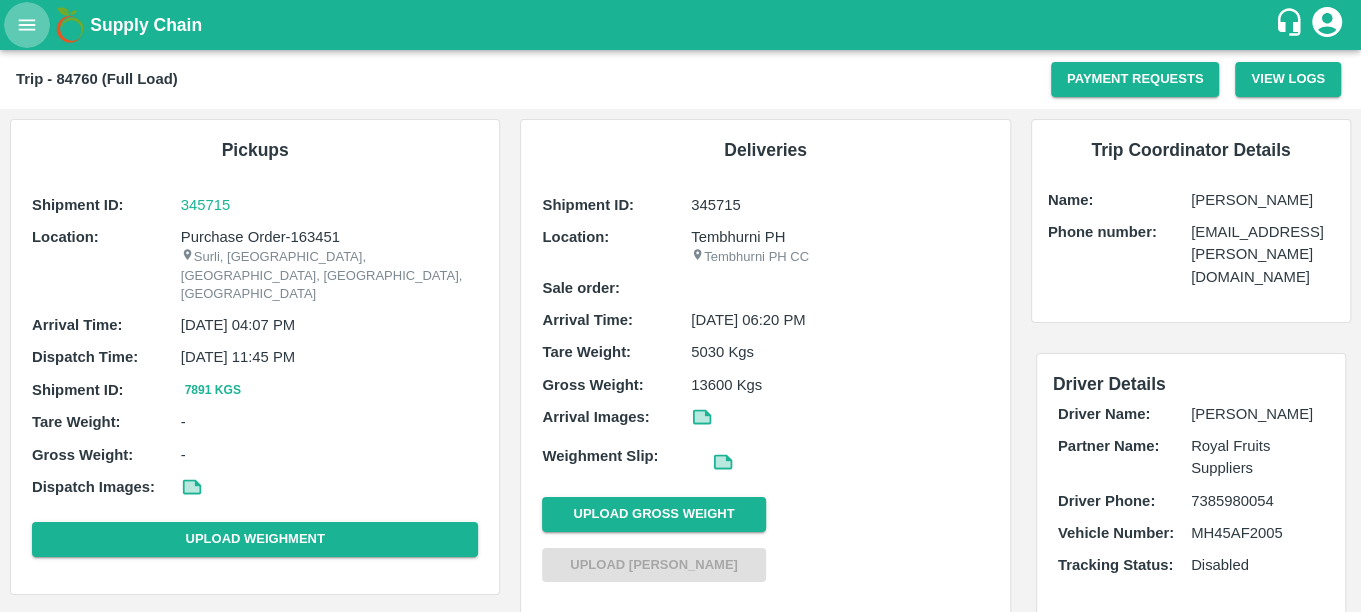 click 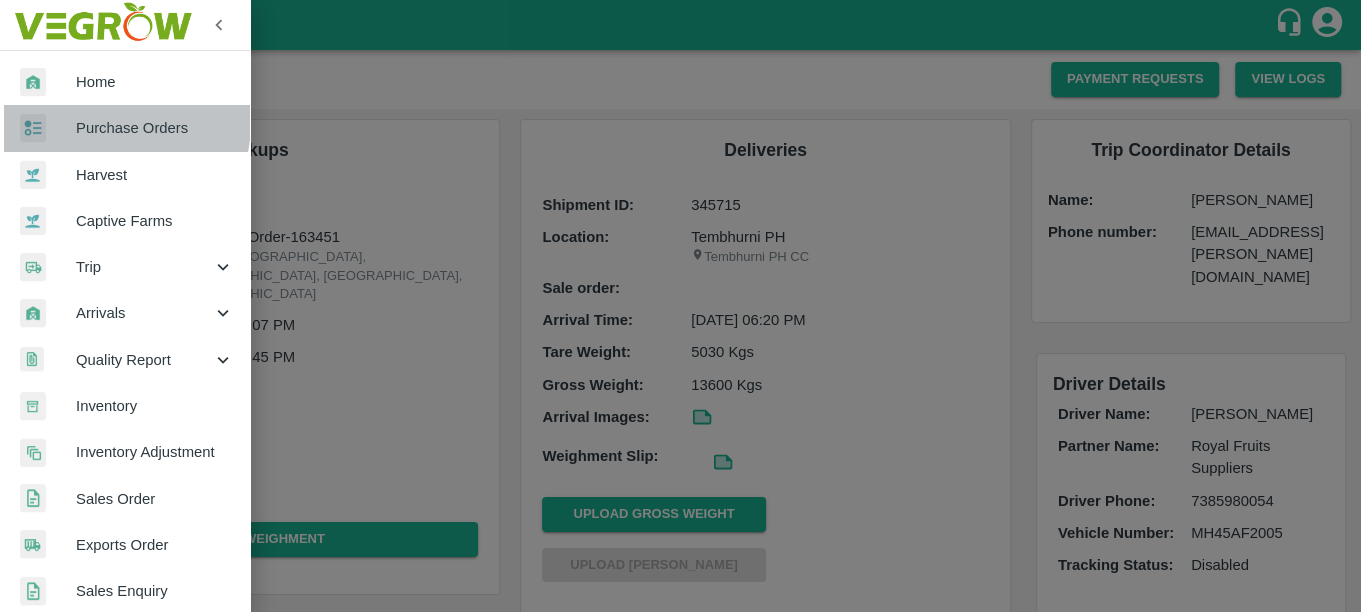 click on "Purchase Orders" at bounding box center (155, 128) 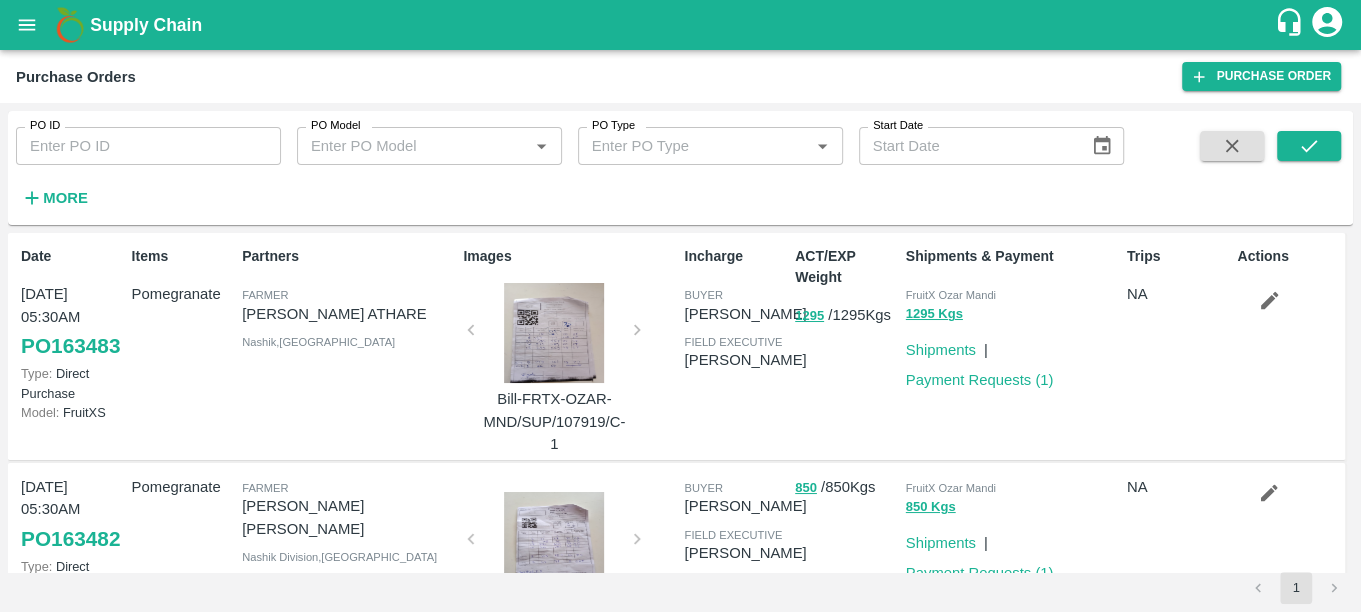 click on "PO ID" at bounding box center [148, 146] 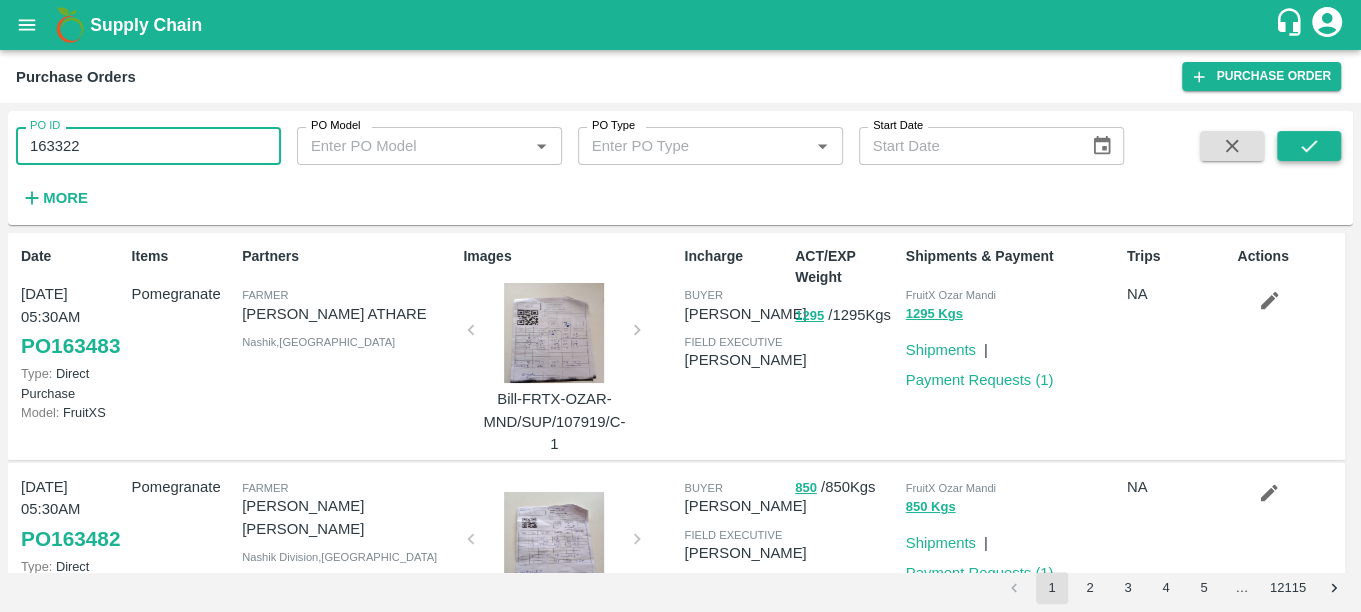 type on "163322" 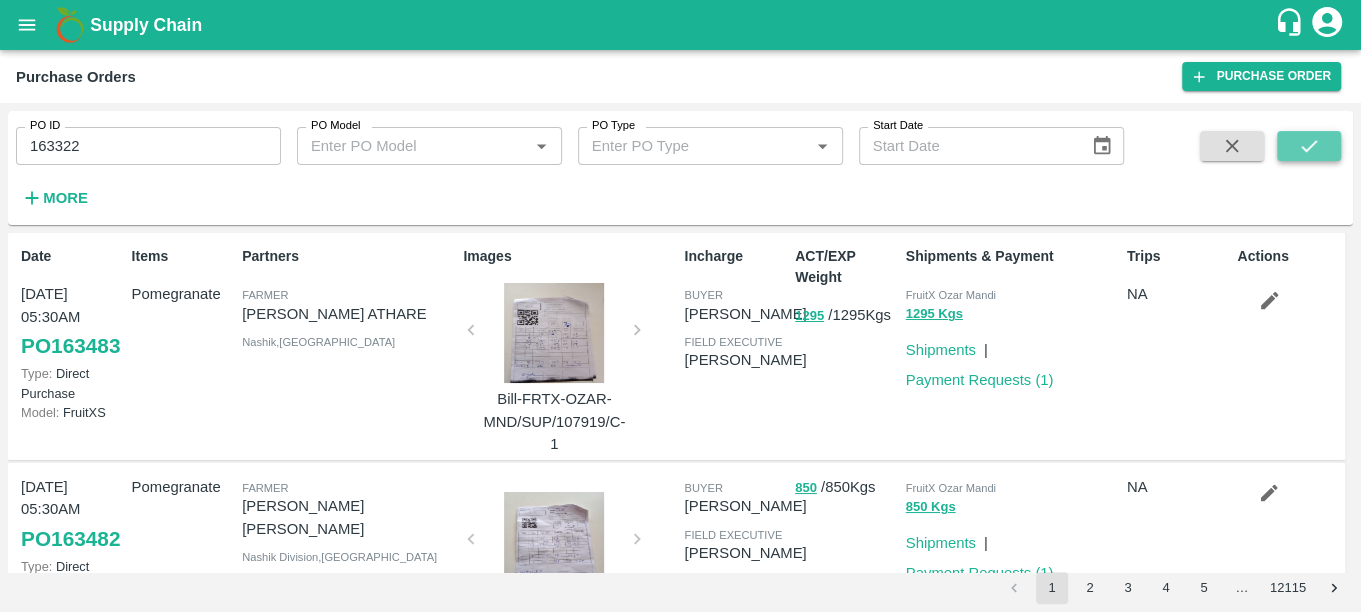 click at bounding box center (1309, 146) 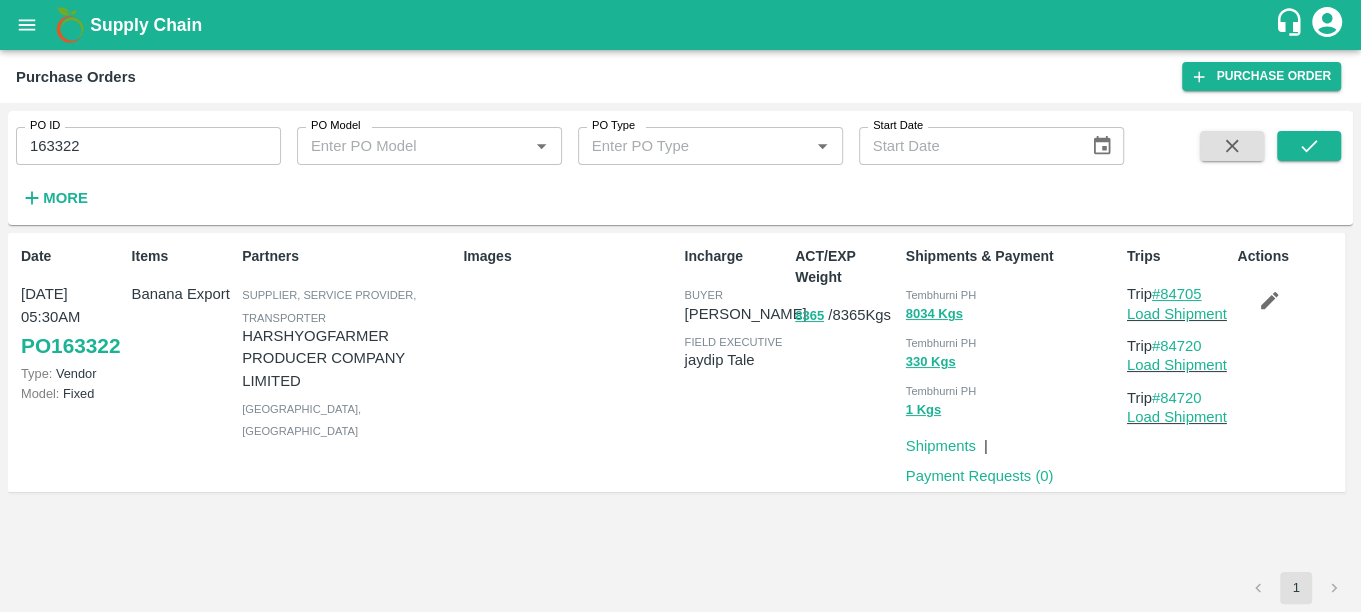 click on "#84705" at bounding box center (1177, 294) 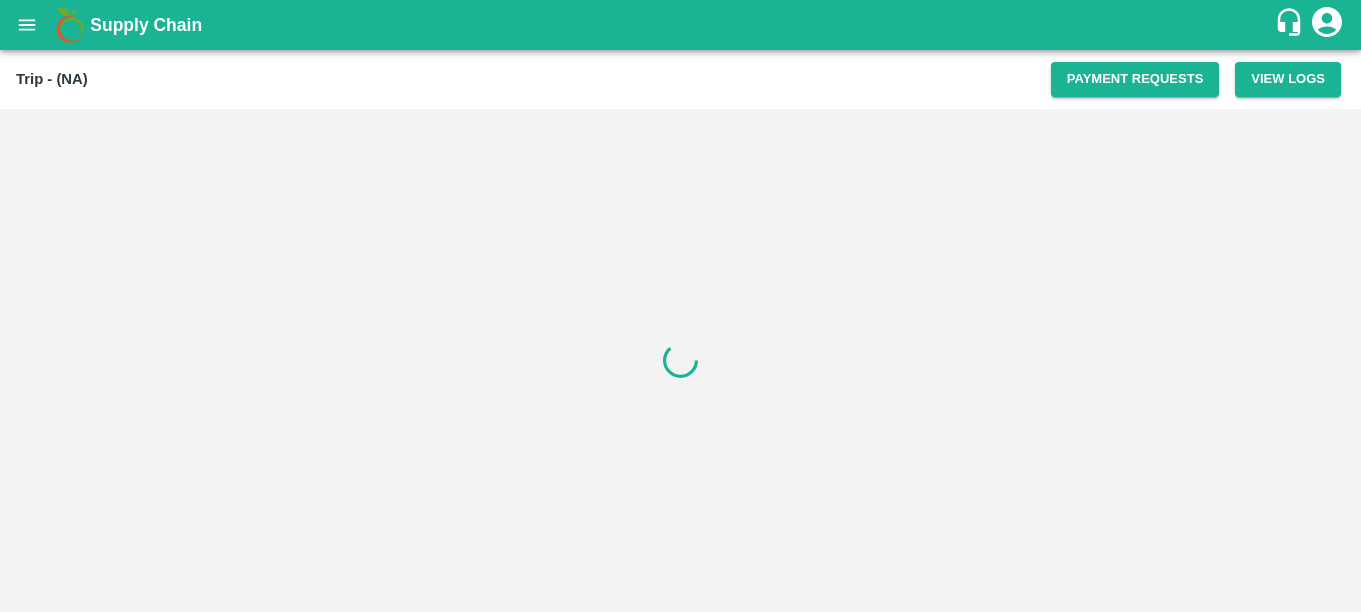 scroll, scrollTop: 0, scrollLeft: 0, axis: both 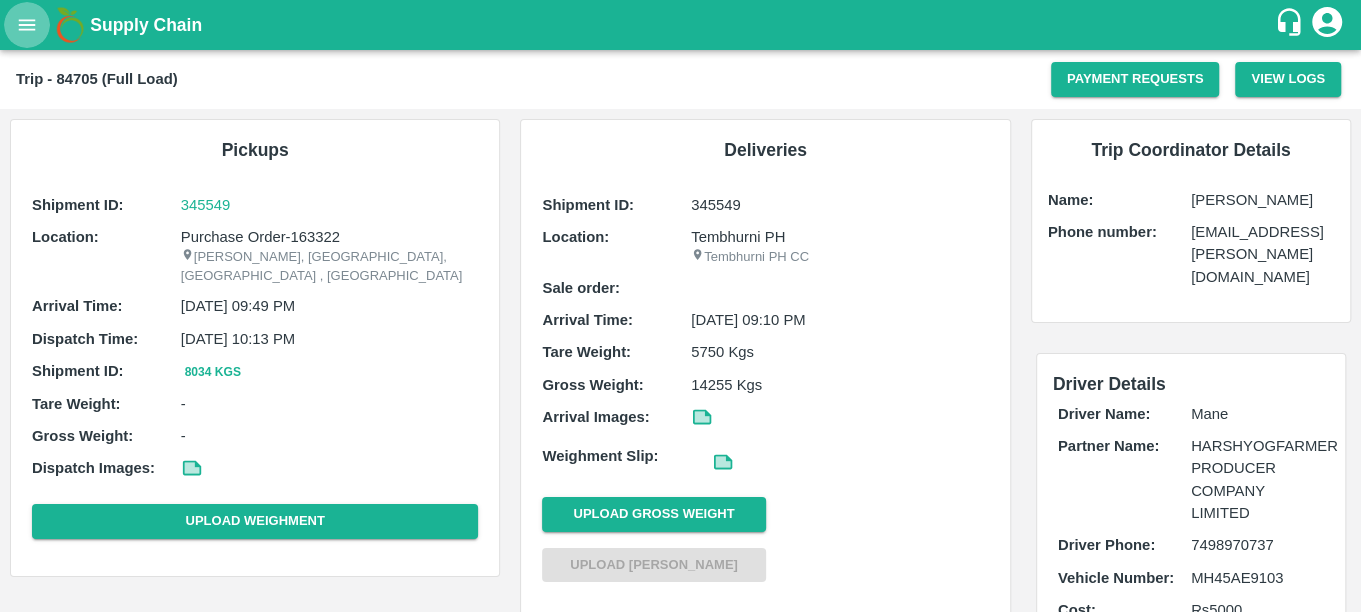 click at bounding box center (27, 25) 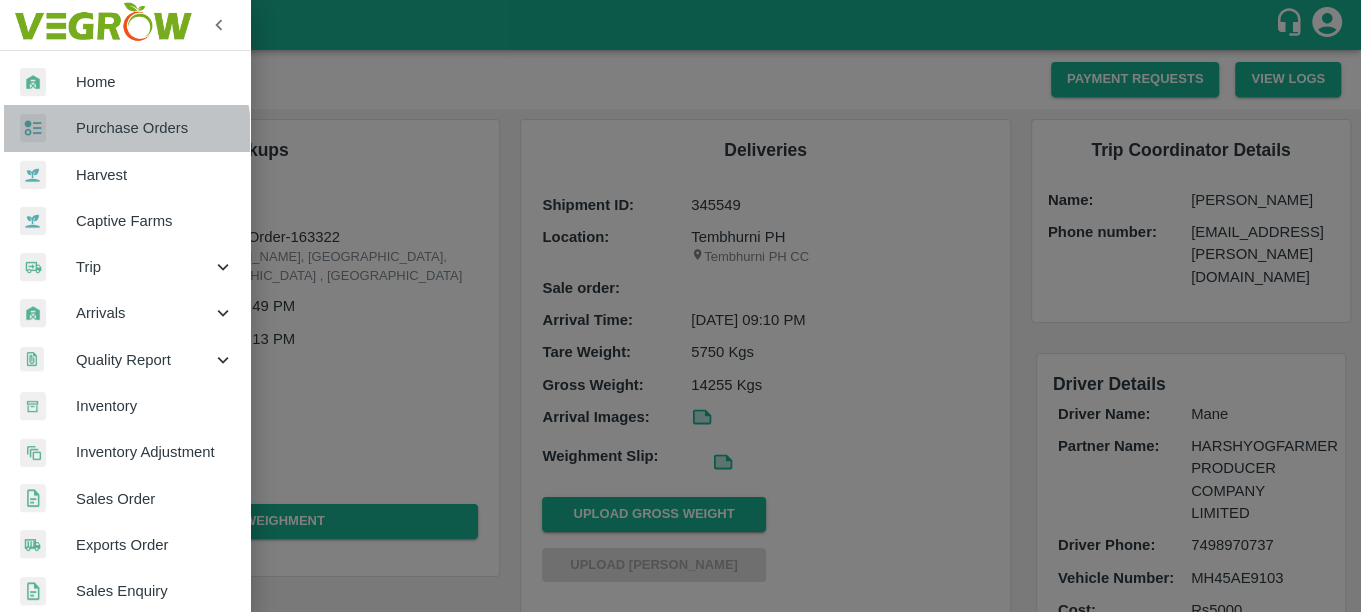 click on "Purchase Orders" at bounding box center (155, 128) 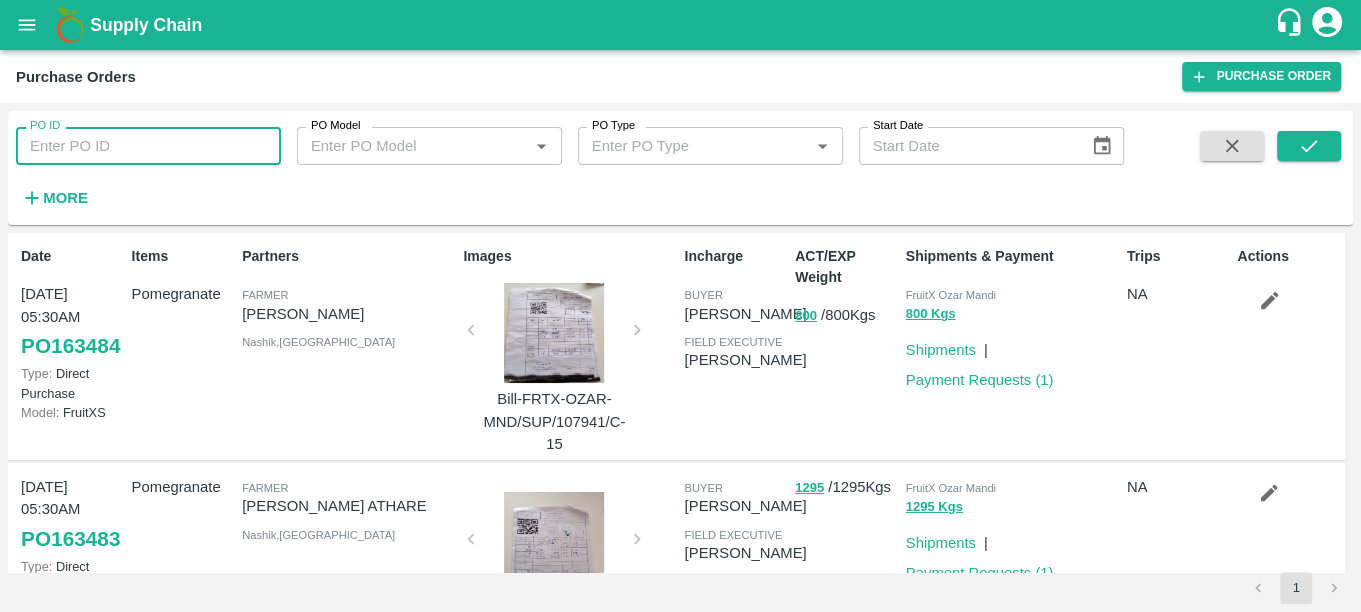click on "PO ID" at bounding box center (148, 146) 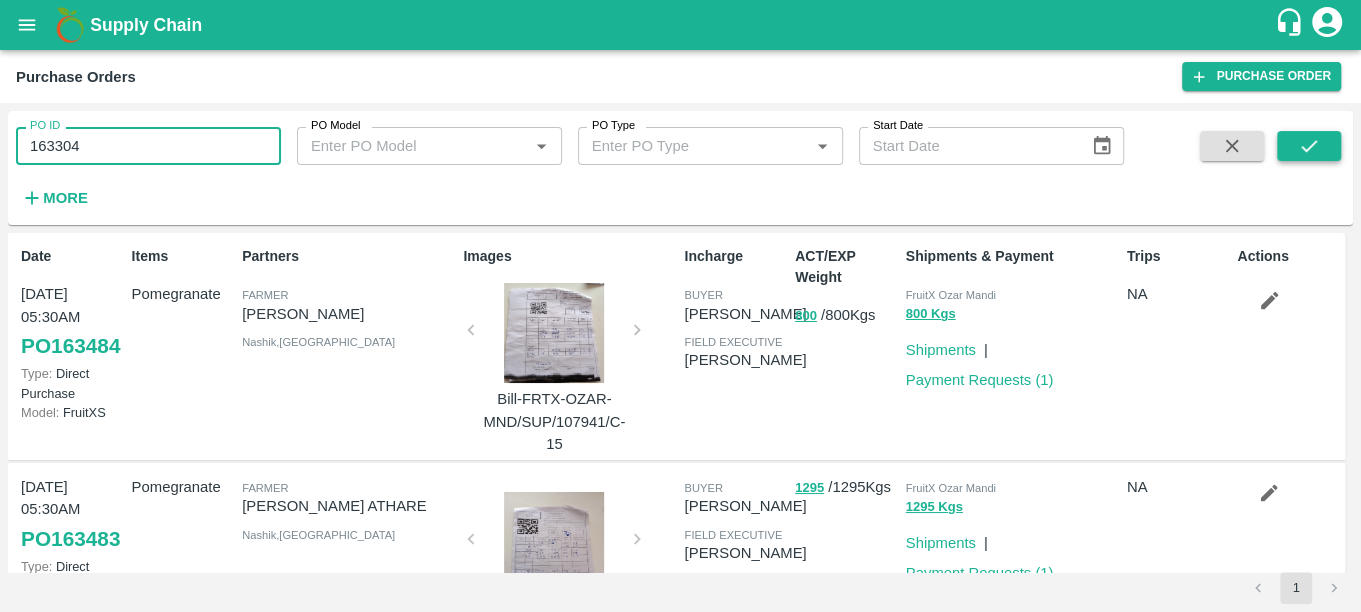 type on "163304" 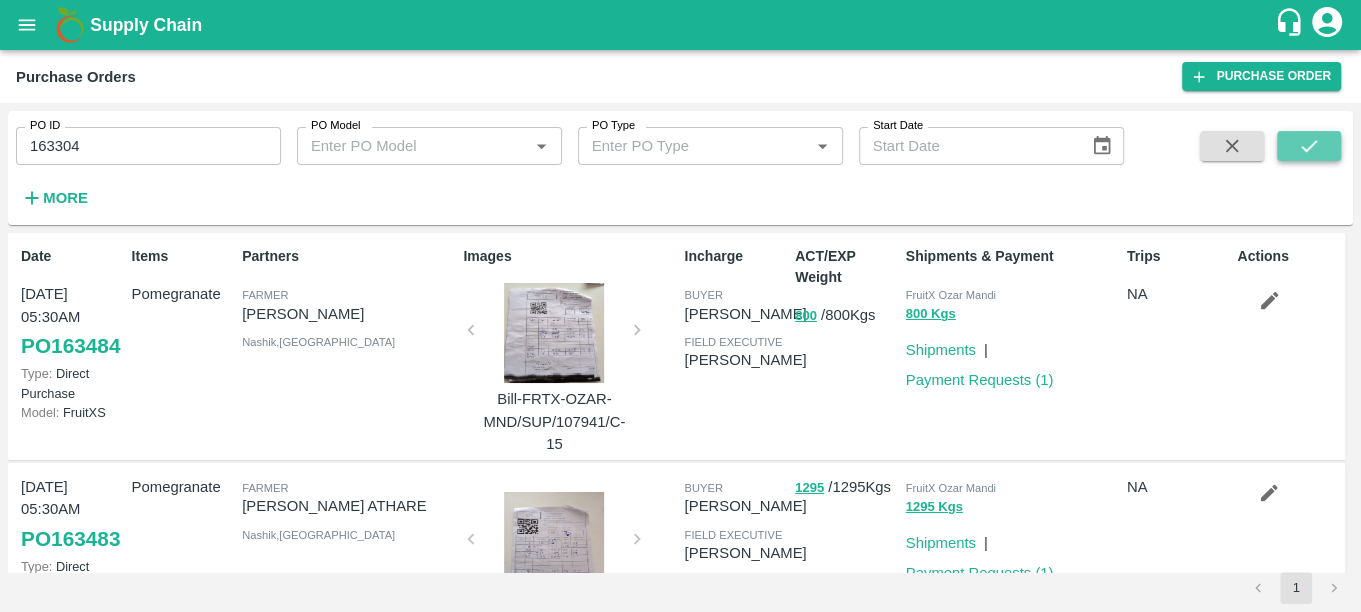 click 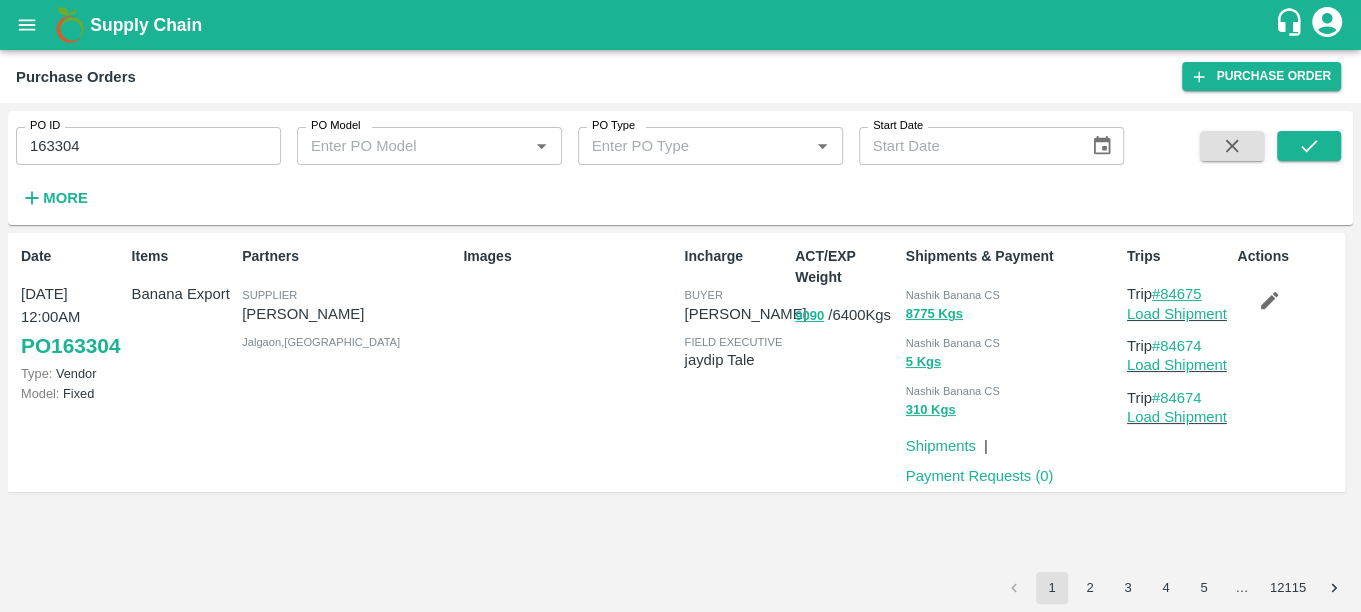 click on "#84675" at bounding box center [1177, 294] 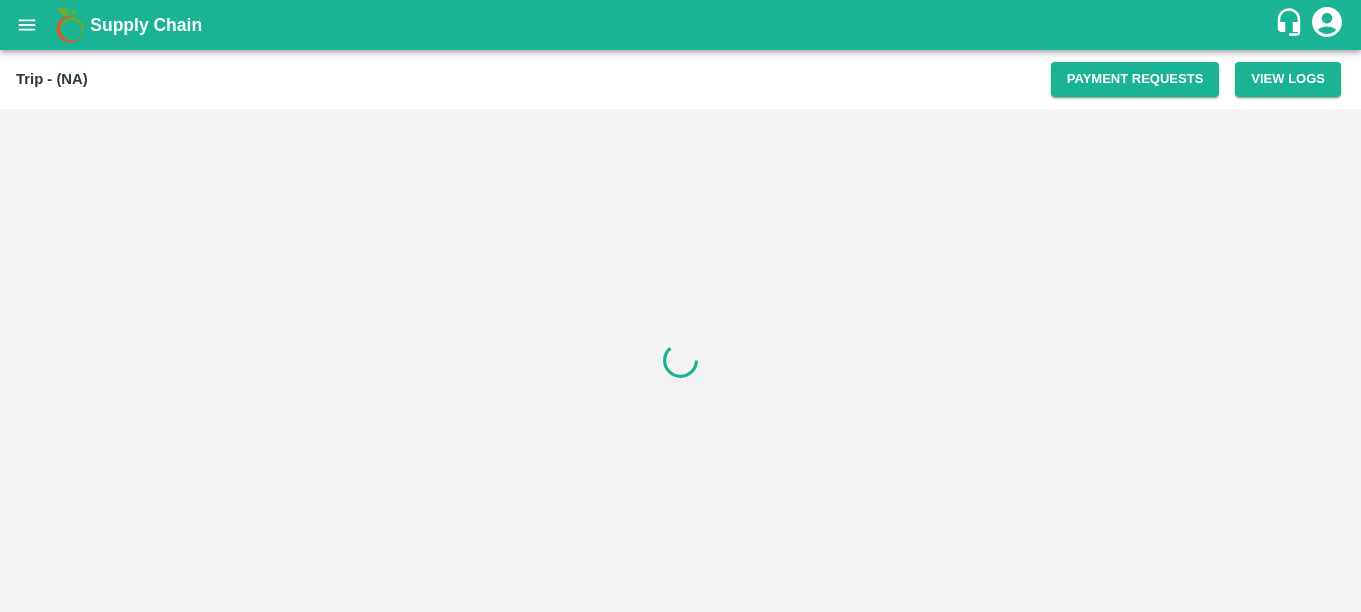 scroll, scrollTop: 0, scrollLeft: 0, axis: both 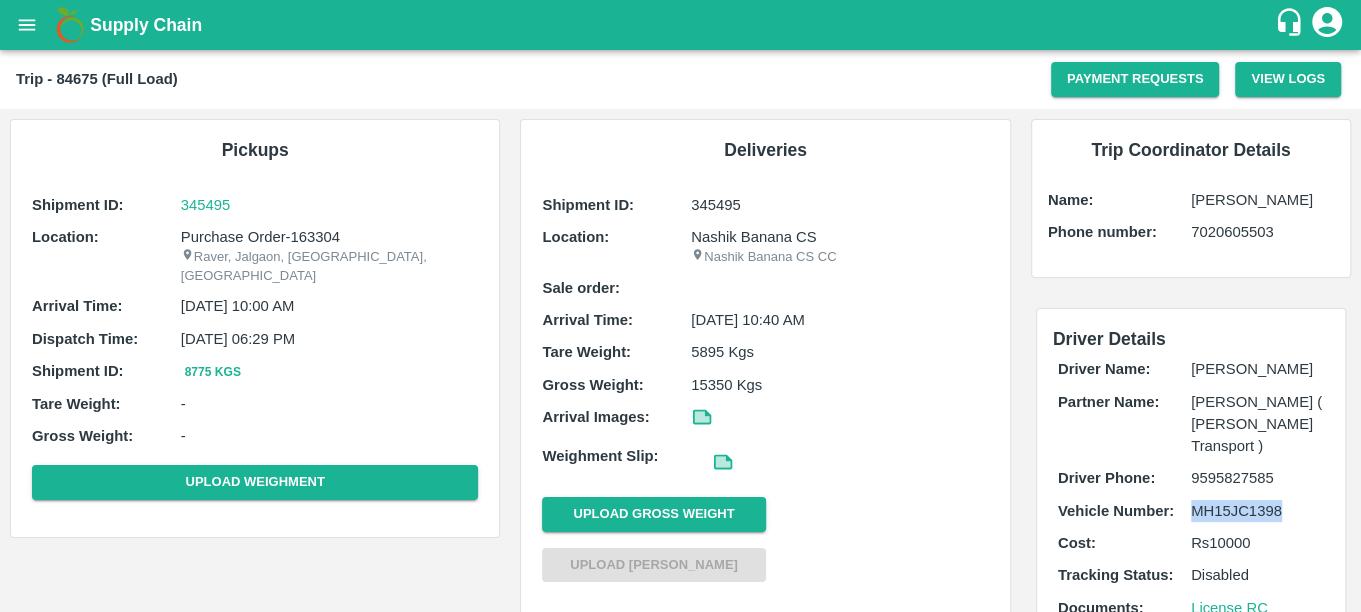 drag, startPoint x: 1193, startPoint y: 507, endPoint x: 1304, endPoint y: 521, distance: 111.8794 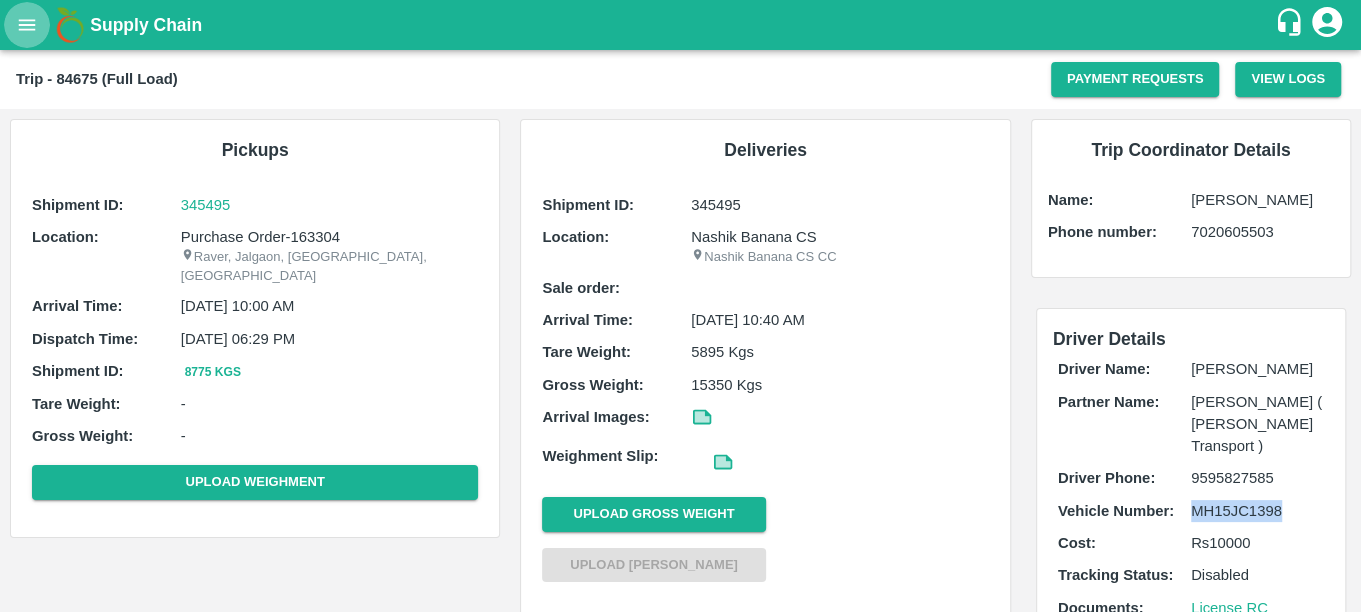 click at bounding box center [27, 25] 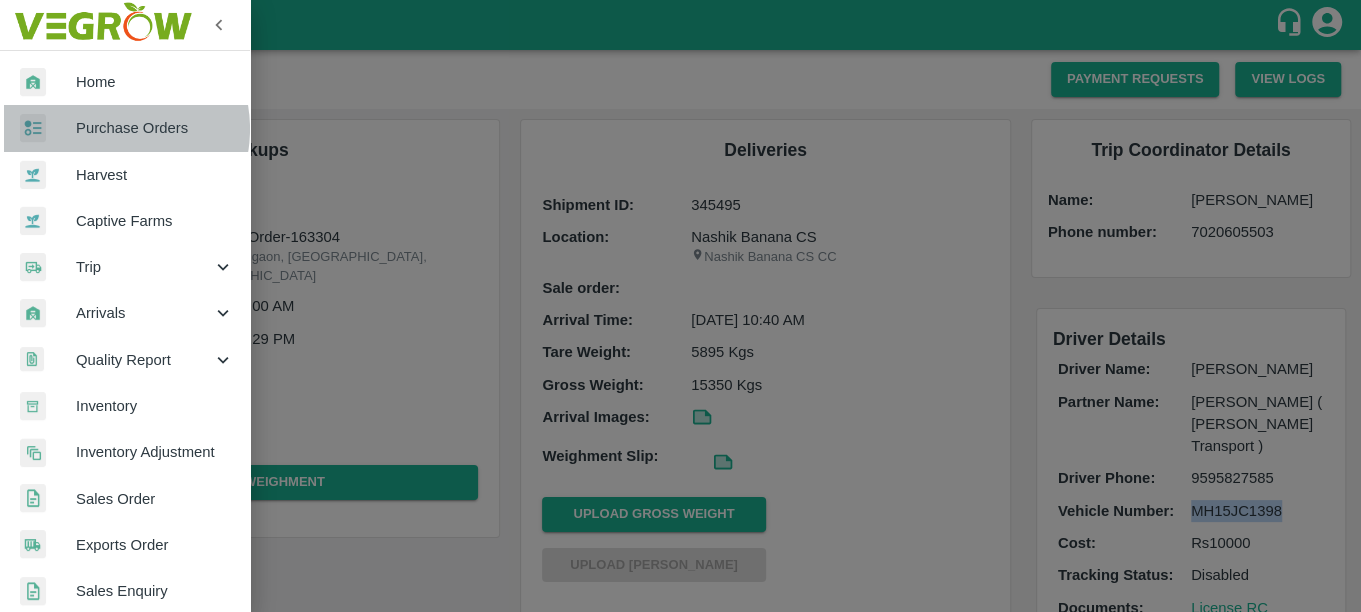 click on "Purchase Orders" at bounding box center (155, 128) 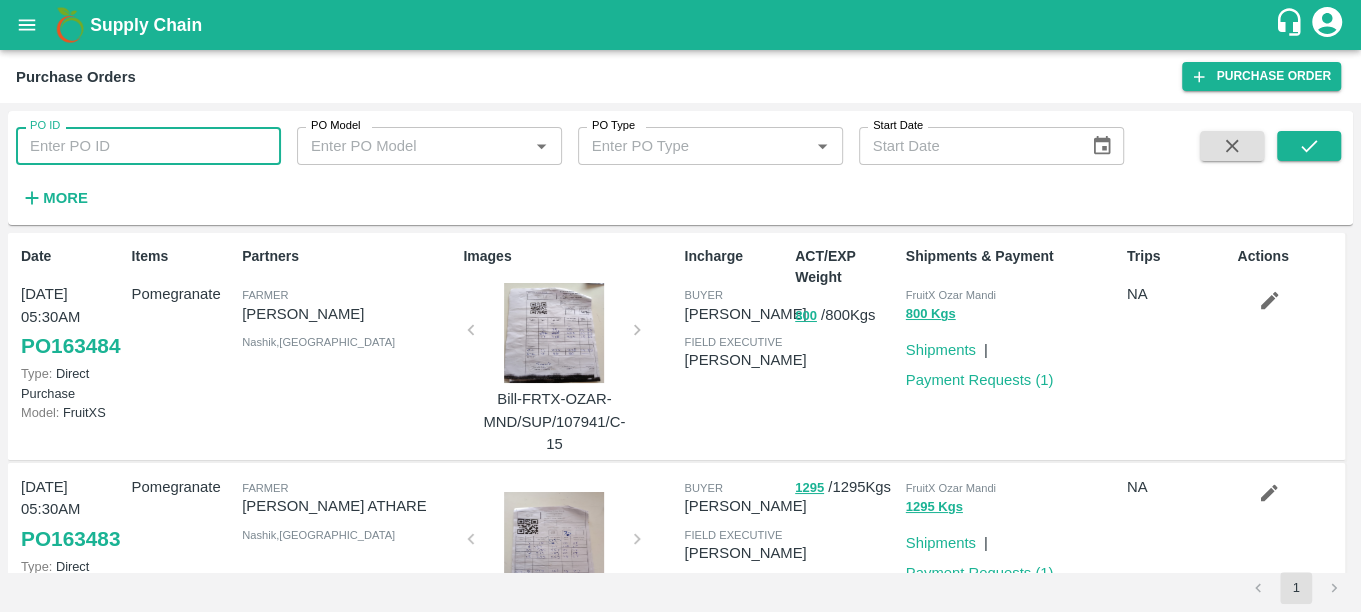 click on "PO ID" at bounding box center (148, 146) 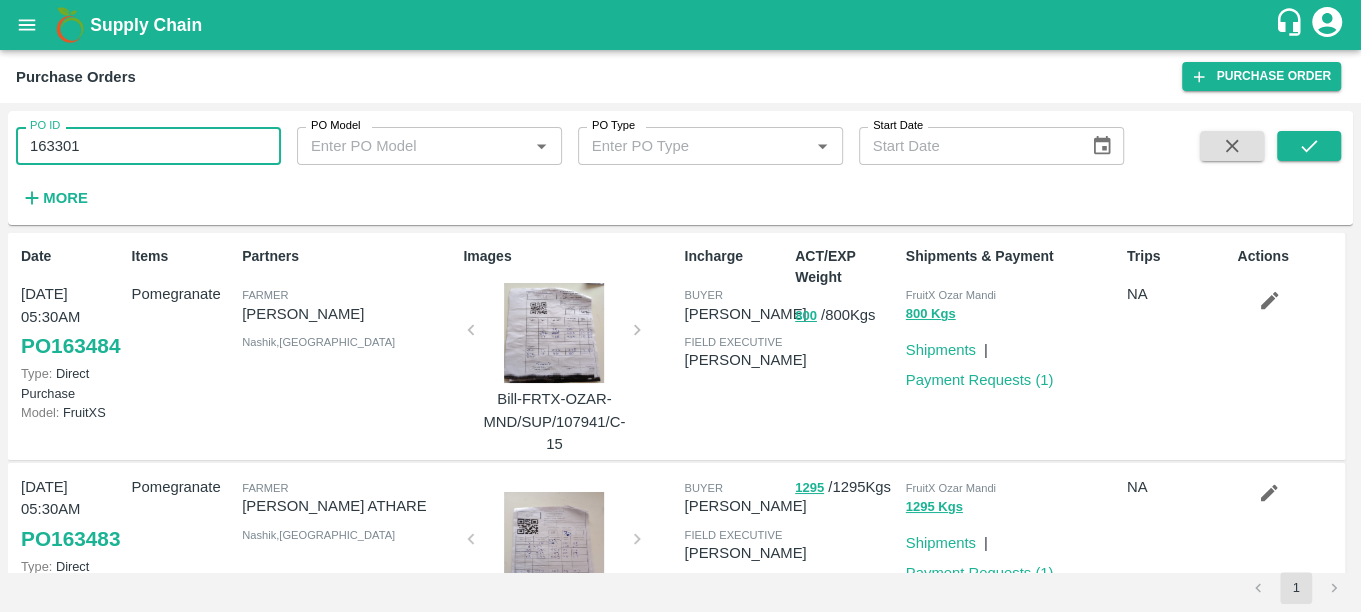 type on "163301" 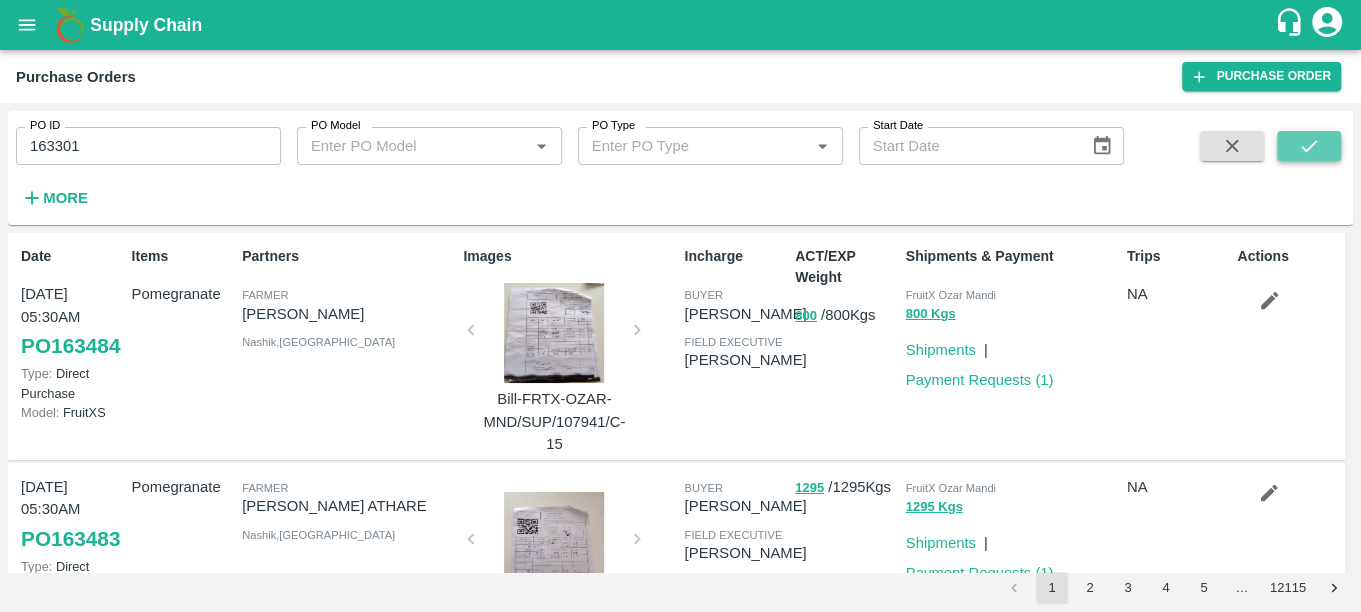 click at bounding box center [1309, 146] 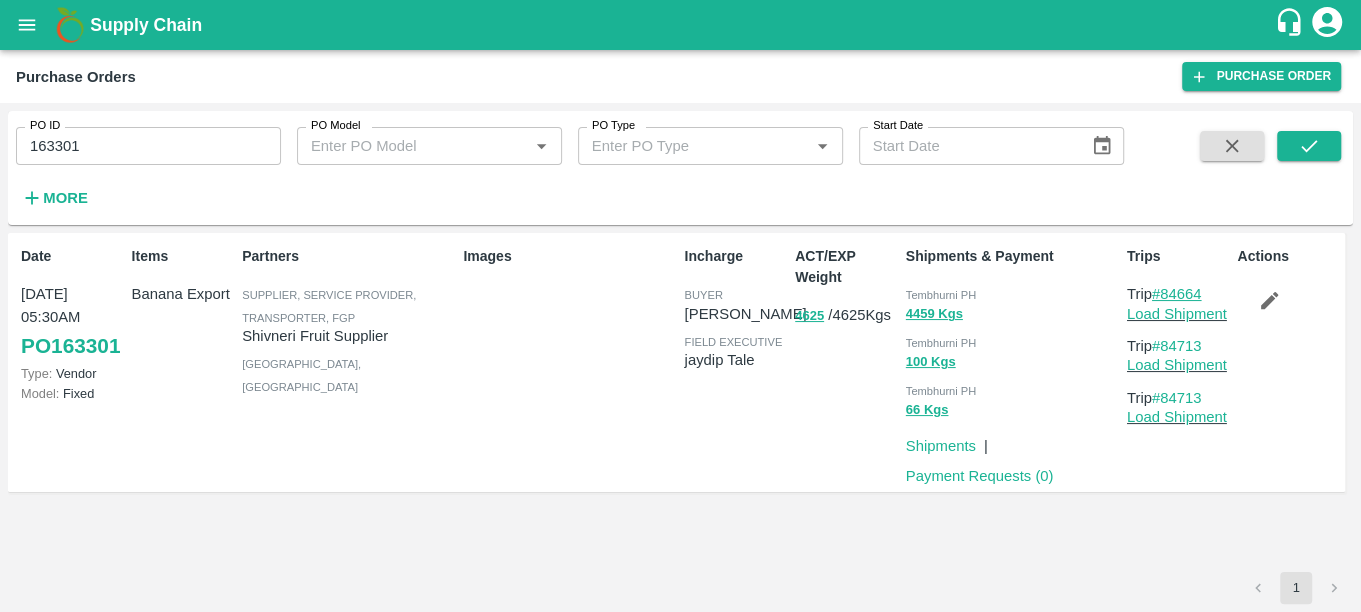 click on "#84664" at bounding box center [1177, 294] 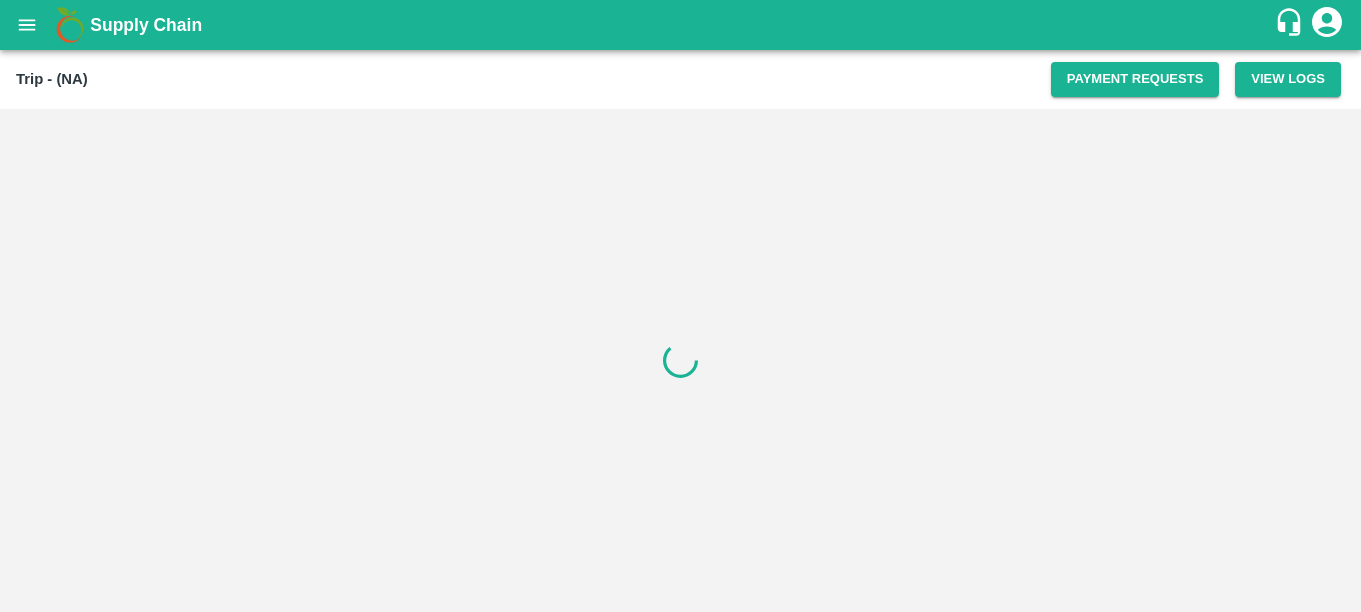 scroll, scrollTop: 0, scrollLeft: 0, axis: both 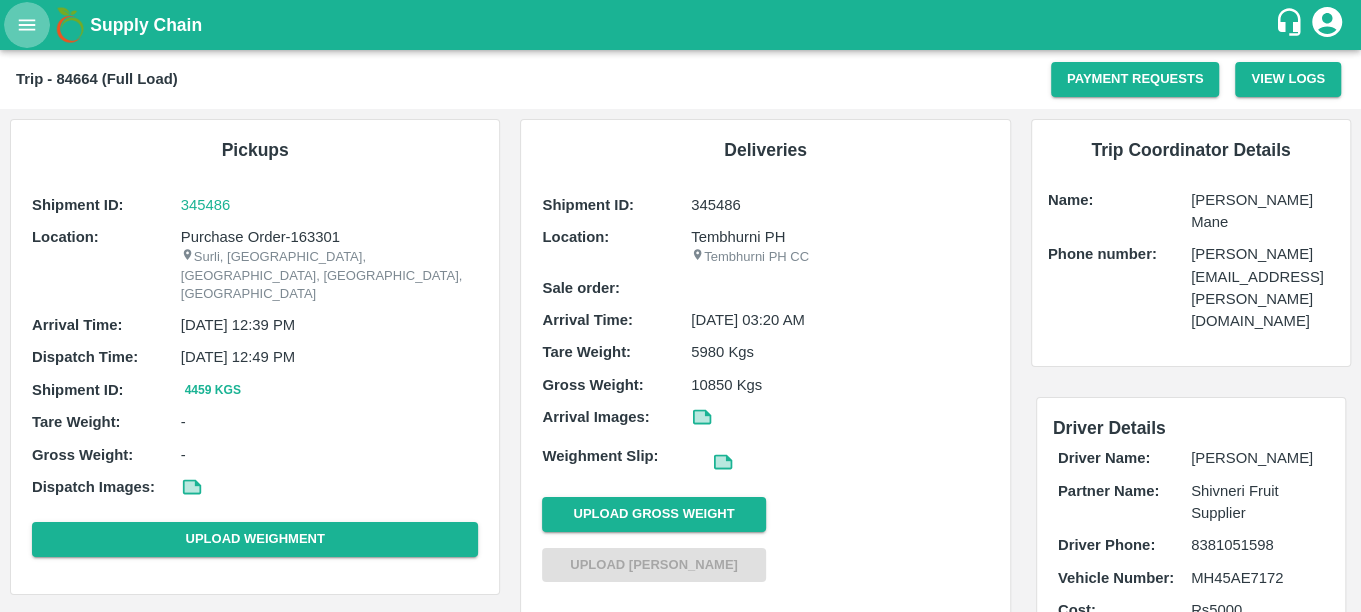 click 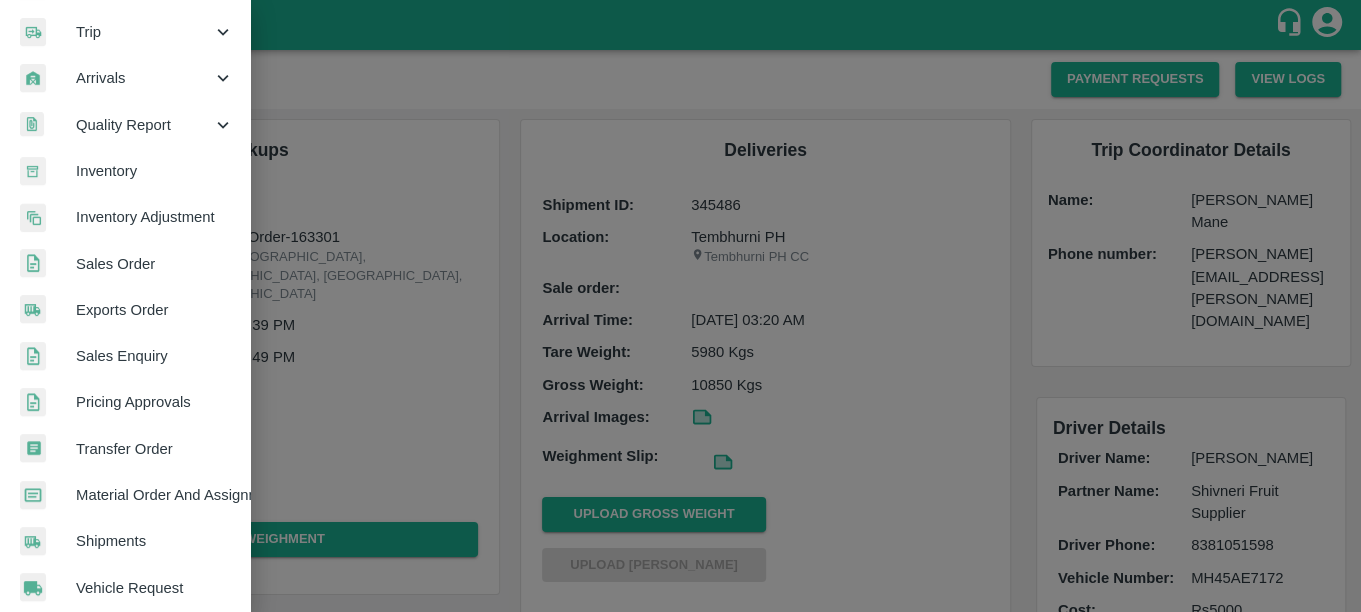 scroll, scrollTop: 238, scrollLeft: 0, axis: vertical 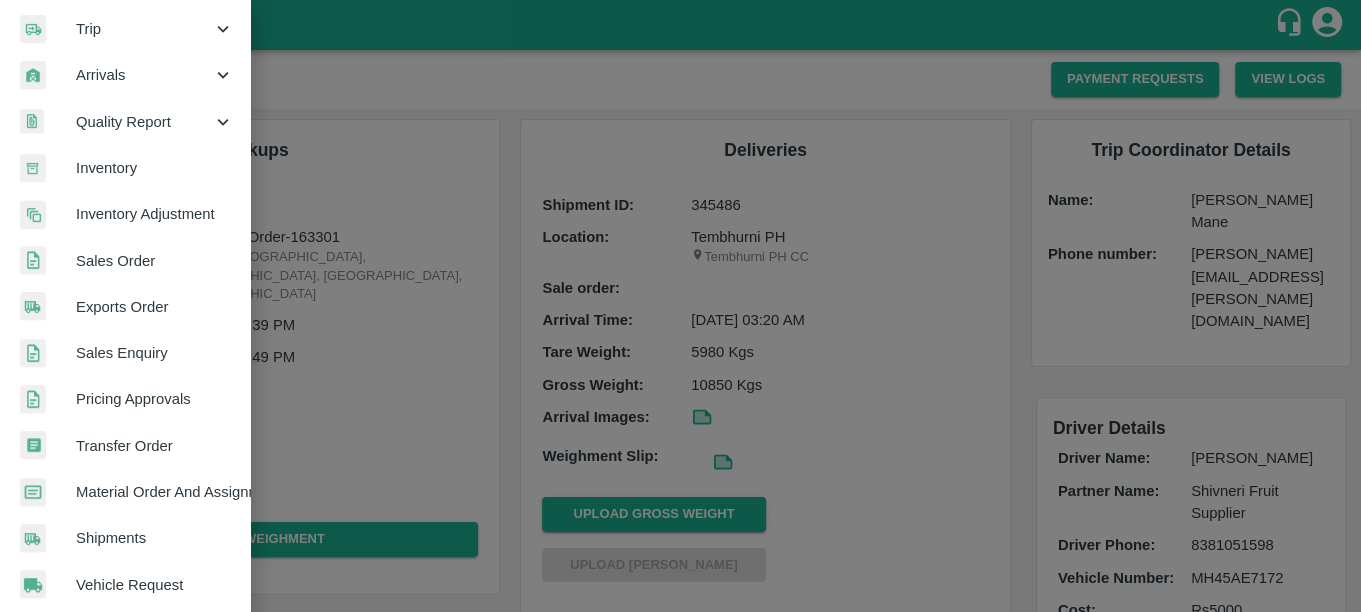 click on "Shipments" at bounding box center [125, 538] 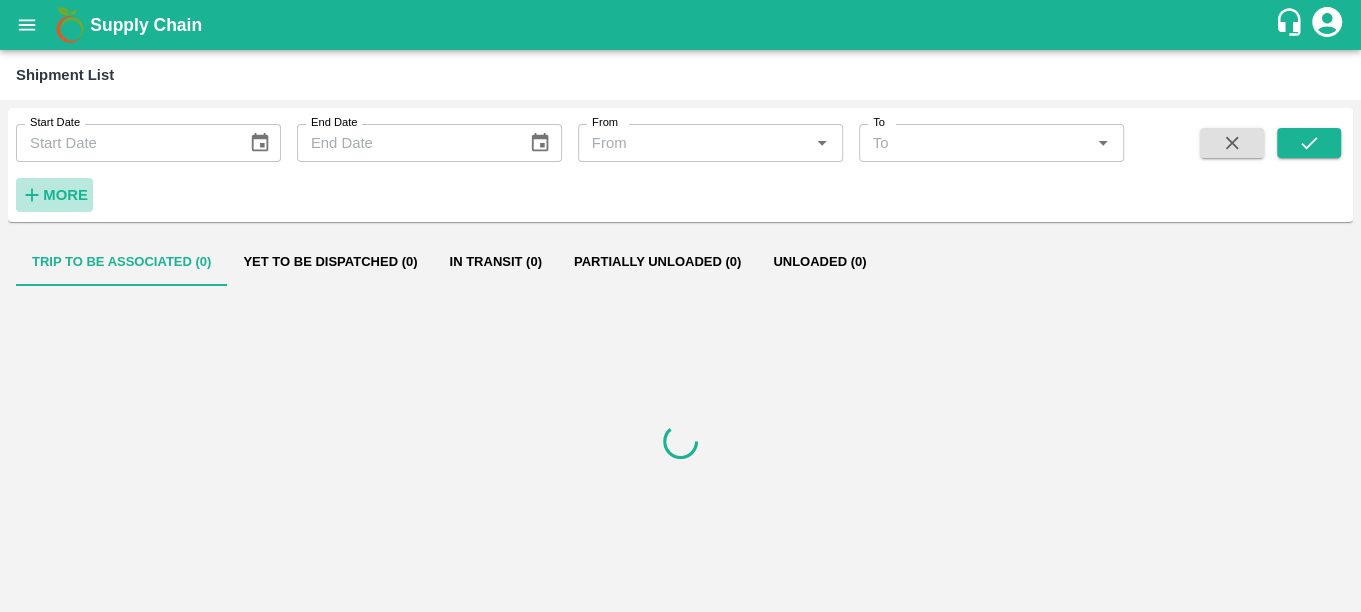 click on "More" at bounding box center [65, 195] 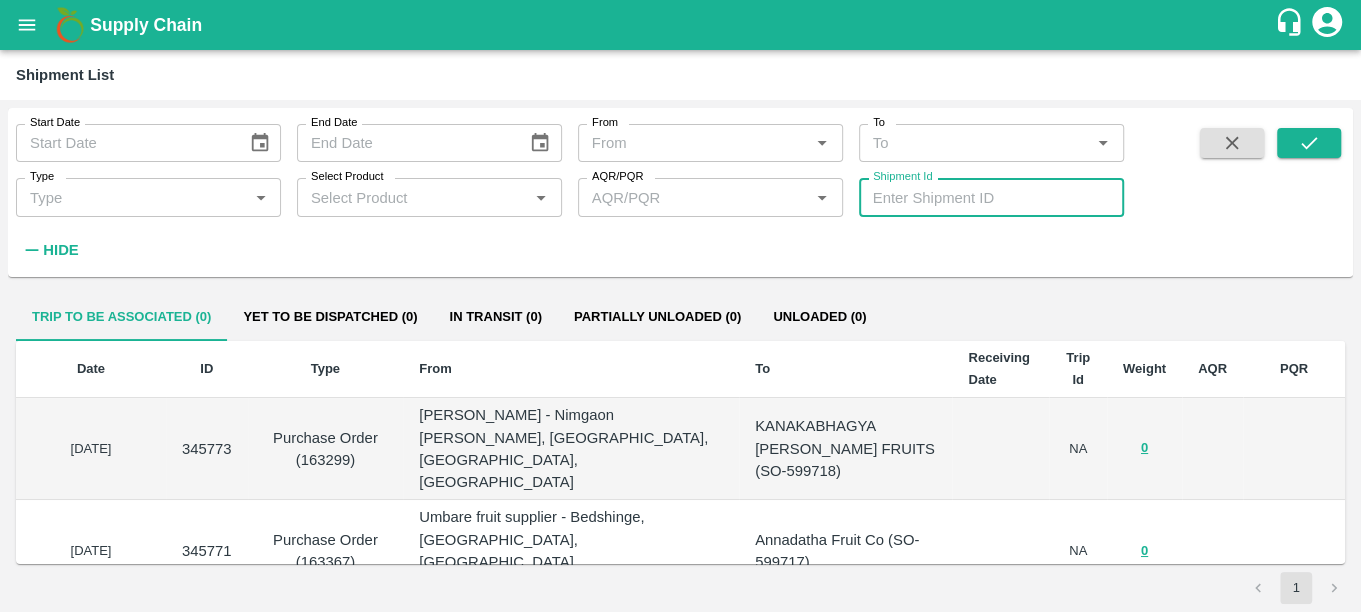 click on "Shipment Id" at bounding box center (991, 197) 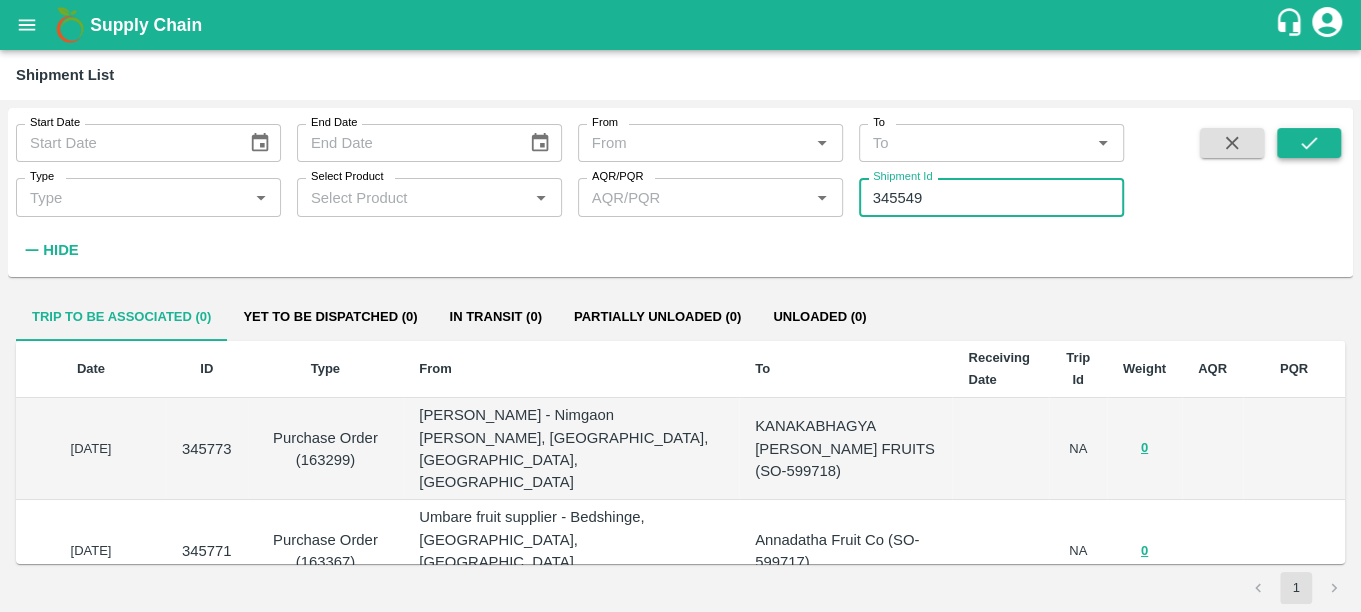type on "345549" 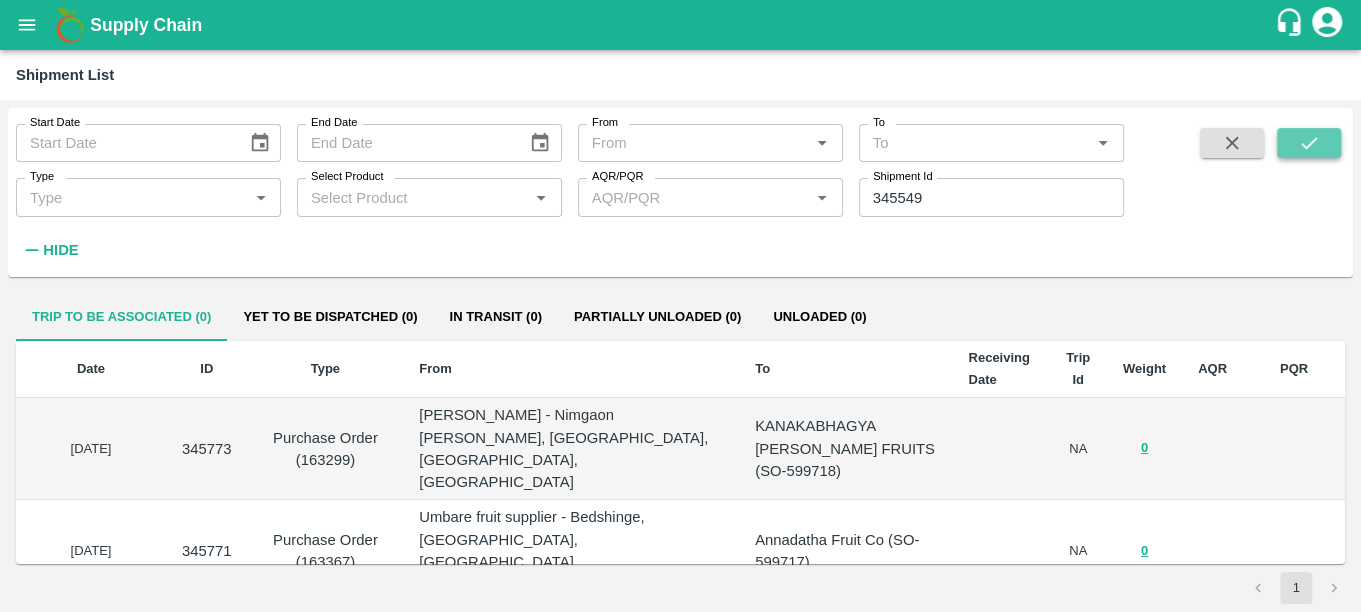 click 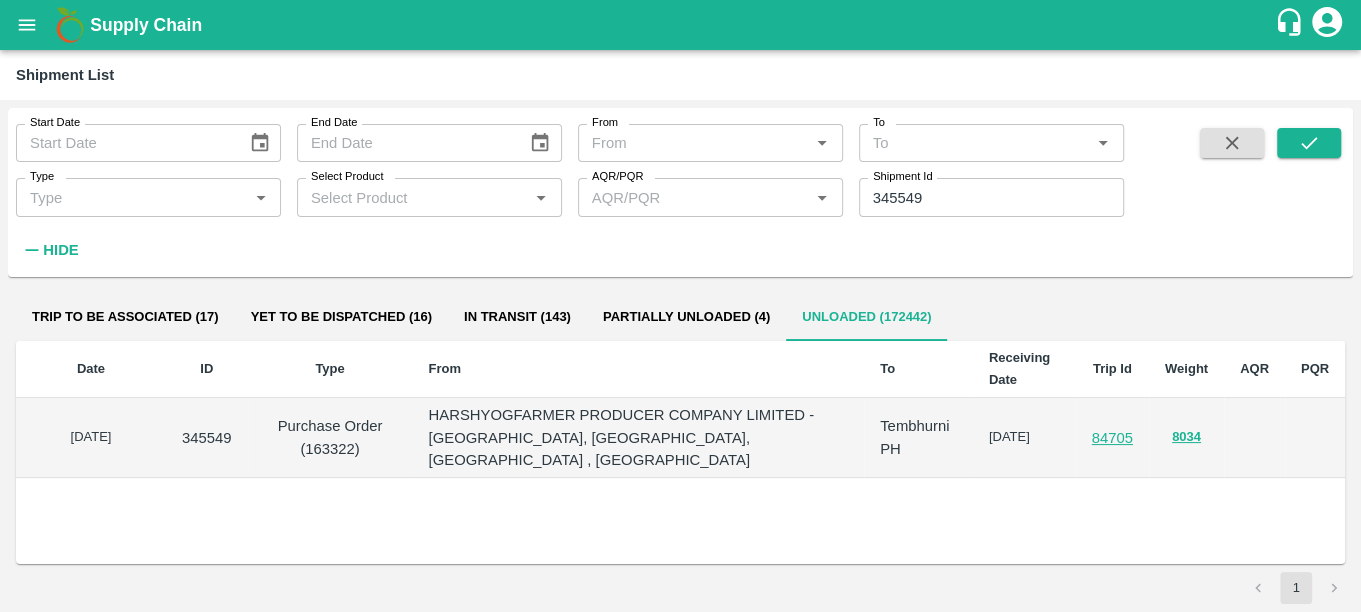 click on "84705" at bounding box center (1112, 438) 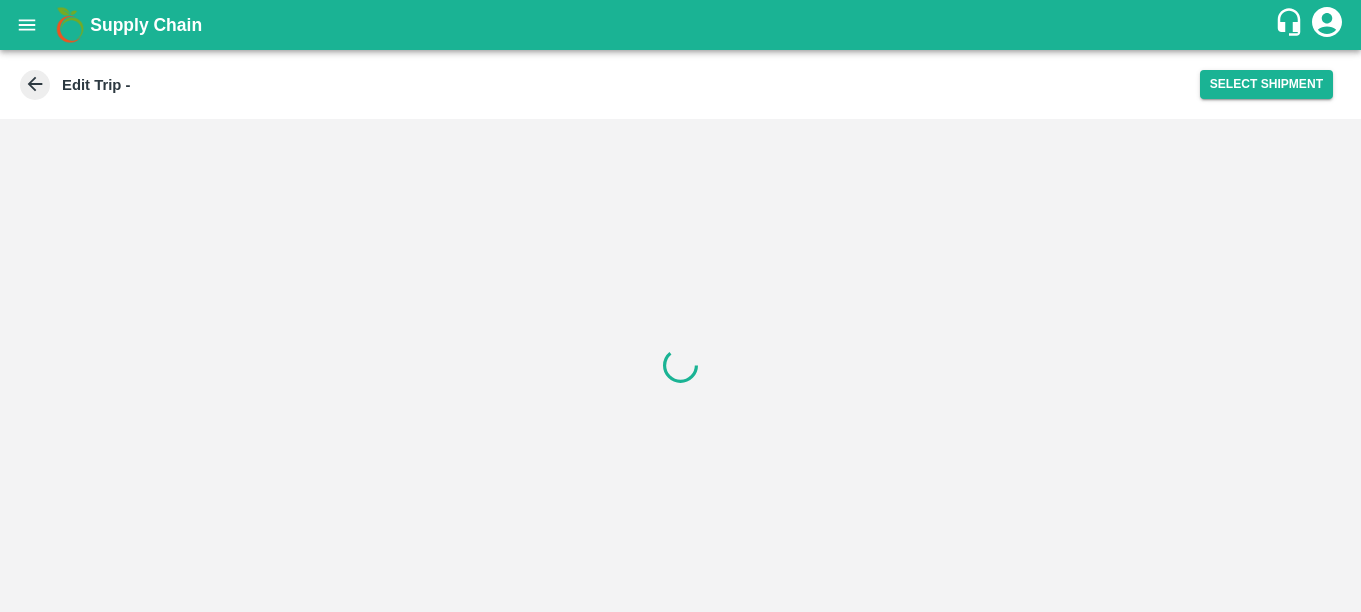 scroll, scrollTop: 0, scrollLeft: 0, axis: both 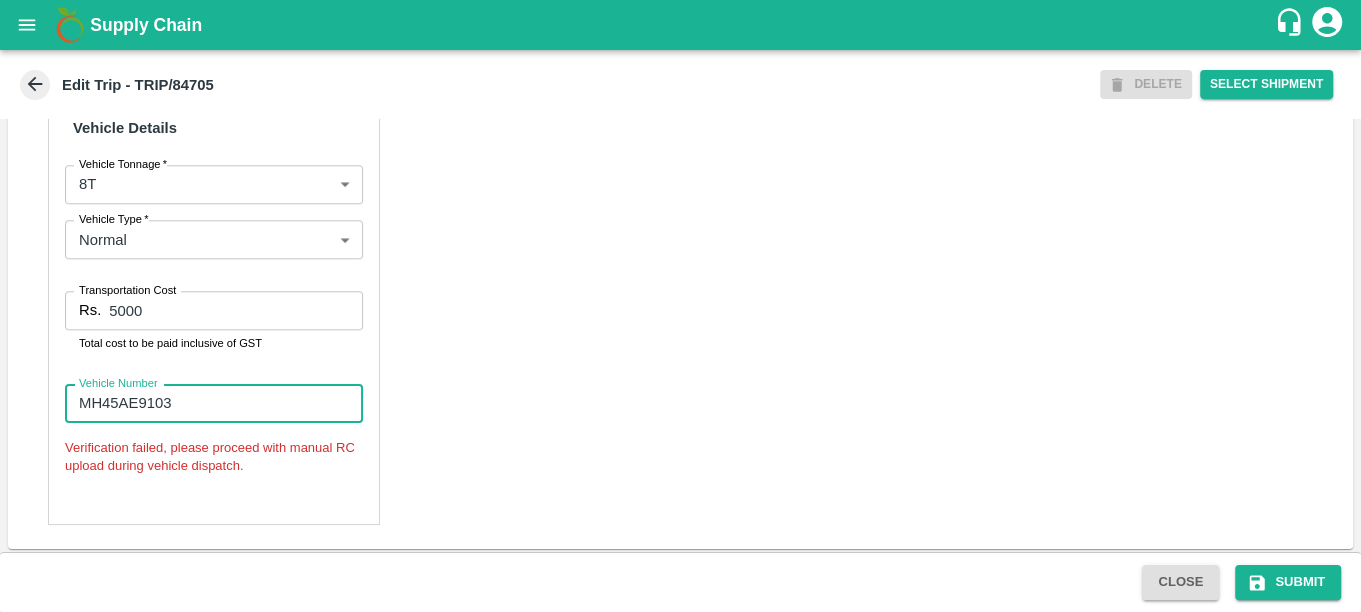 drag, startPoint x: 182, startPoint y: 403, endPoint x: 39, endPoint y: 404, distance: 143.0035 